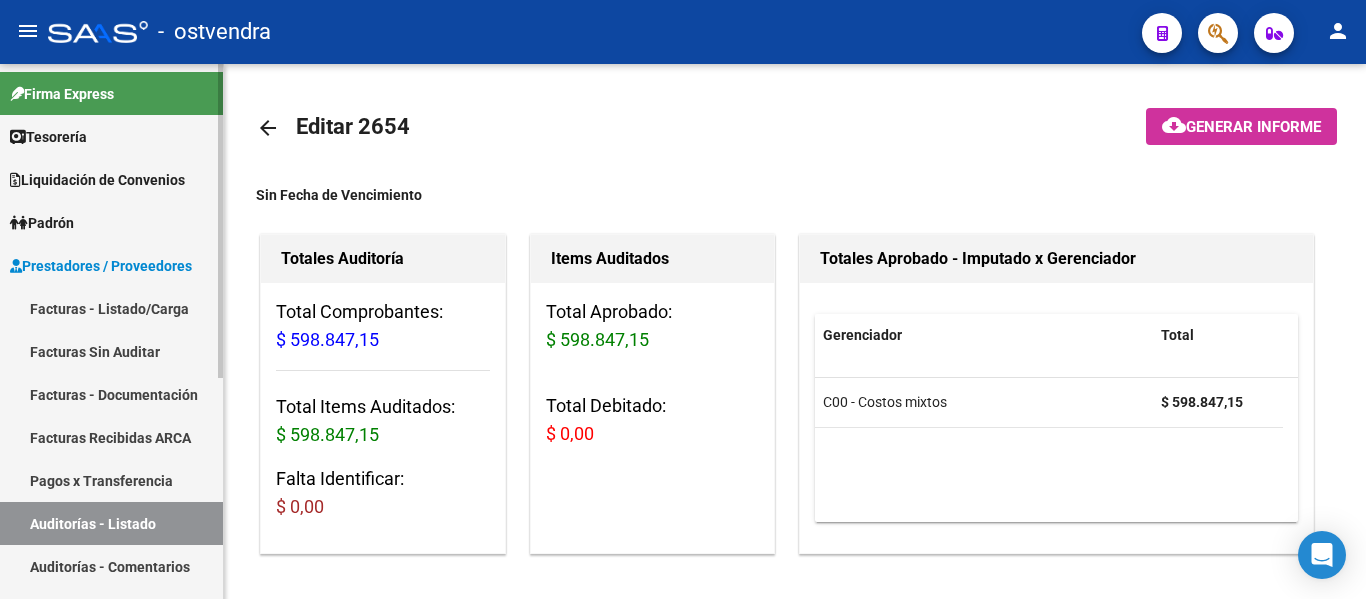 scroll, scrollTop: 0, scrollLeft: 0, axis: both 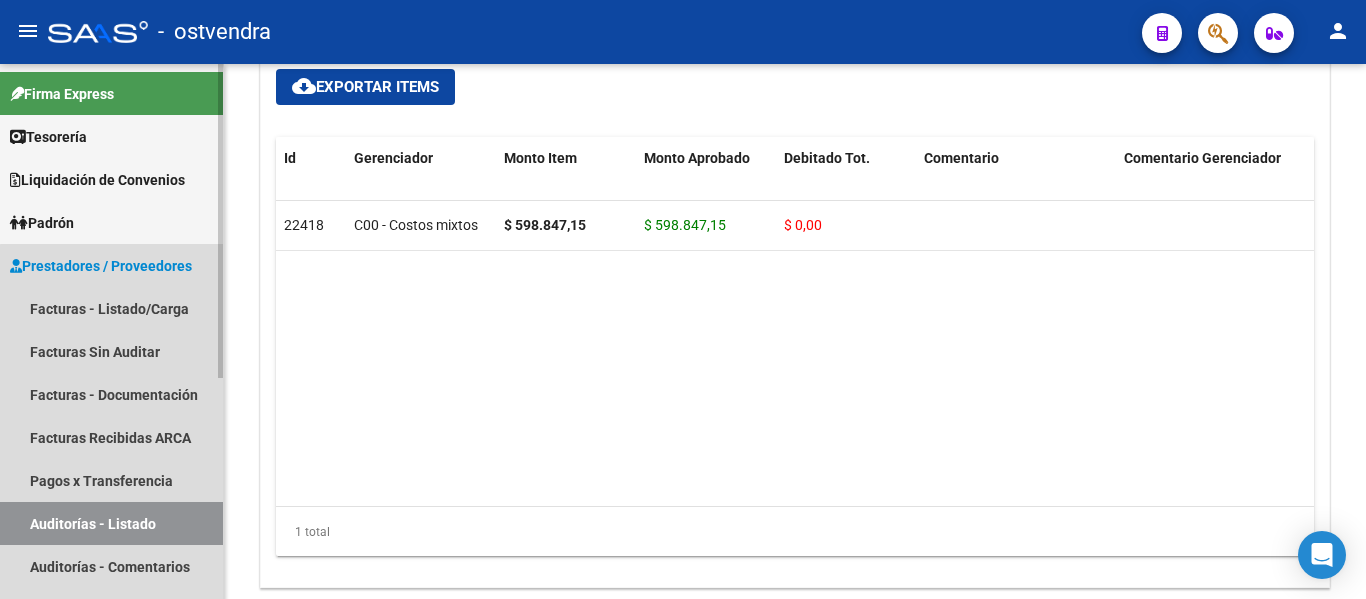 click on "Auditorías - Listado" at bounding box center (111, 523) 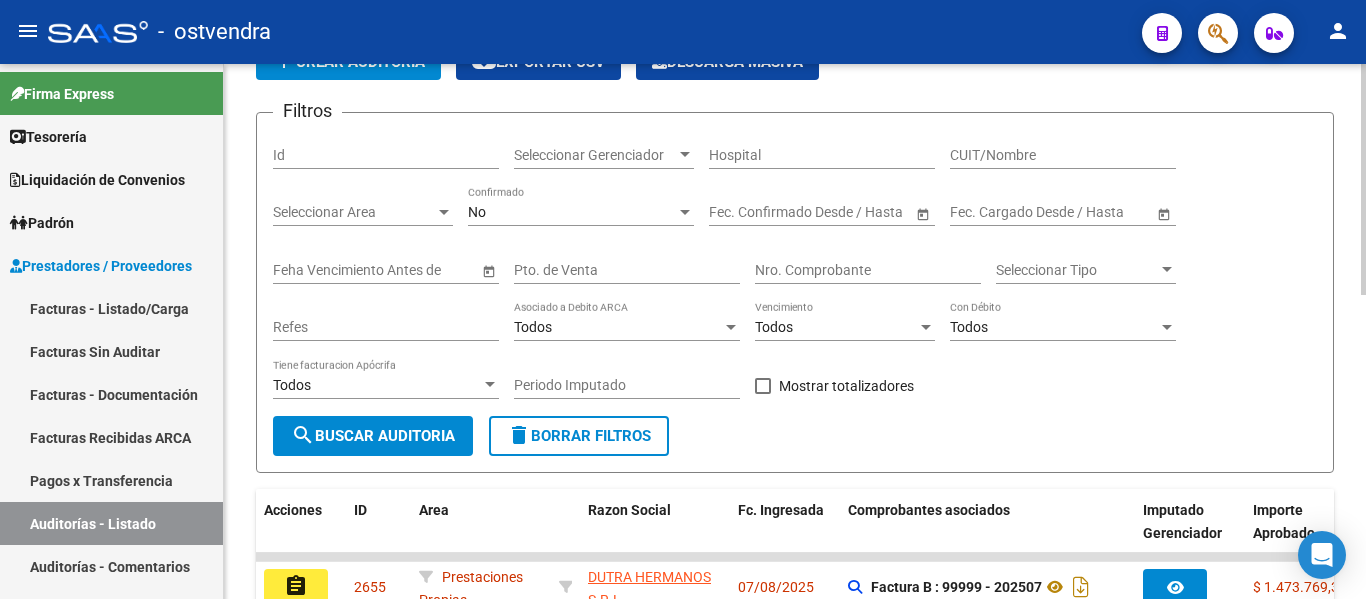 scroll, scrollTop: 99, scrollLeft: 0, axis: vertical 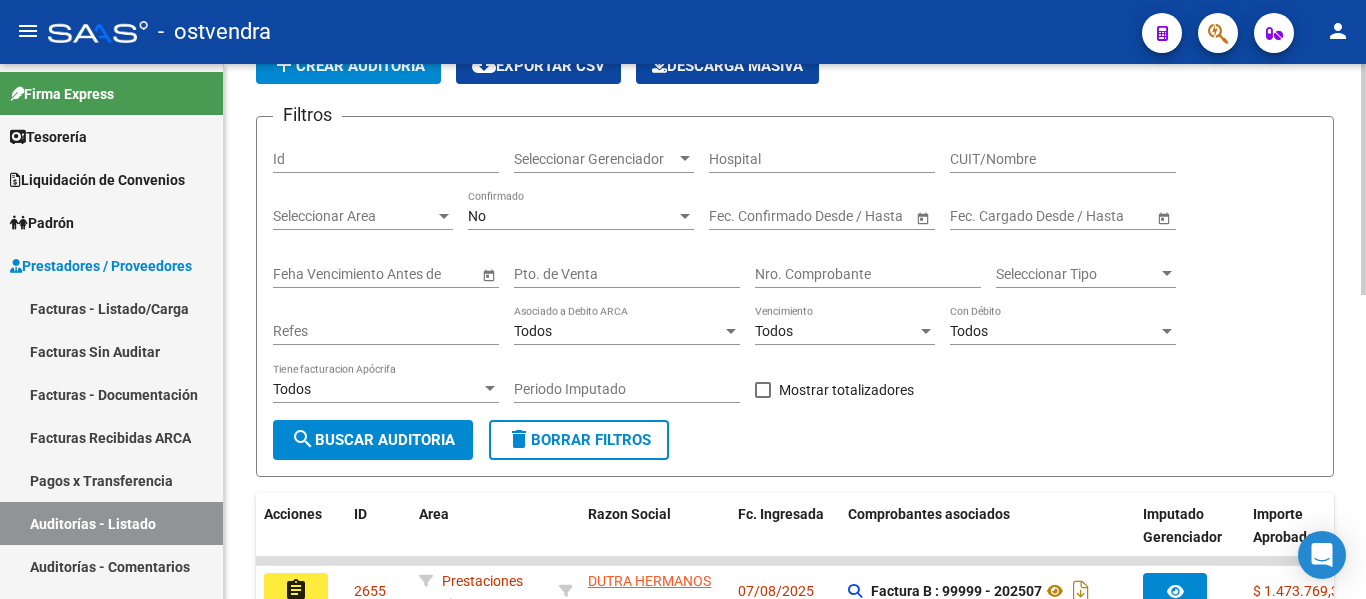 click on "Nro. Comprobante" at bounding box center (868, 274) 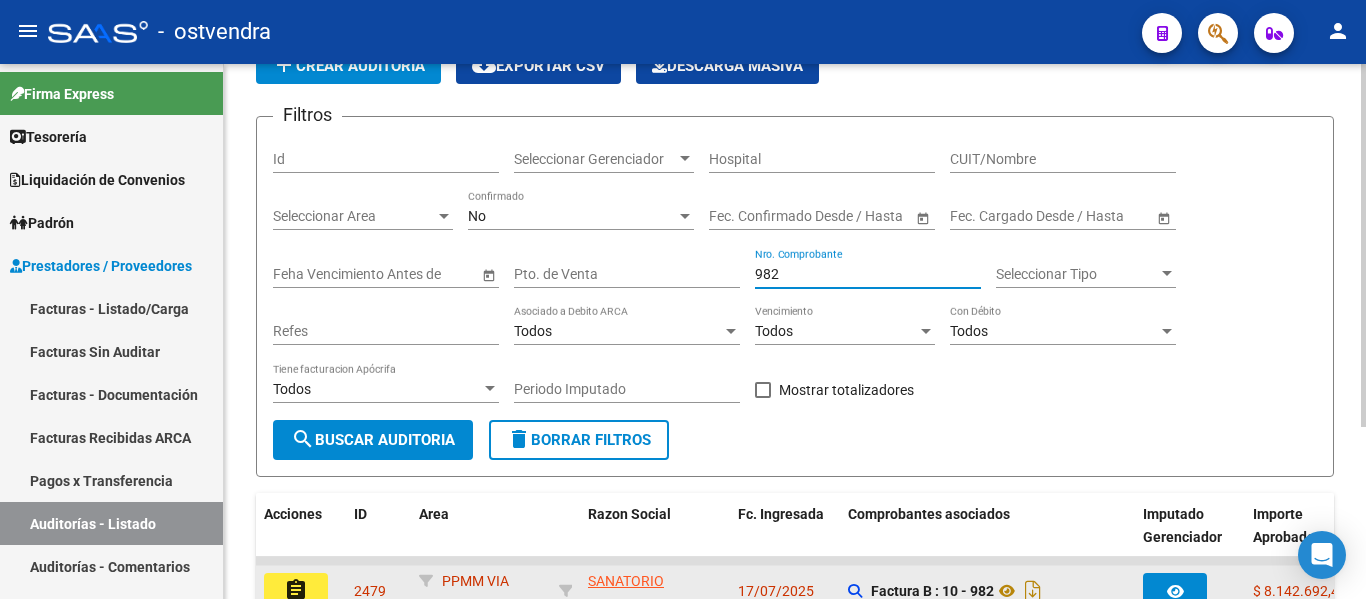 type on "982" 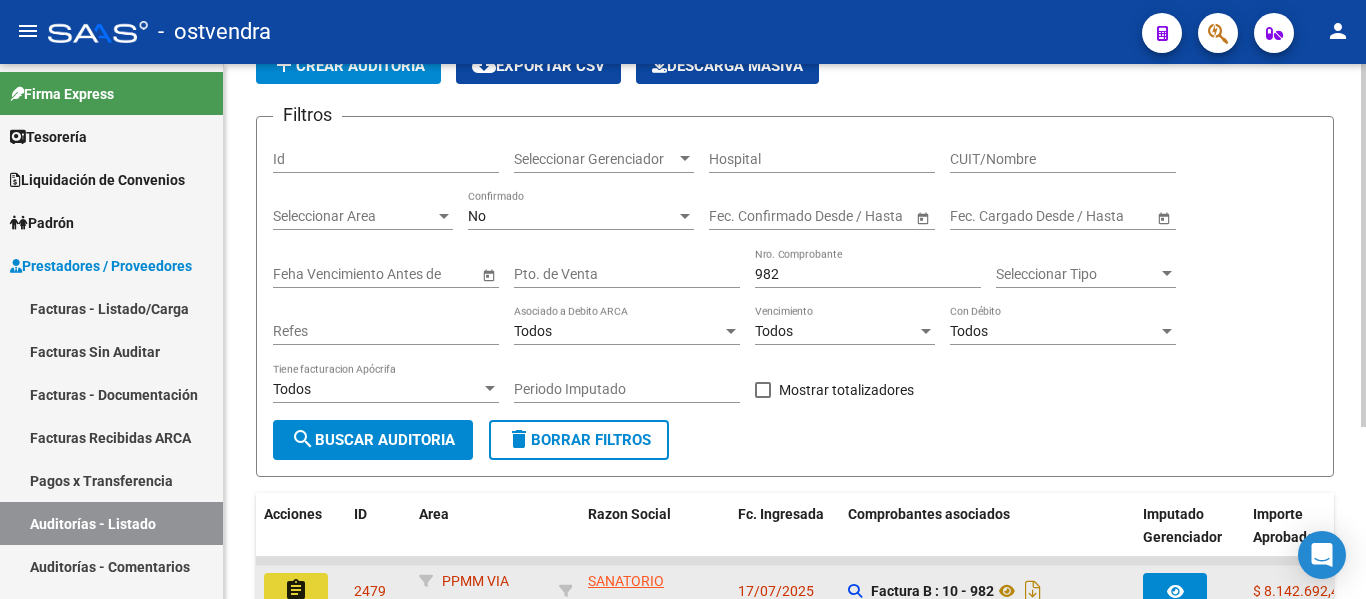 click on "assignment" 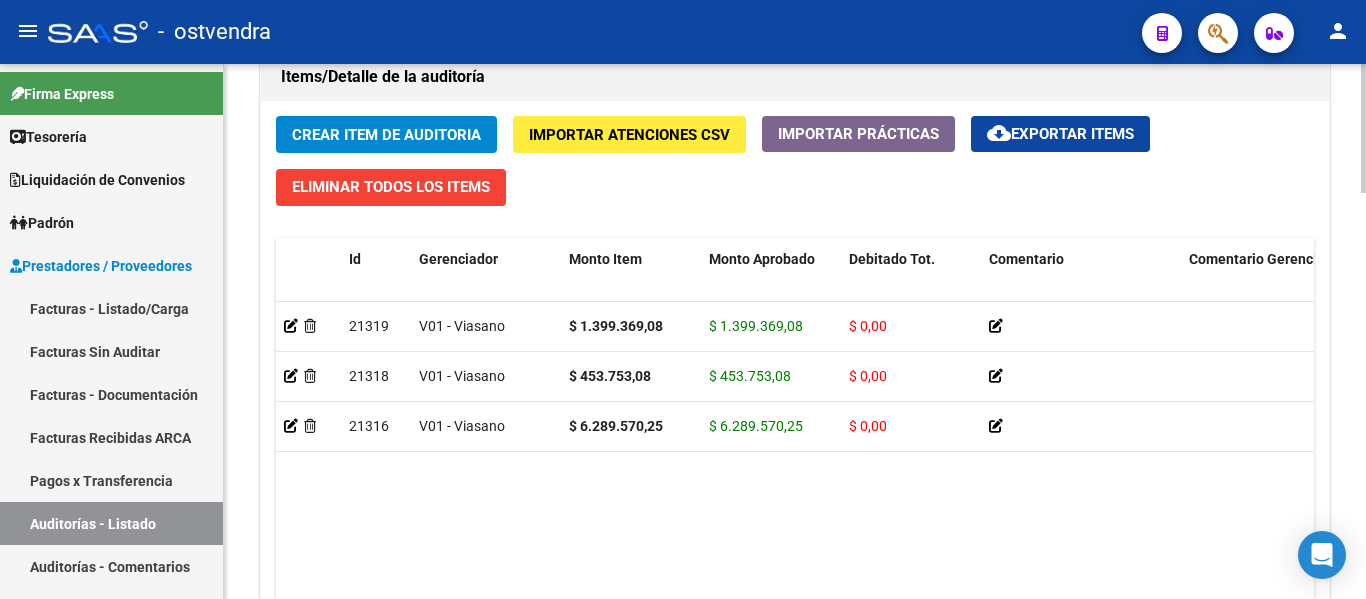 scroll, scrollTop: 1459, scrollLeft: 0, axis: vertical 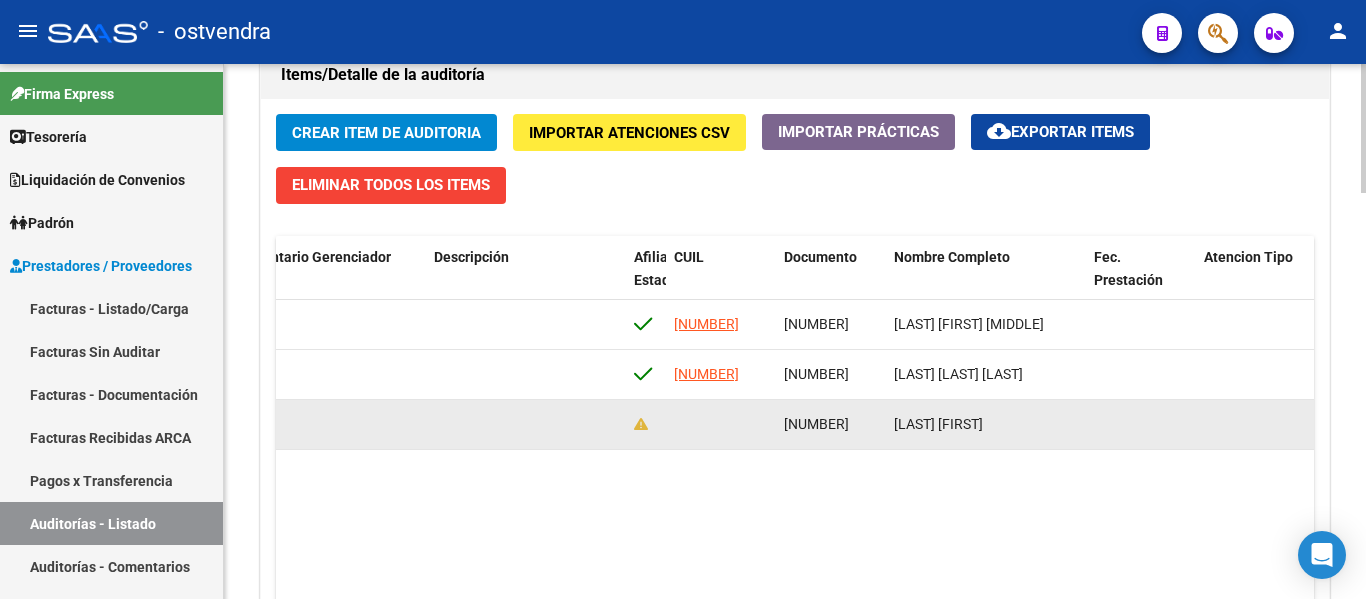 drag, startPoint x: 785, startPoint y: 422, endPoint x: 857, endPoint y: 423, distance: 72.00694 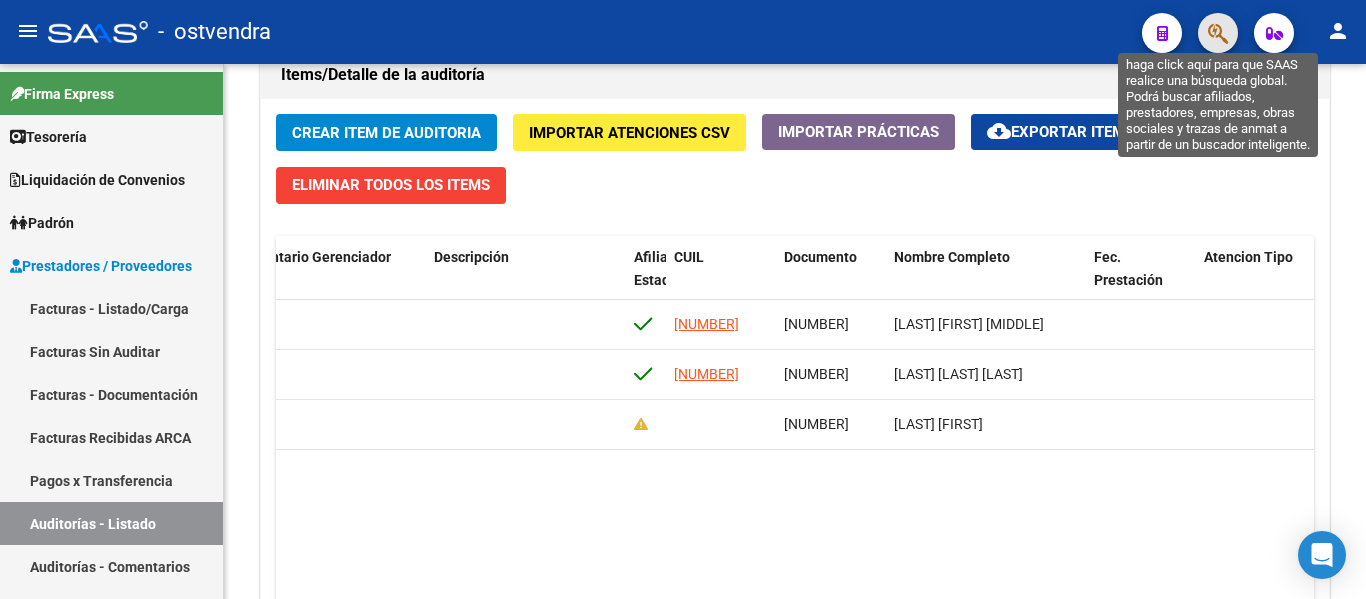 click 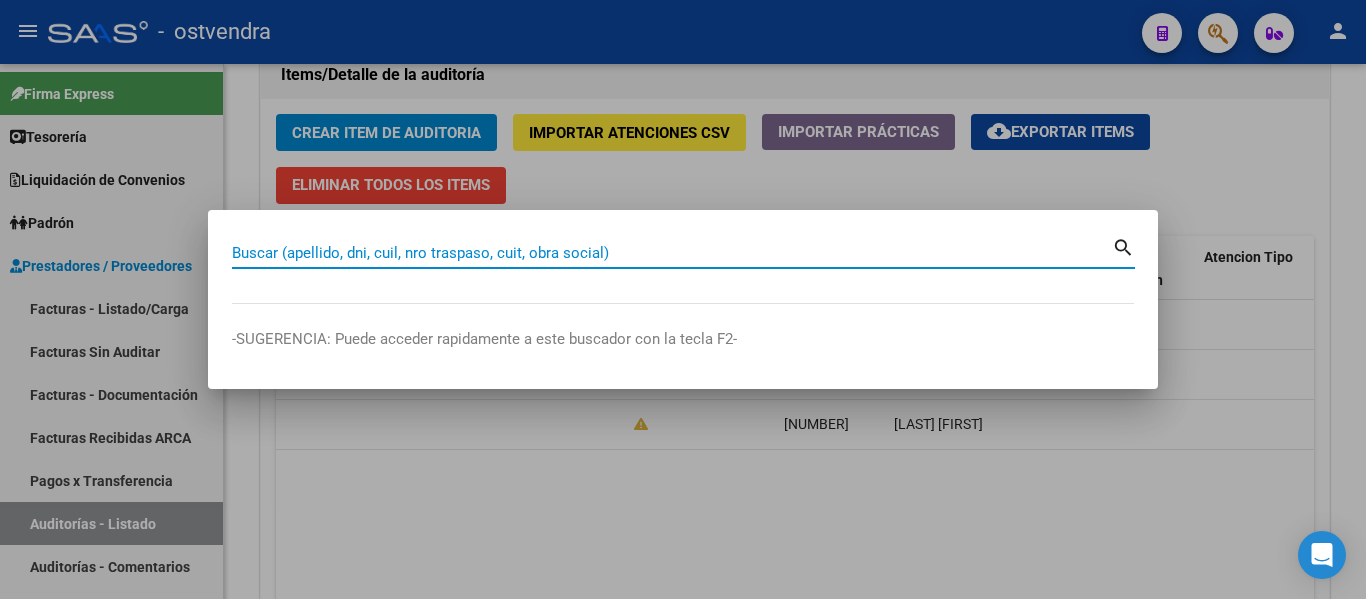 paste on "[NUMBER]" 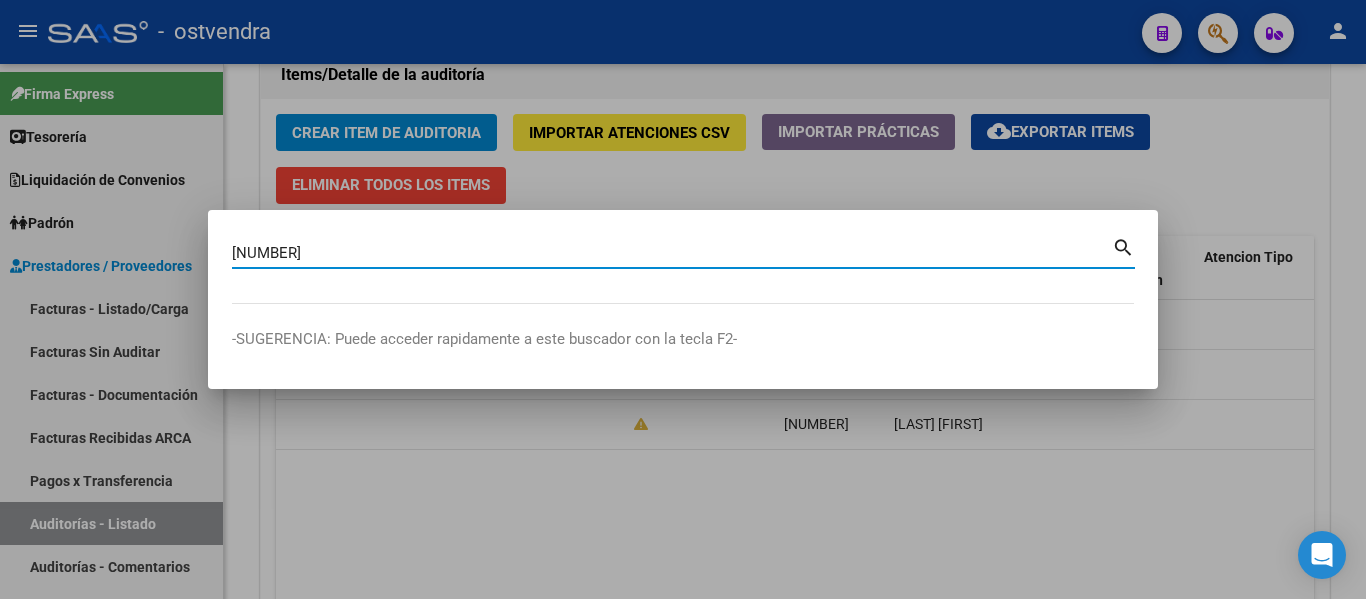 type on "[NUMBER]" 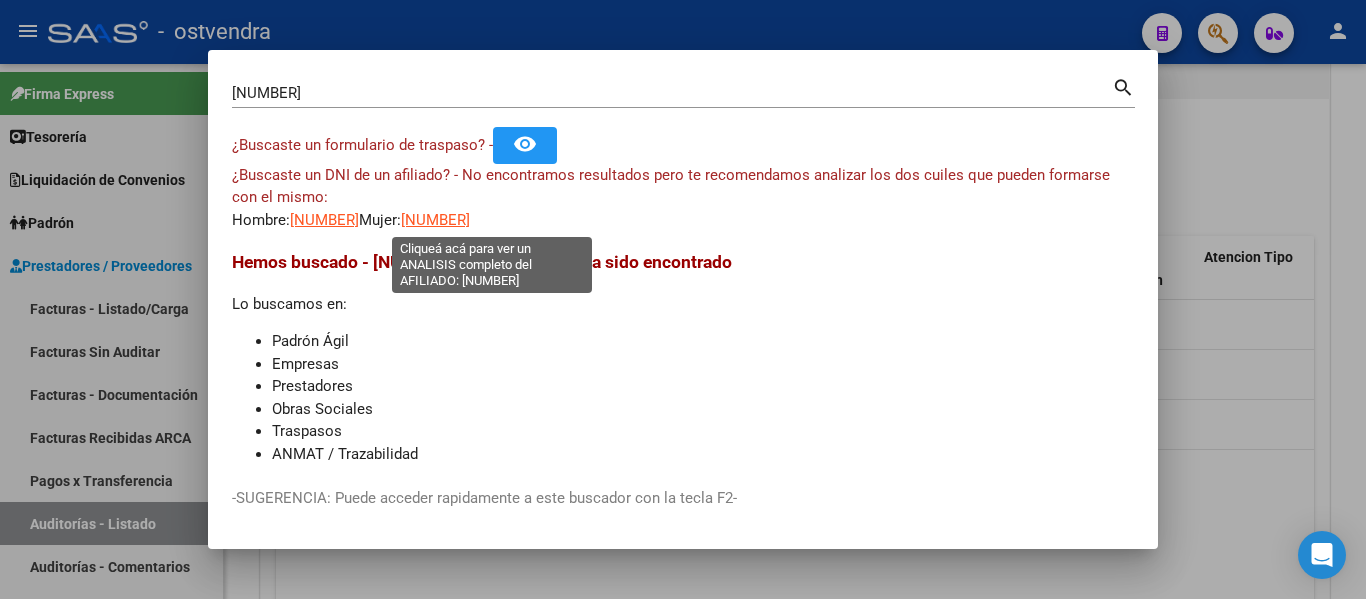 click on "[NUMBER]" at bounding box center [435, 220] 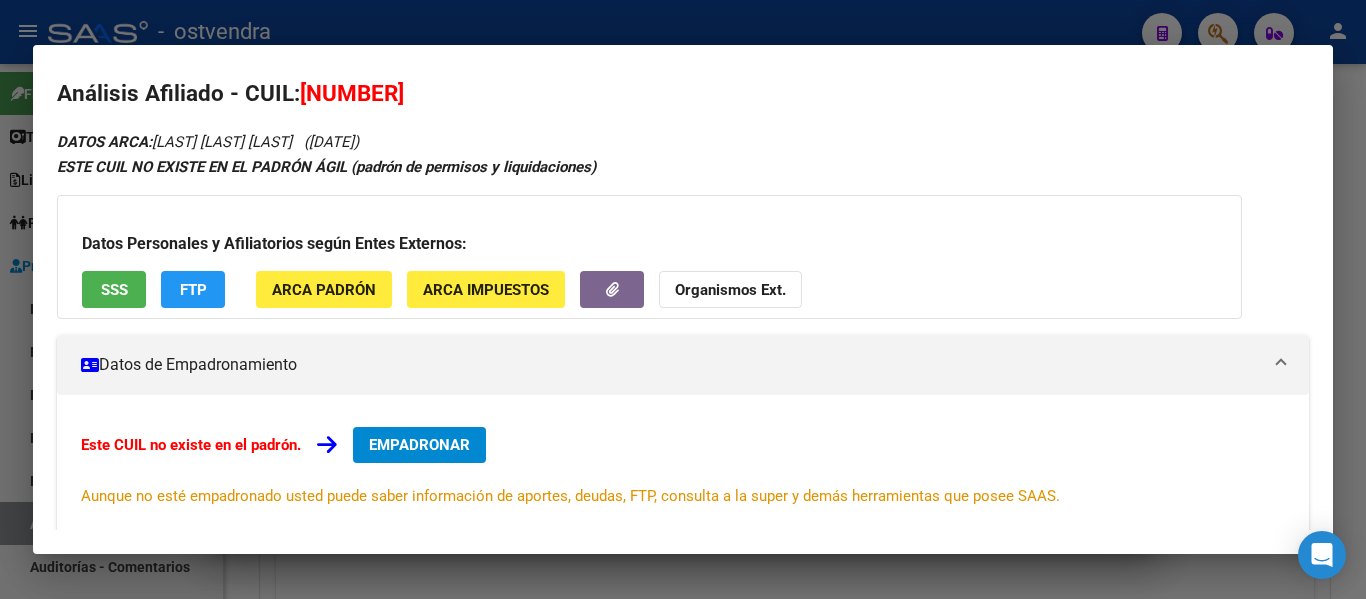 scroll, scrollTop: 13, scrollLeft: 0, axis: vertical 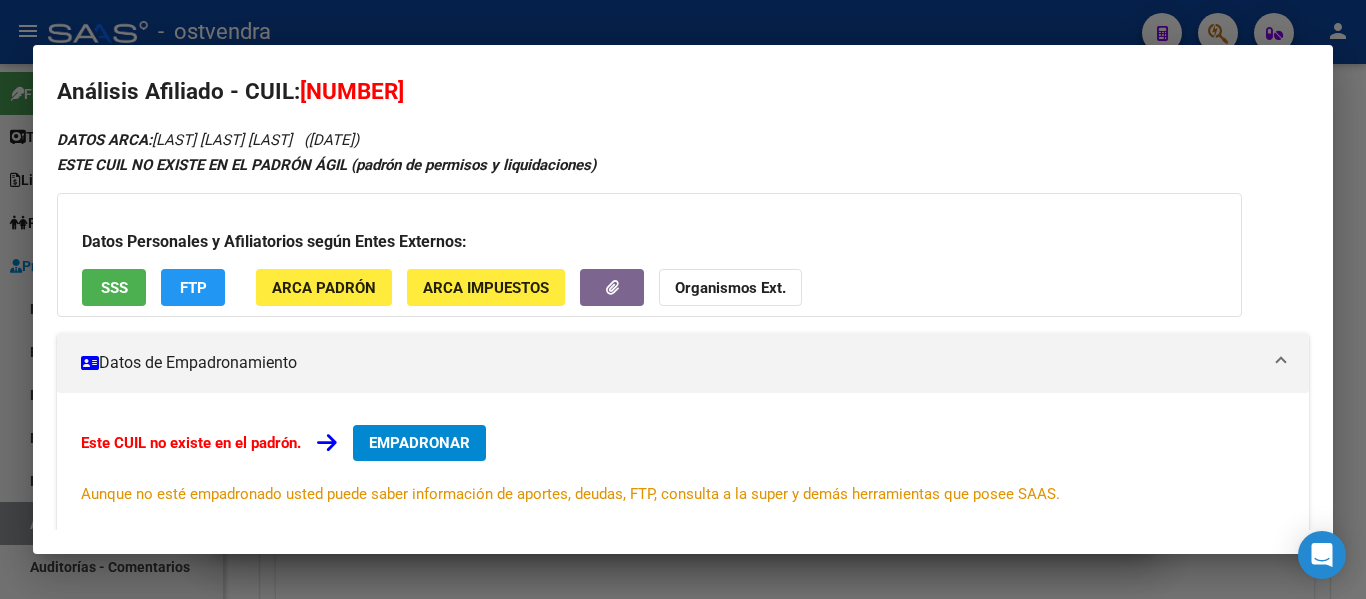 click at bounding box center (683, 299) 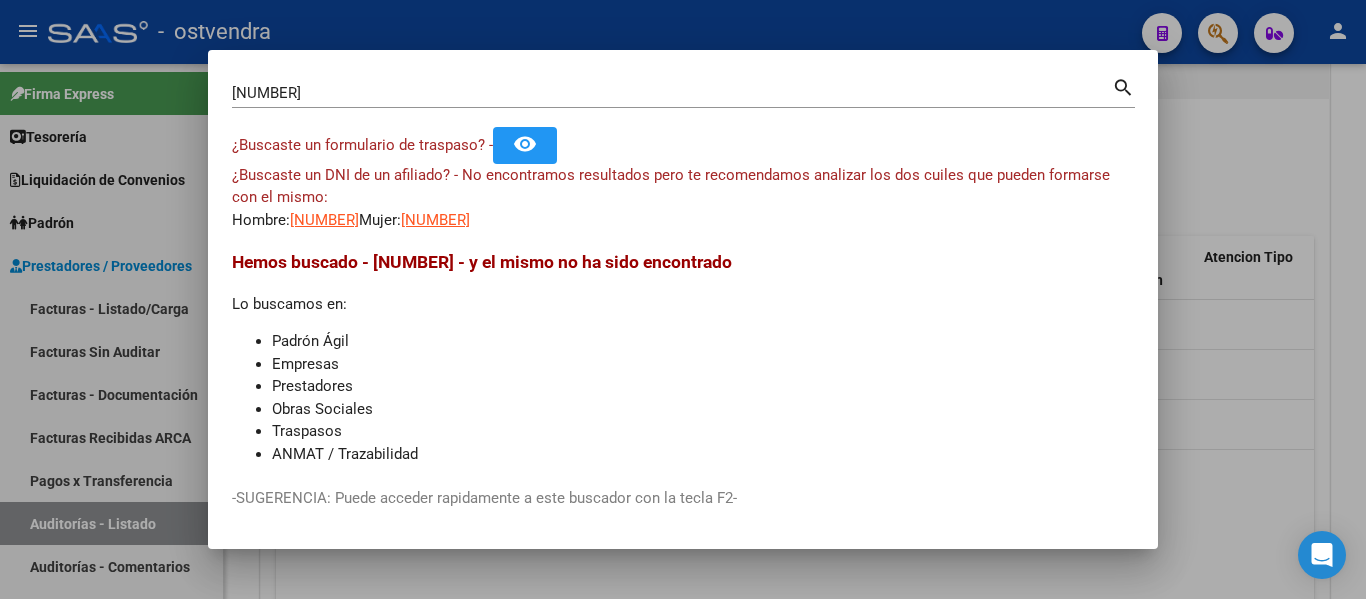 click at bounding box center (683, 299) 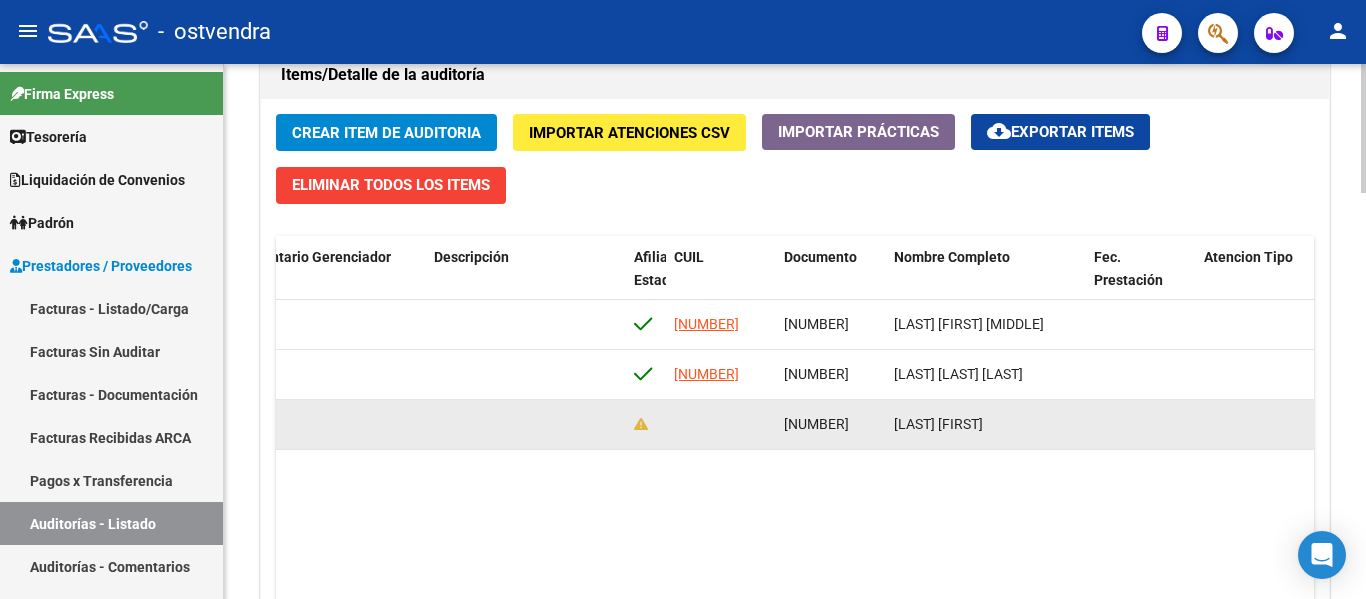 drag, startPoint x: 782, startPoint y: 425, endPoint x: 840, endPoint y: 421, distance: 58.137768 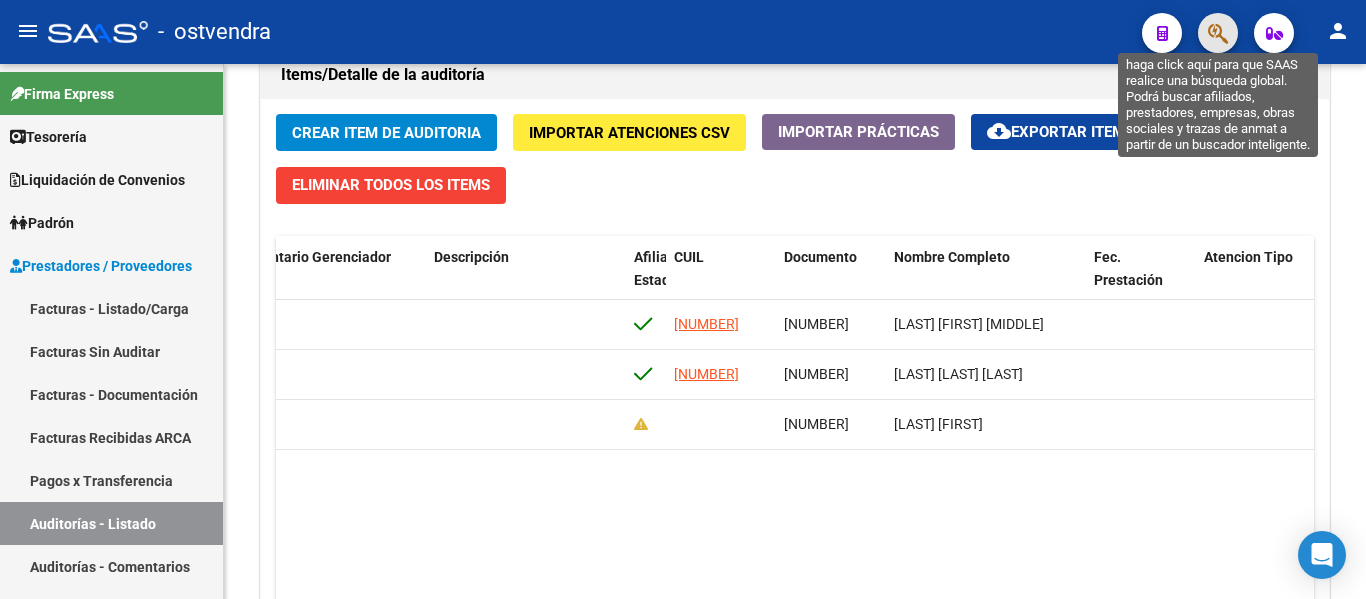 click 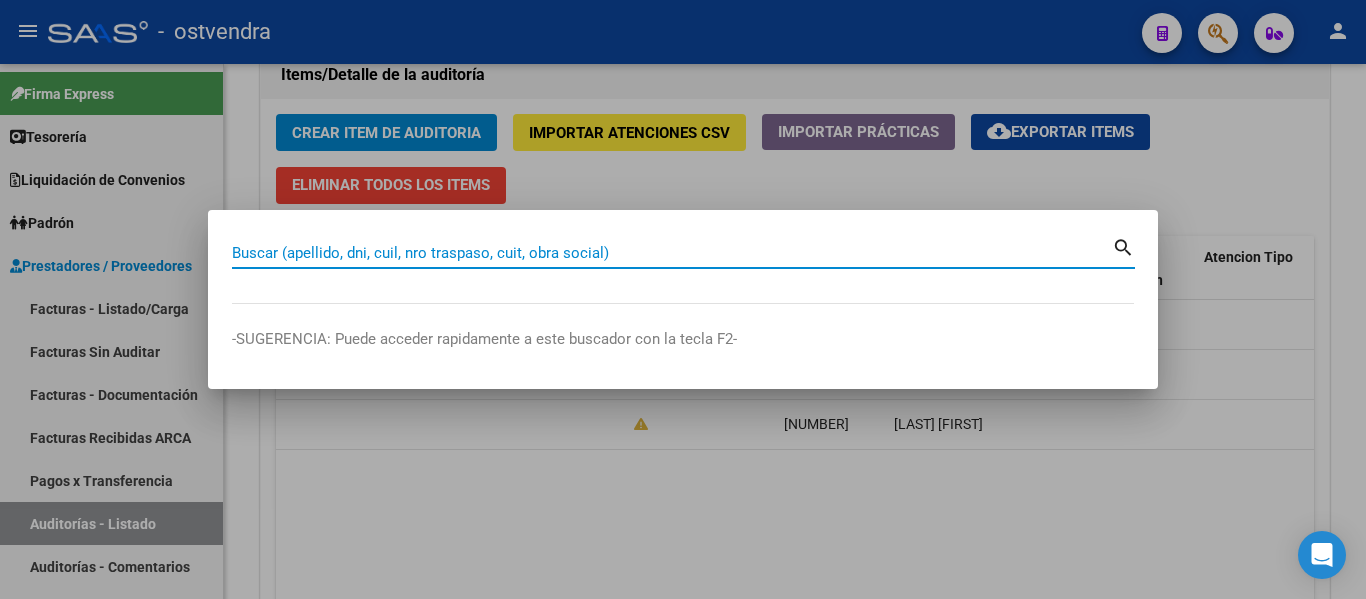paste on "[NUMBER]" 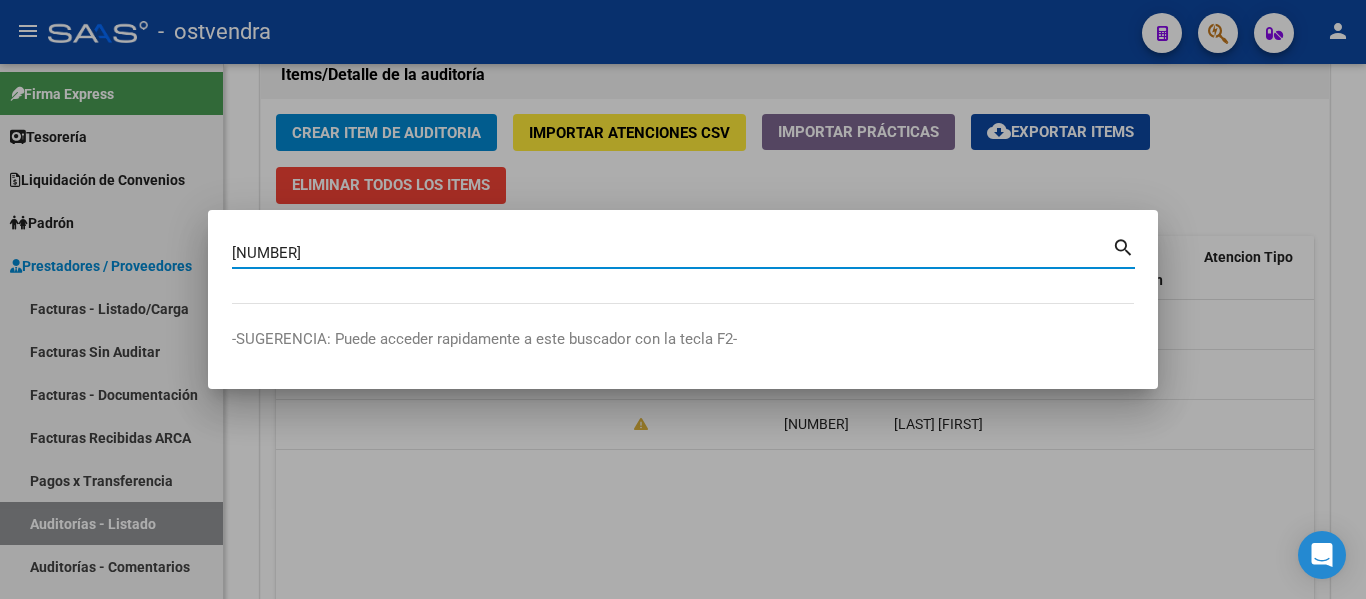 type on "[NUMBER]" 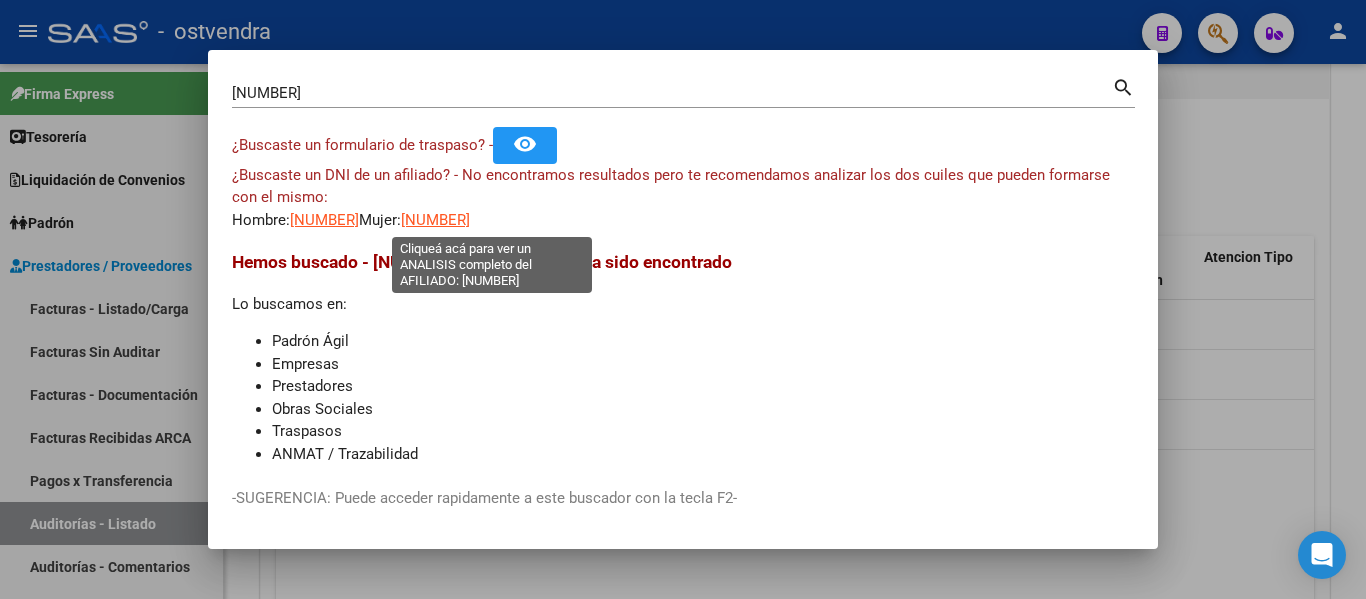 click on "[NUMBER]" at bounding box center [435, 220] 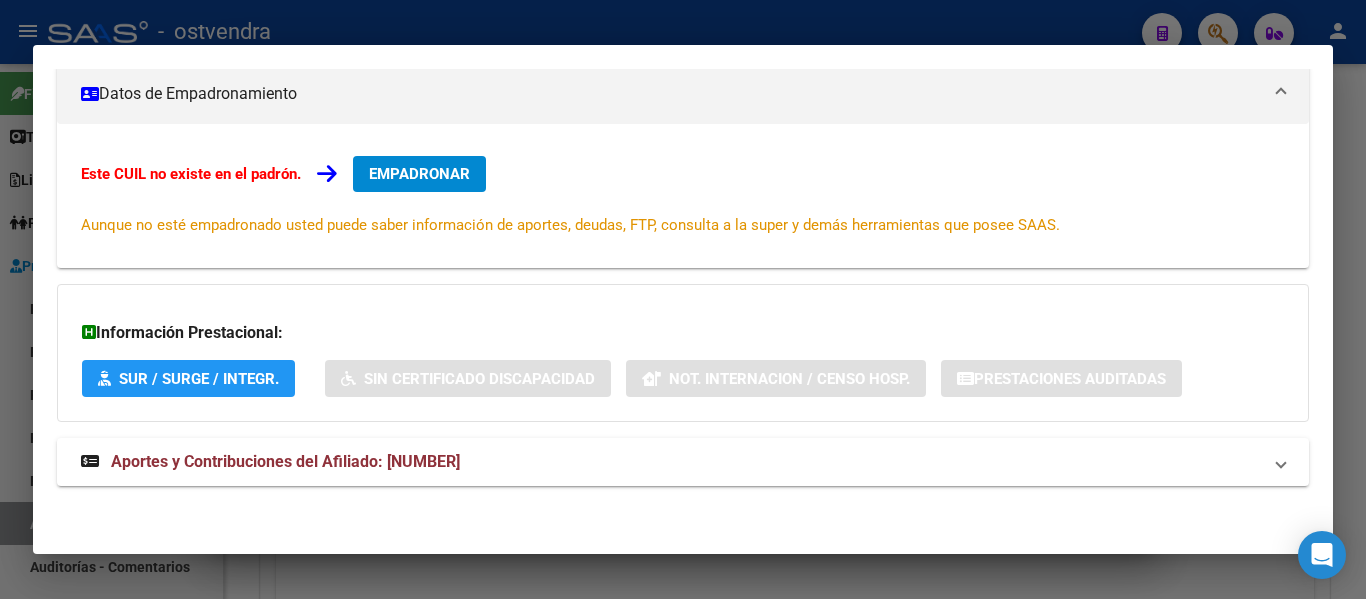scroll, scrollTop: 283, scrollLeft: 0, axis: vertical 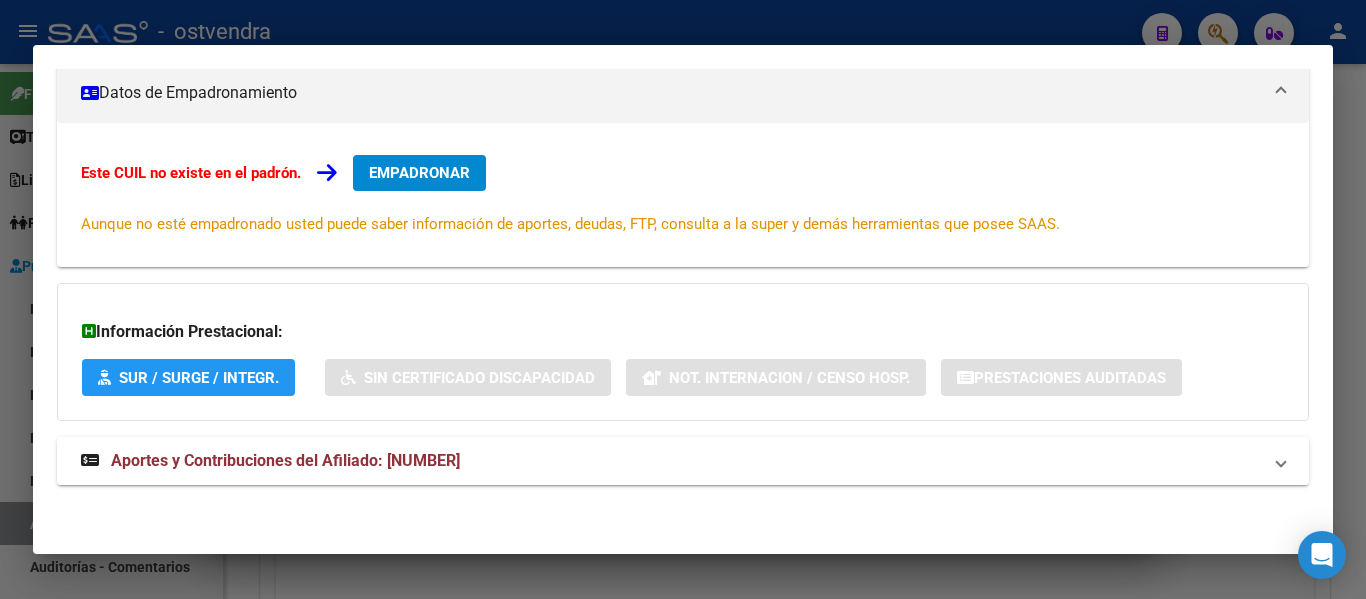 click on "Aportes y Contribuciones del Afiliado: [NUMBER]" at bounding box center [285, 460] 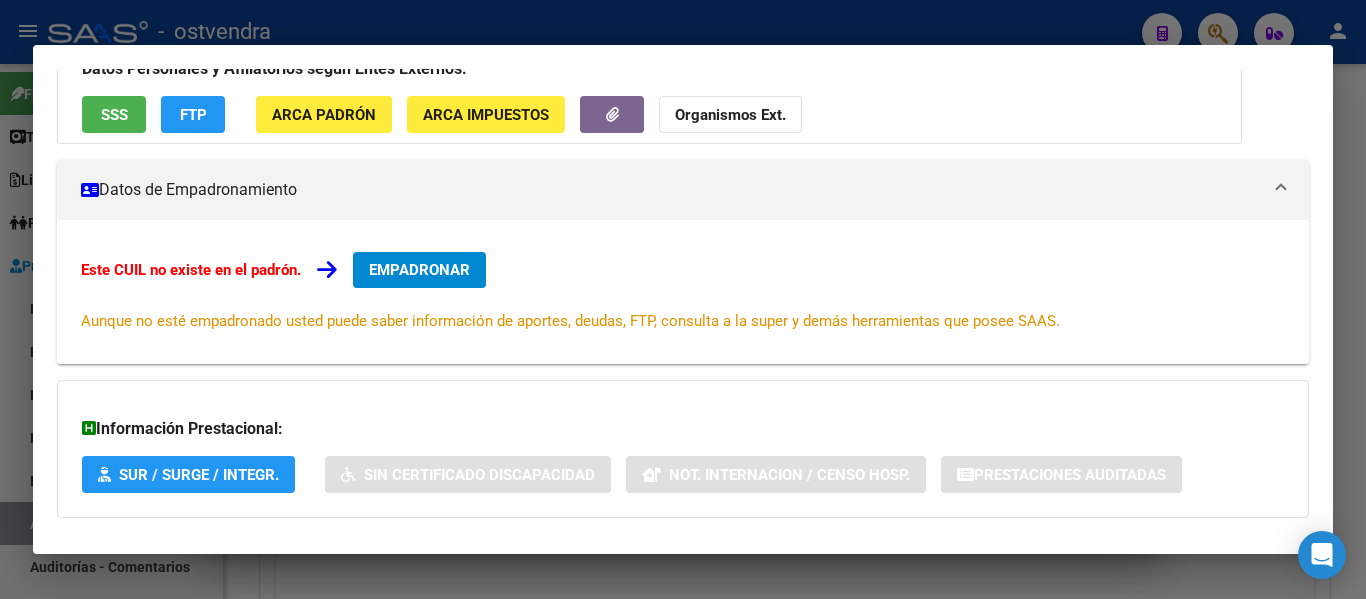 scroll, scrollTop: 184, scrollLeft: 0, axis: vertical 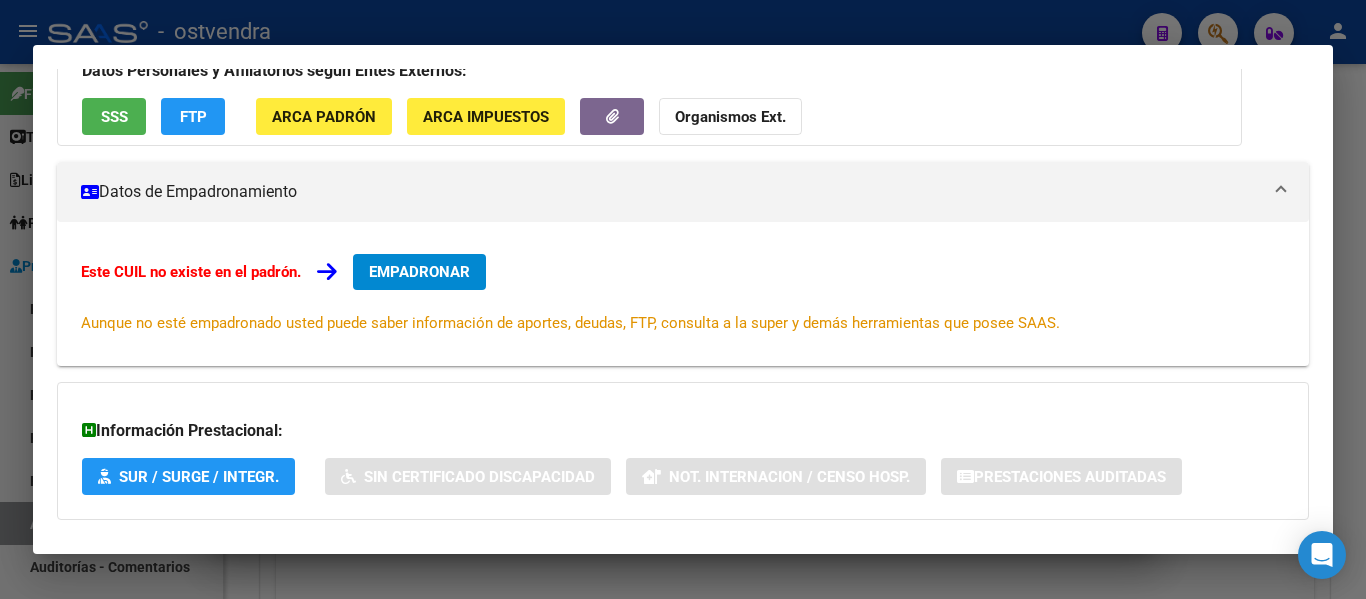 click on "Este CUIL no existe en el padrón.   EMPADRONAR
Aunque no esté empadronado usted puede saber información de aportes, deudas, FTP, consulta a la super y demás herramientas que posee SAAS." at bounding box center (683, 294) 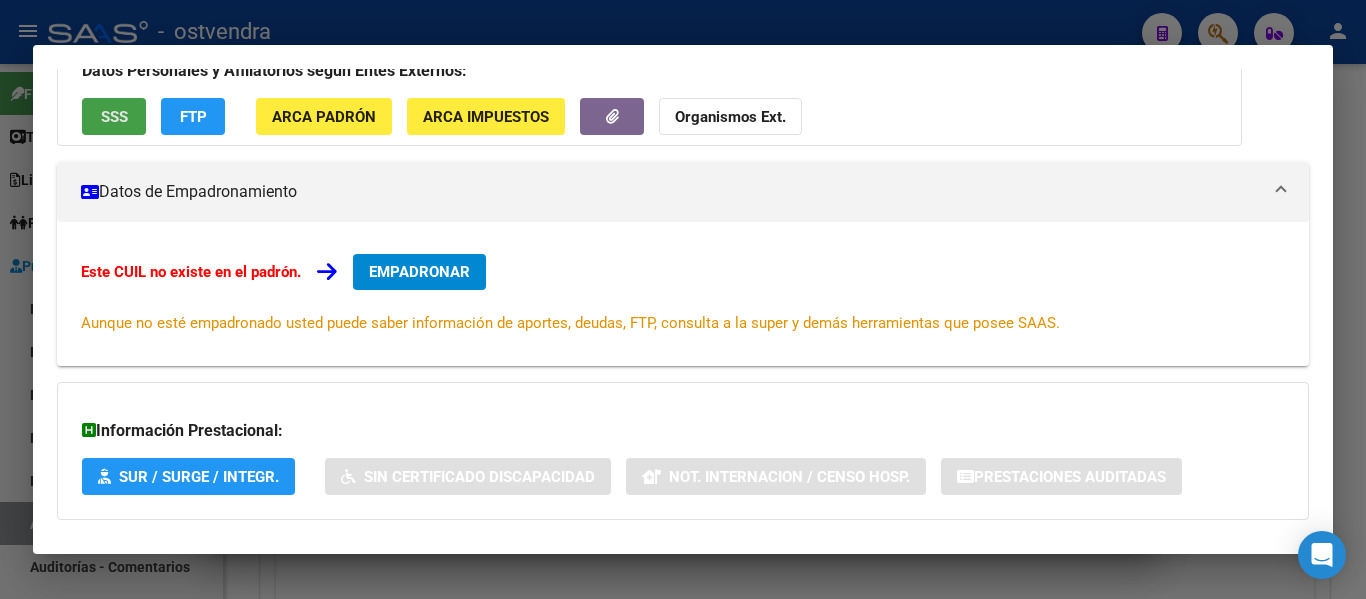 click on "SSS" at bounding box center [114, 117] 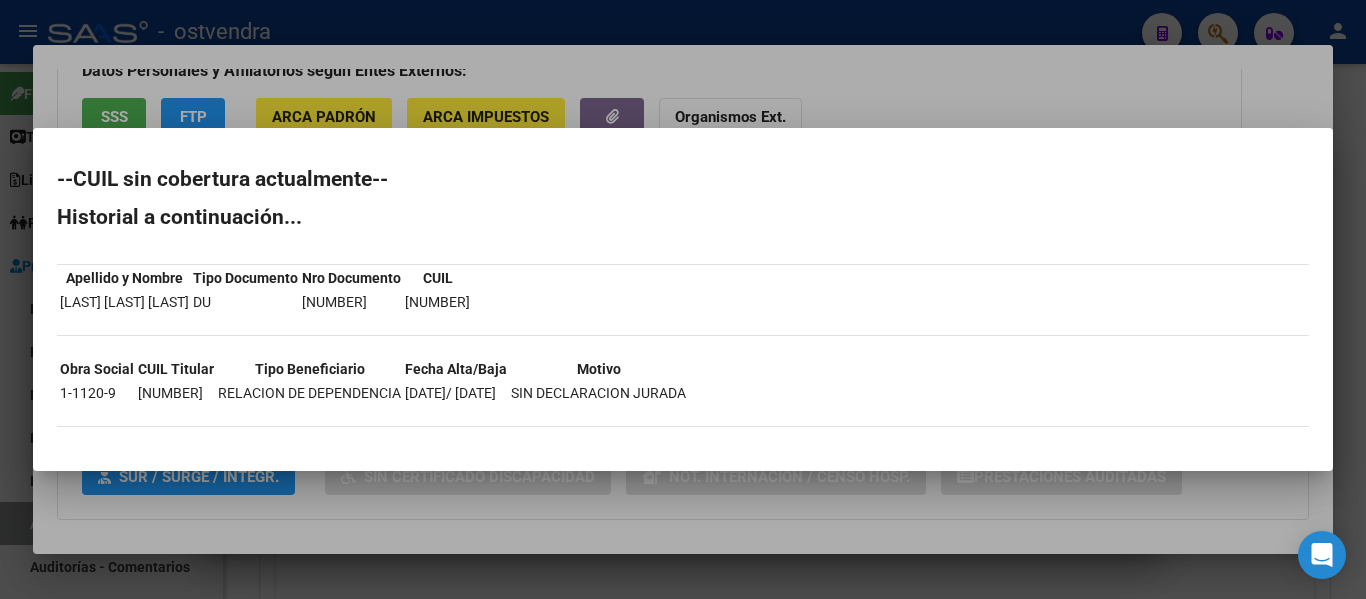 click at bounding box center (683, 299) 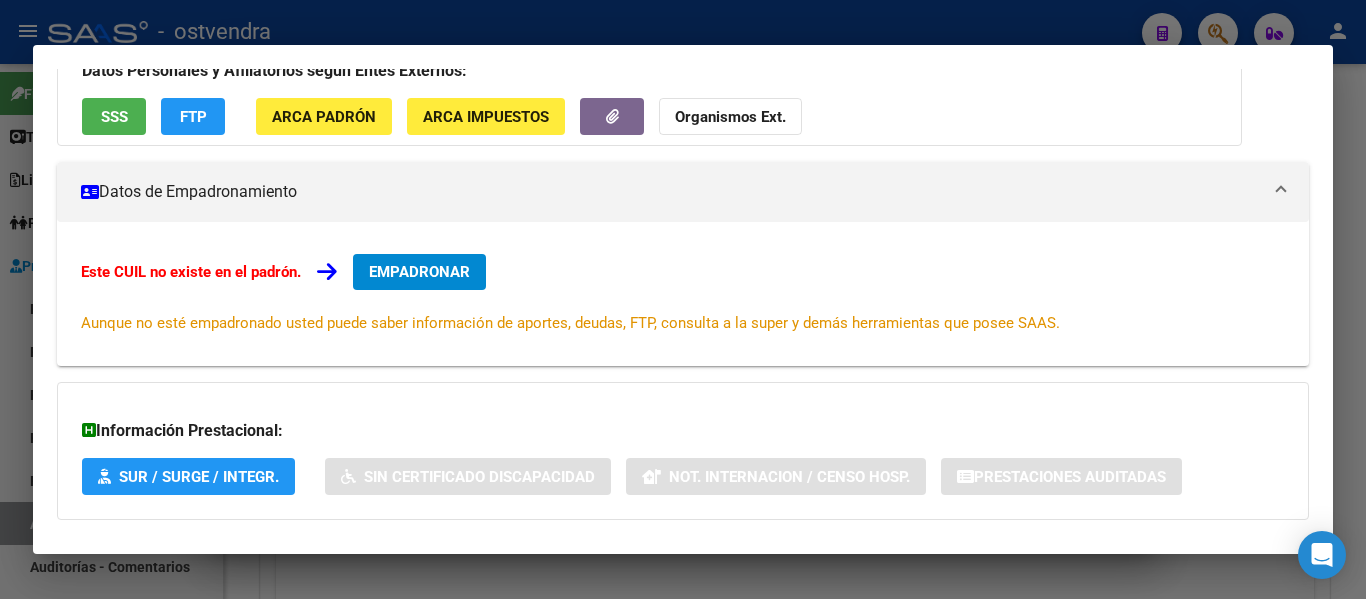 click on "Análisis Afiliado - CUIL:  [NUMBER] DATOS ARCA:  [FIRST] [LAST] [MIDDLE]   ([DATE])  ESTE CUIL NO EXISTE EN EL PADRÓN ÁGIL (padrón de permisos y liquidaciones) Datos Personales y Afiliatorios según Entes Externos: SSS FTP ARCA Padrón ARCA Impuestos Organismos Ext.    Datos de Empadronamiento  Este CUIL no existe en el padrón.   EMPADRONAR
Aunque no esté empadronado usted puede saber información de aportes, deudas, FTP, consulta a la super y demás herramientas que posee SAAS.   Información Prestacional:       SUR / SURGE / INTEGR.    Sin Certificado Discapacidad    Not. Internacion / Censo Hosp.  Prestaciones Auditadas     Aportes y Contribuciones del Afiliado: [NUMBER] Hemos buscado el CUIL - [NUMBER] - y el mismo no existe en nuestra información procesada de aportes y contribuciones  El mismo fue buscado en:  Cuenta Corriente Devengada de Régimen General Cuenta Corriente Devengada de Monotributo / Personal Doméstico Percibidos de Aportes Detallado Percibido Total" at bounding box center [683, 299] 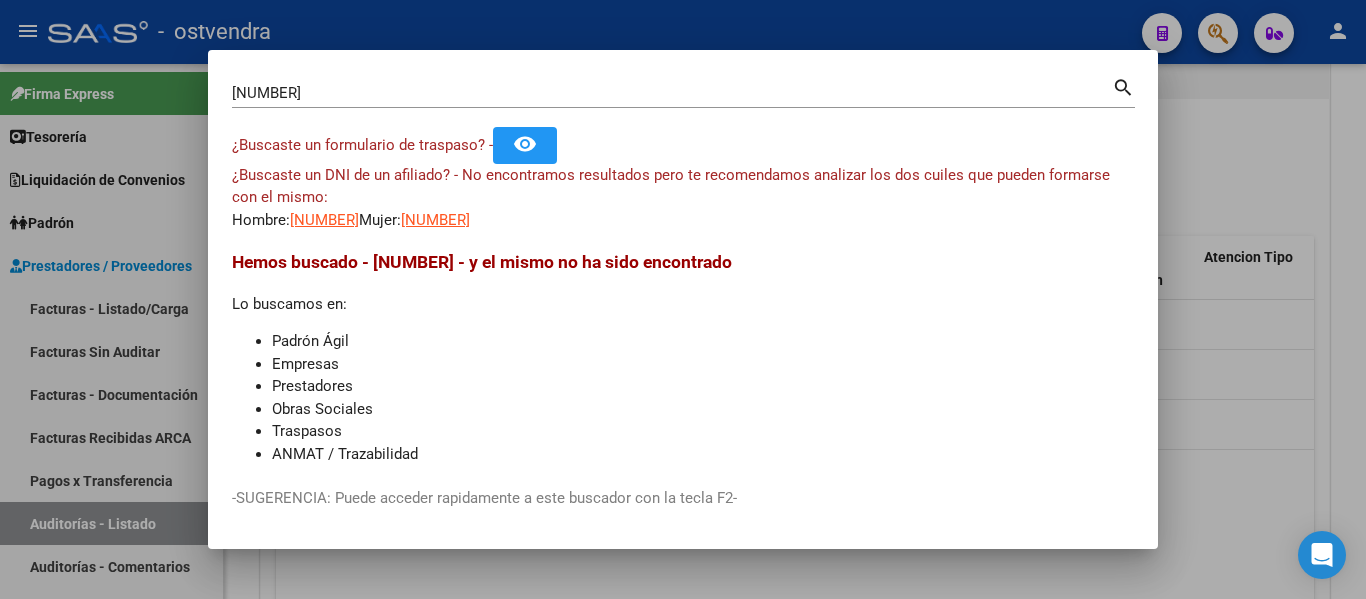 click at bounding box center [683, 299] 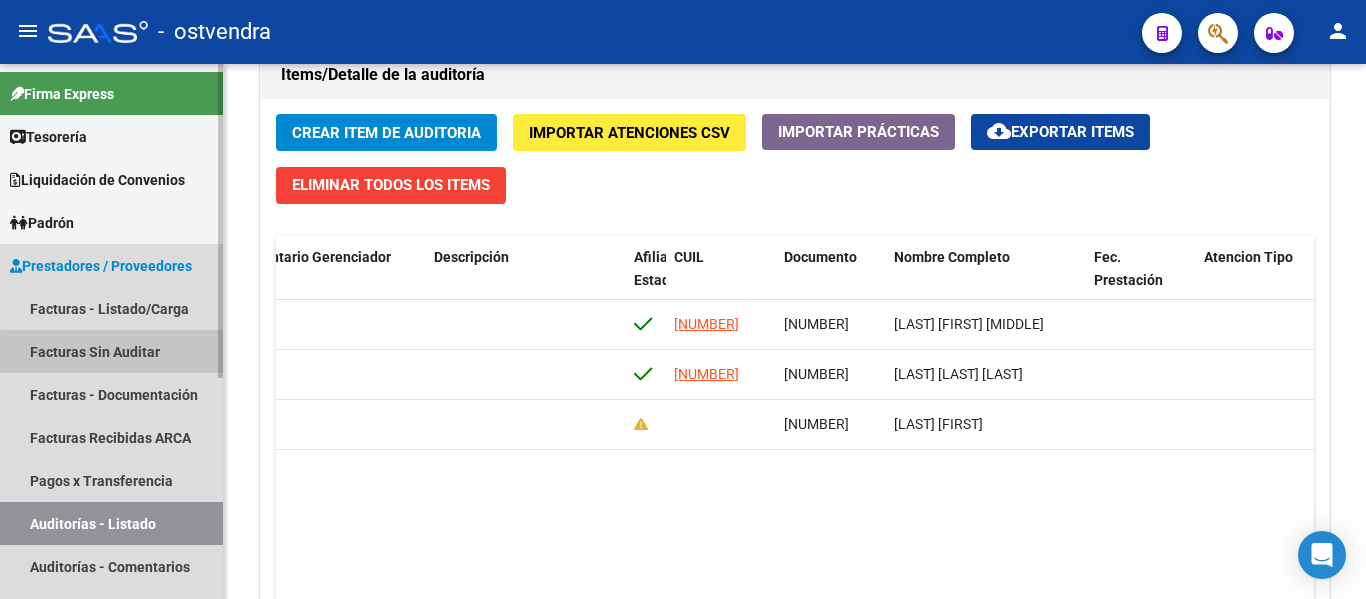 click on "Facturas Sin Auditar" at bounding box center [111, 351] 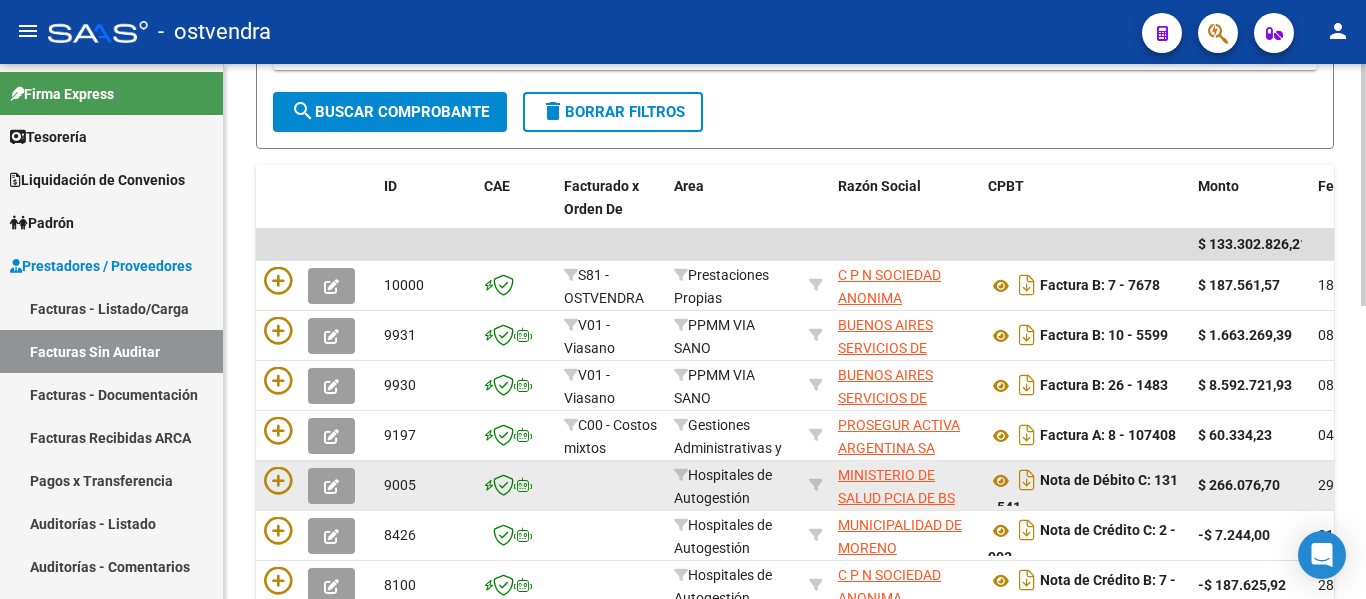 scroll, scrollTop: 0, scrollLeft: 0, axis: both 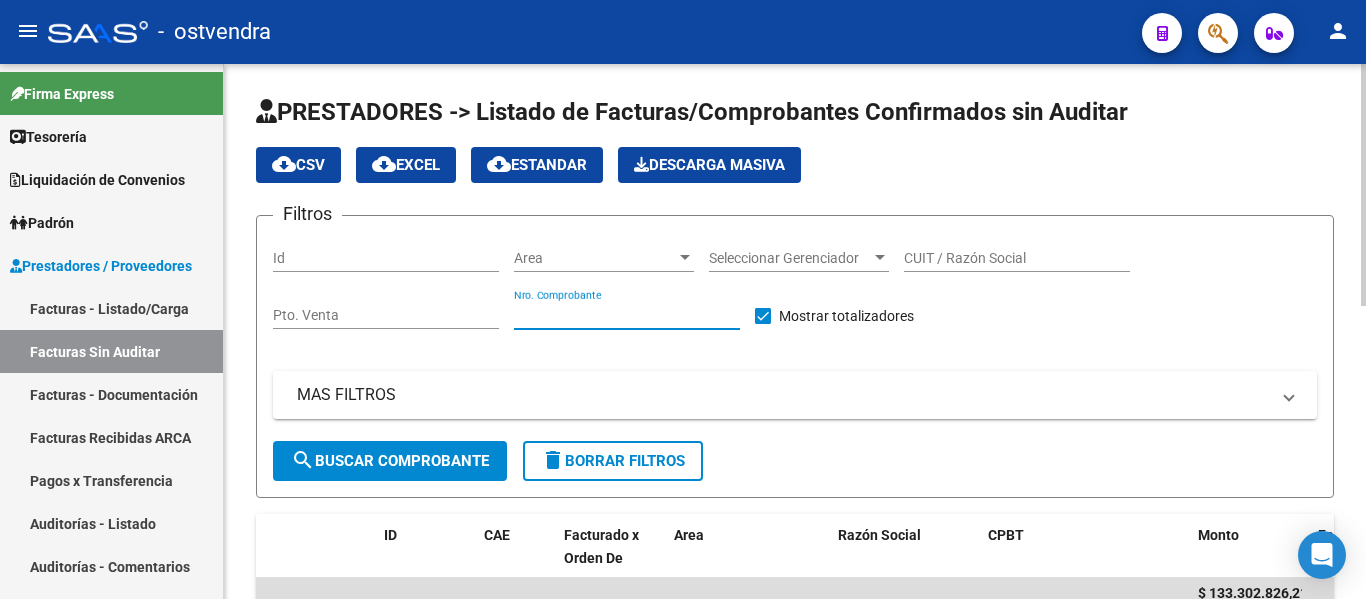 click on "Nro. Comprobante" at bounding box center (627, 315) 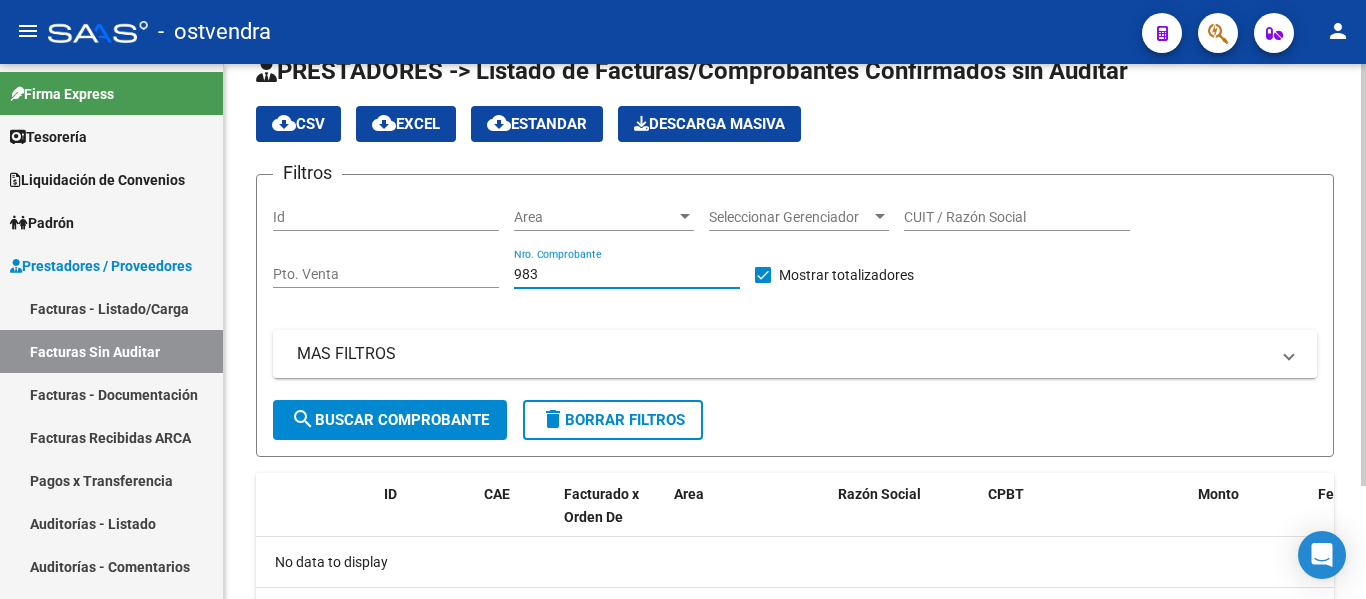 scroll, scrollTop: 39, scrollLeft: 0, axis: vertical 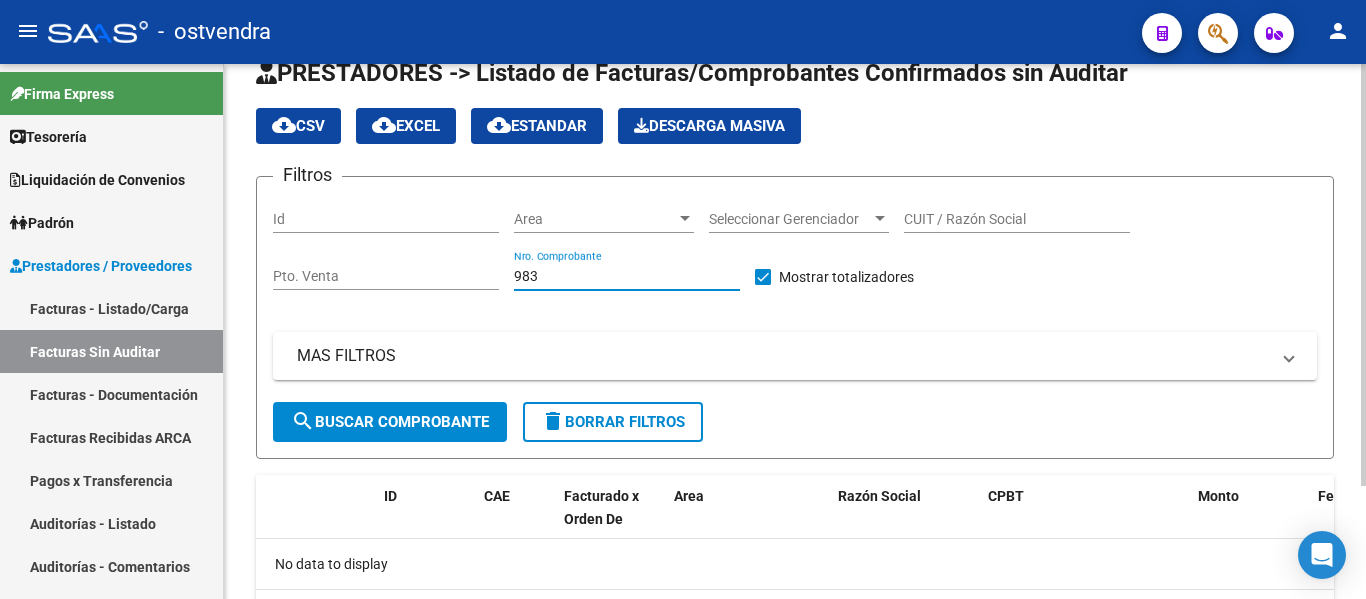type on "983" 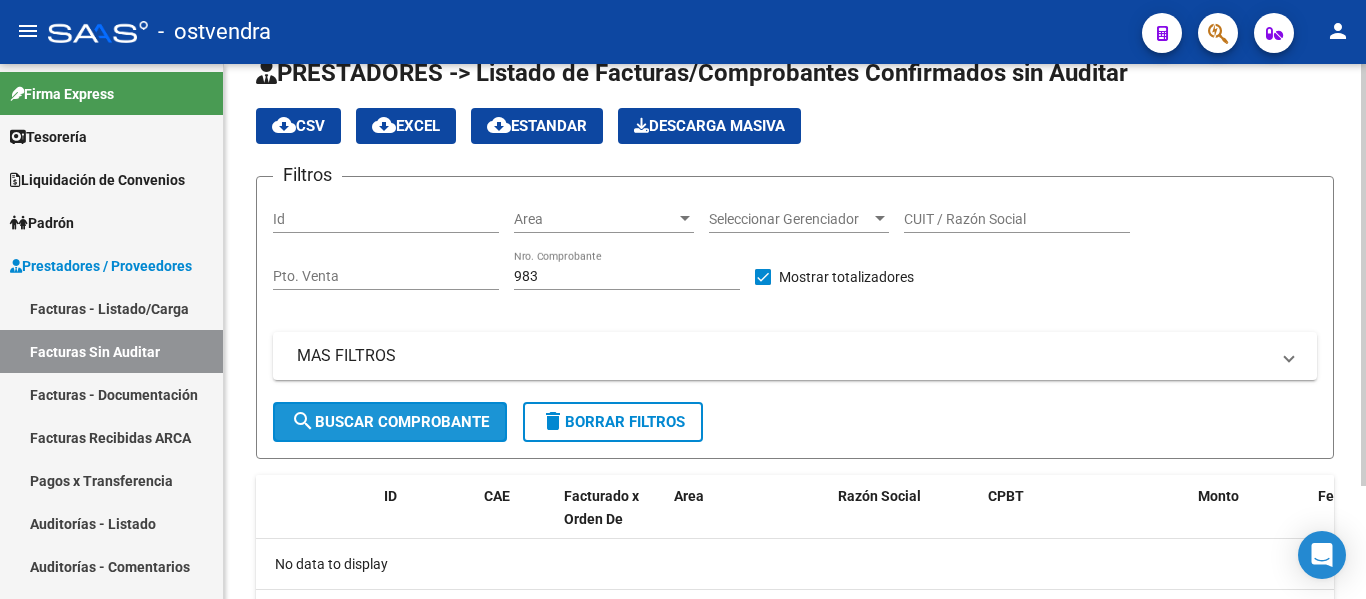 click on "search  Buscar Comprobante" 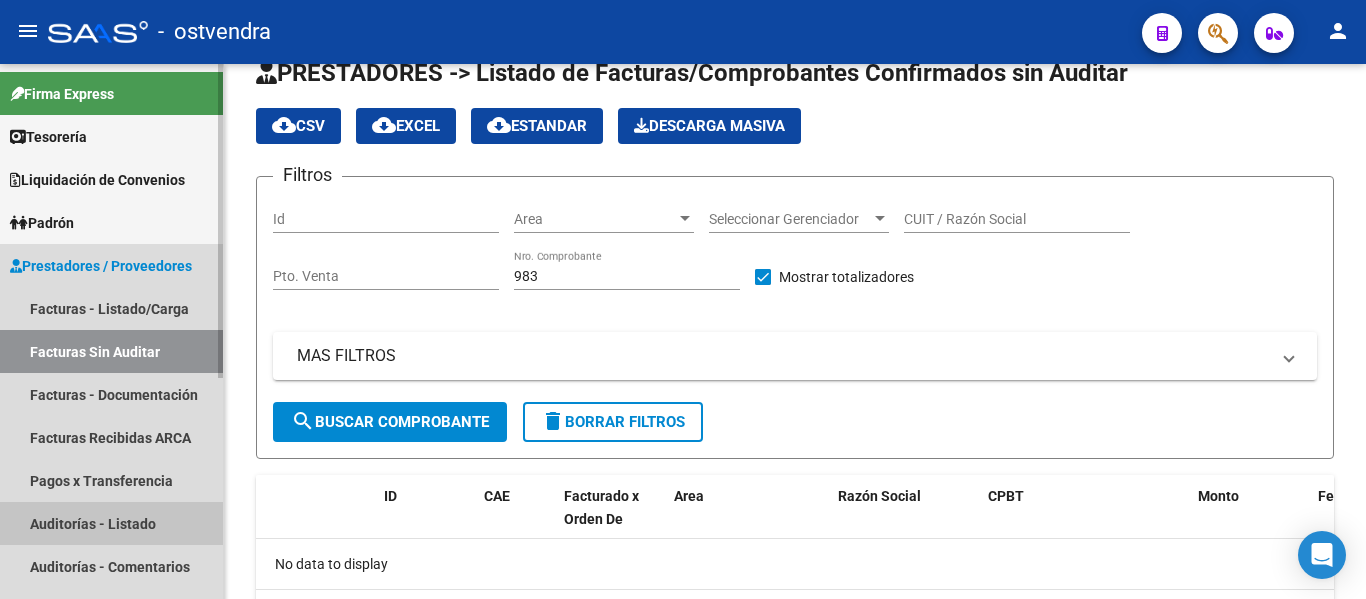 click on "Auditorías - Listado" at bounding box center [111, 523] 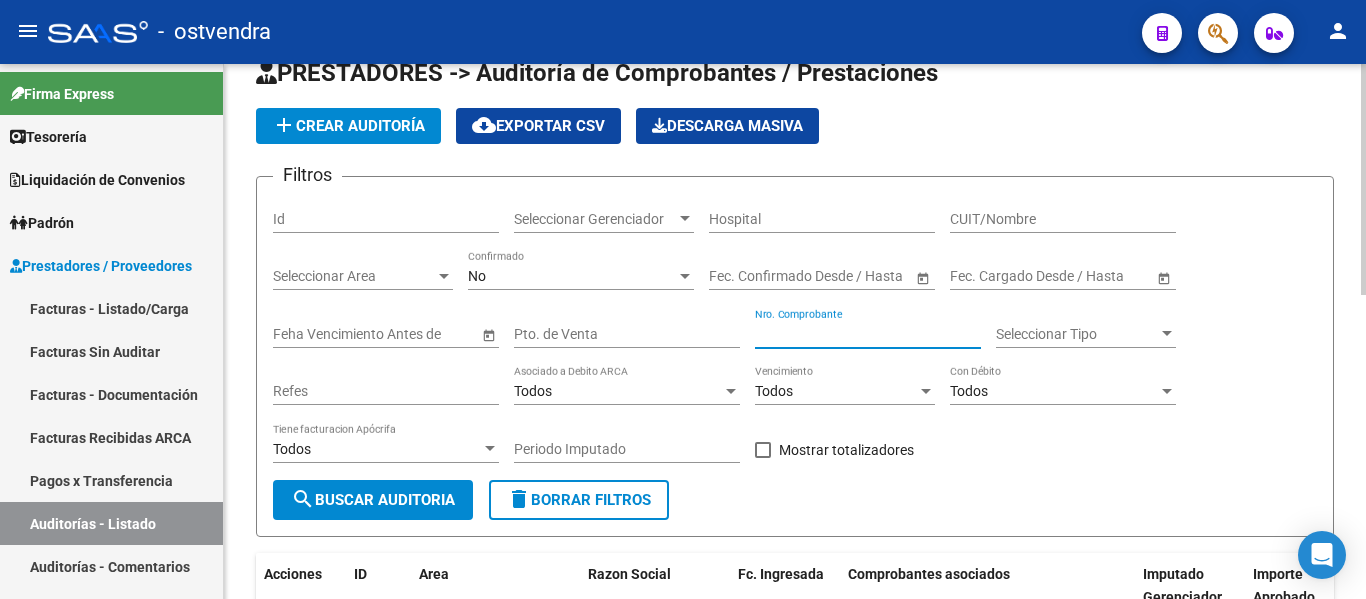 click on "Nro. Comprobante" at bounding box center (868, 334) 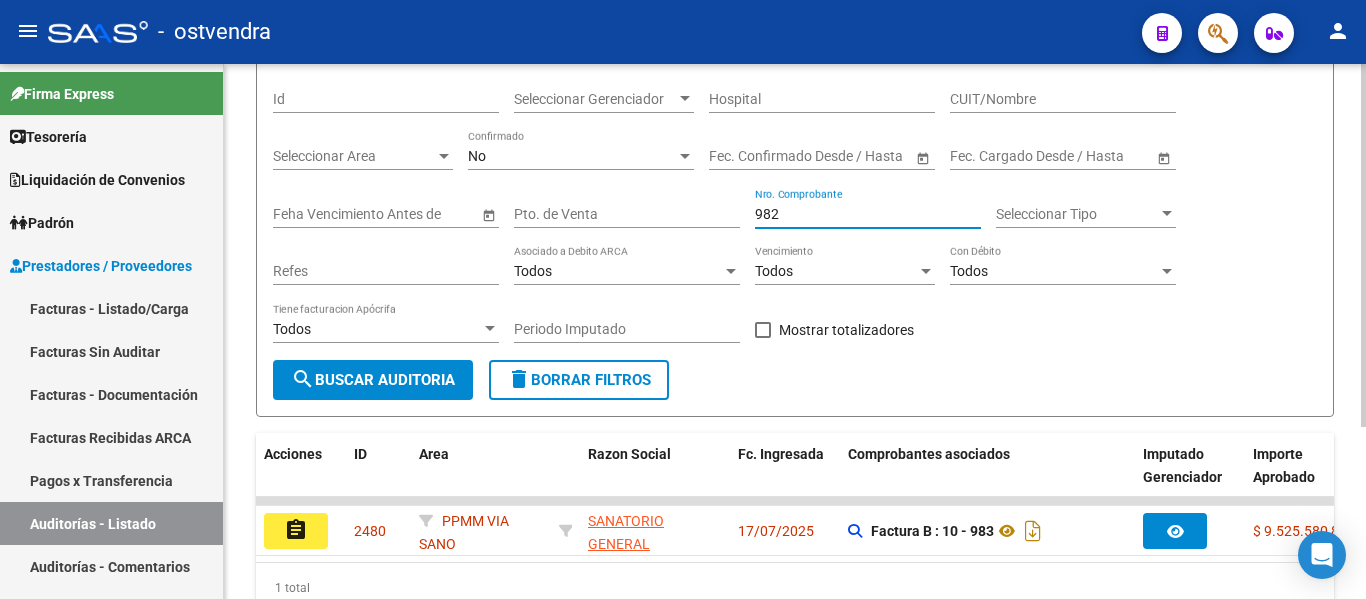 scroll, scrollTop: 160, scrollLeft: 0, axis: vertical 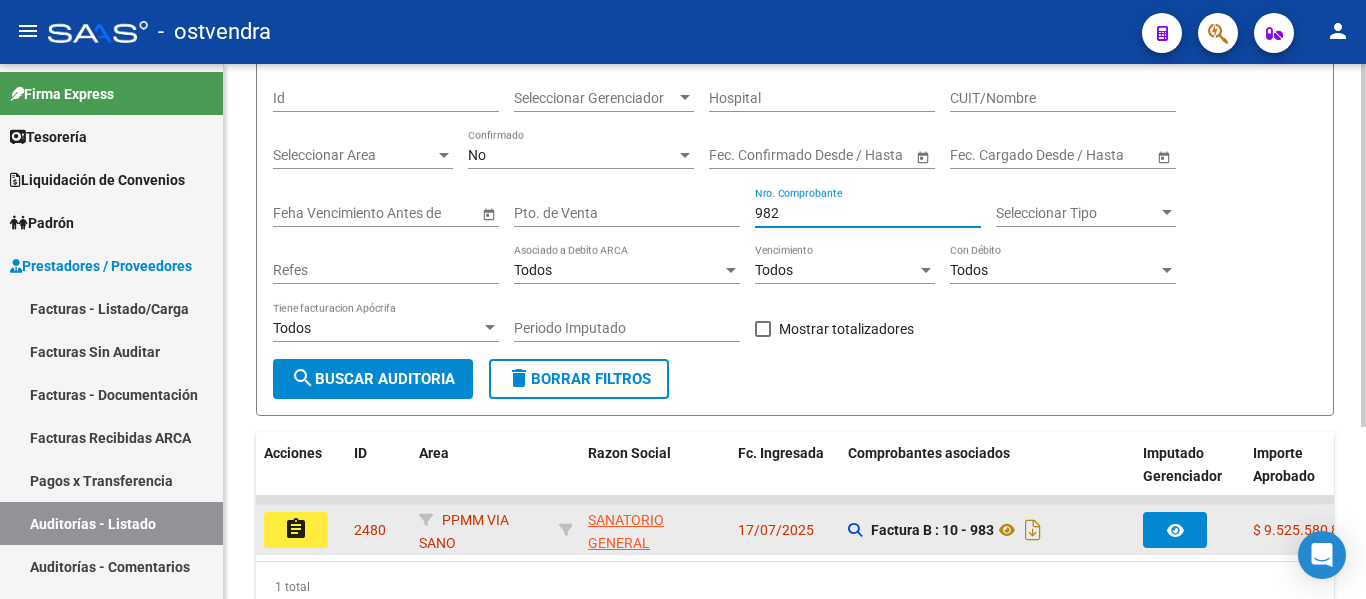 type on "982" 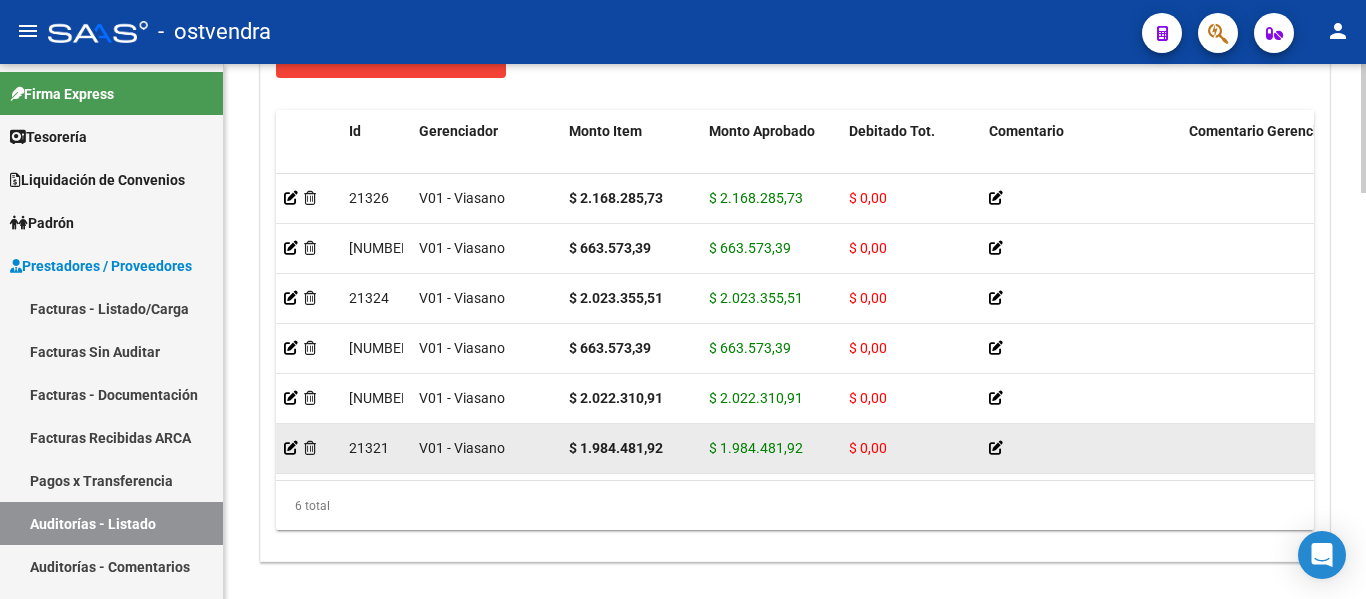 scroll, scrollTop: 1586, scrollLeft: 0, axis: vertical 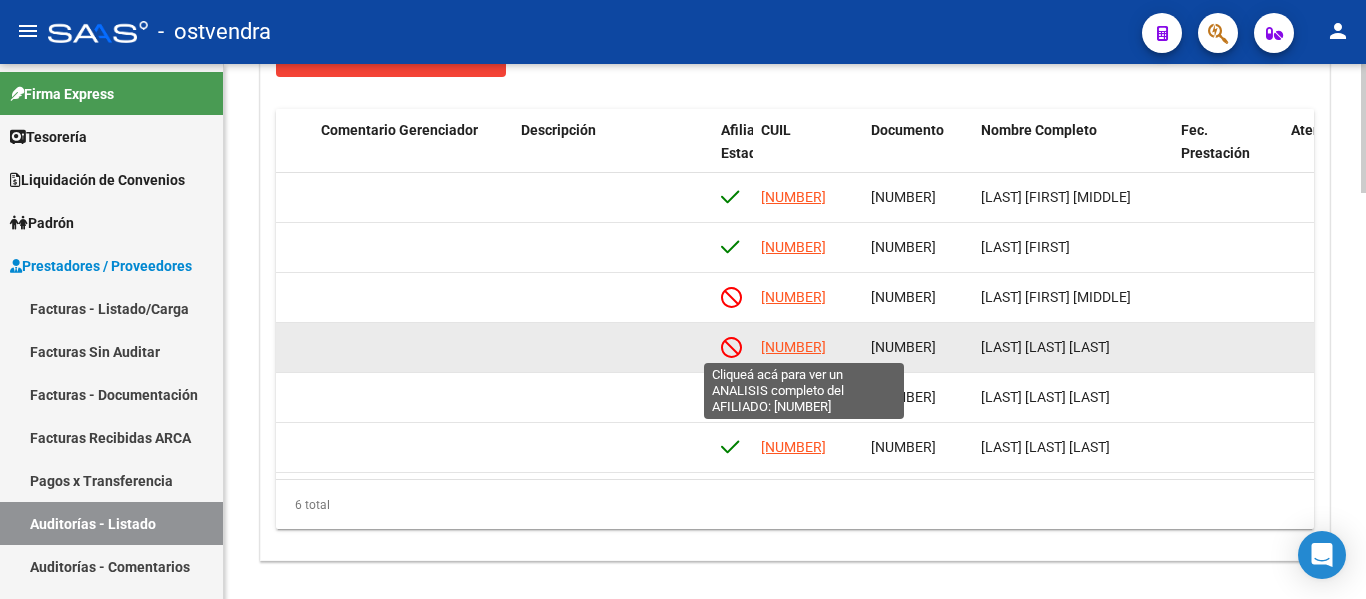click on "[NUMBER]" 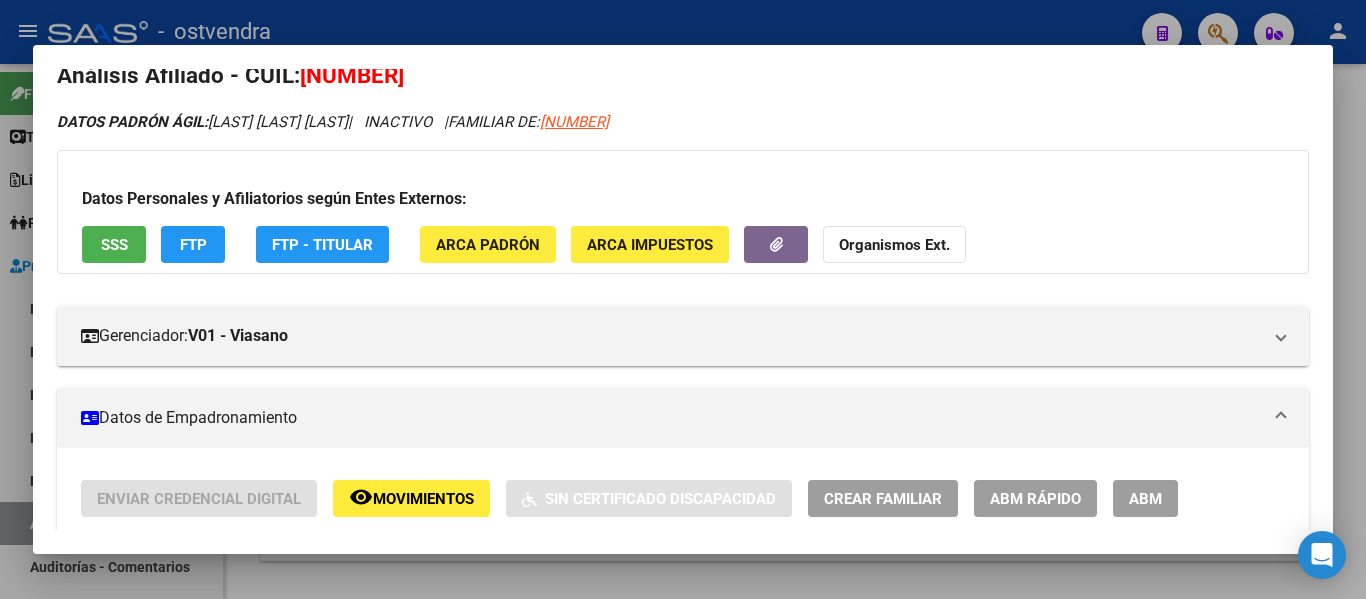scroll, scrollTop: 46, scrollLeft: 0, axis: vertical 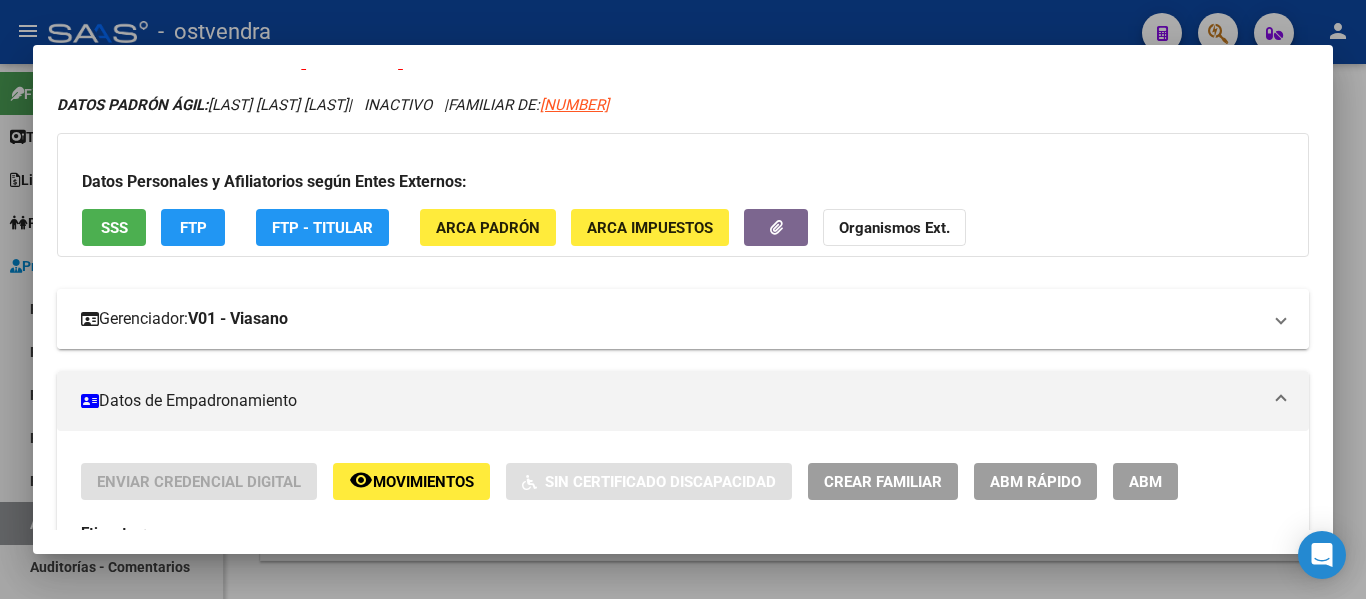 click on "Gerenciador:      V01 - Viasano" at bounding box center (683, 319) 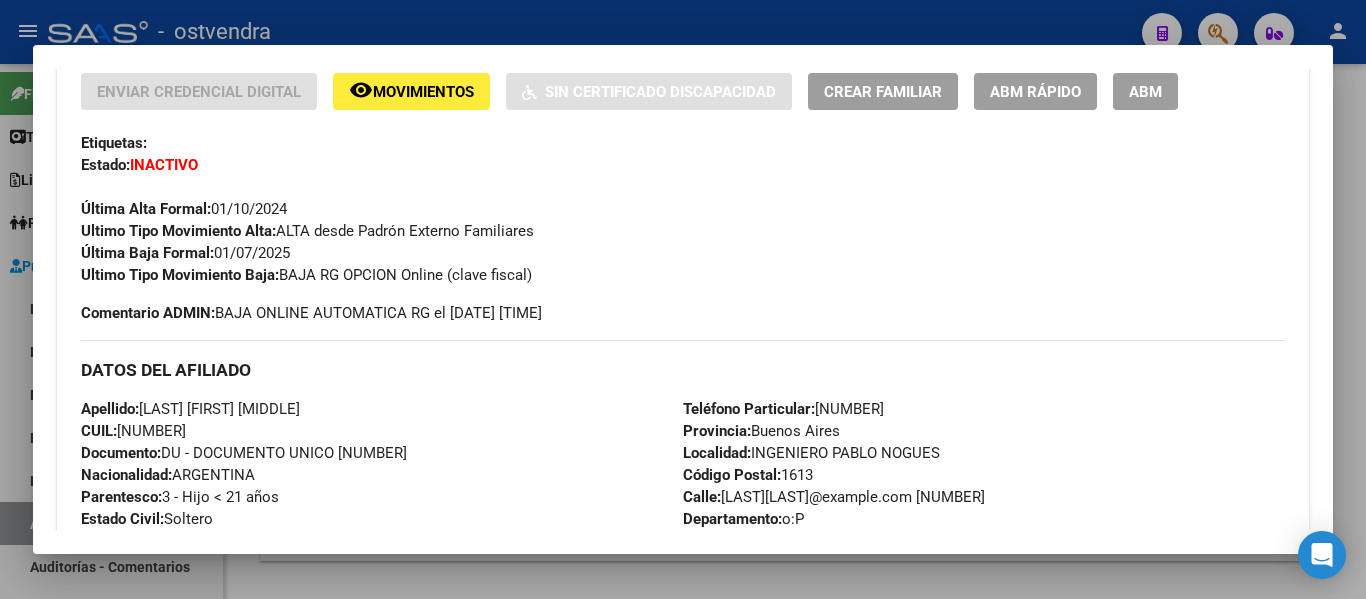 scroll, scrollTop: 660, scrollLeft: 0, axis: vertical 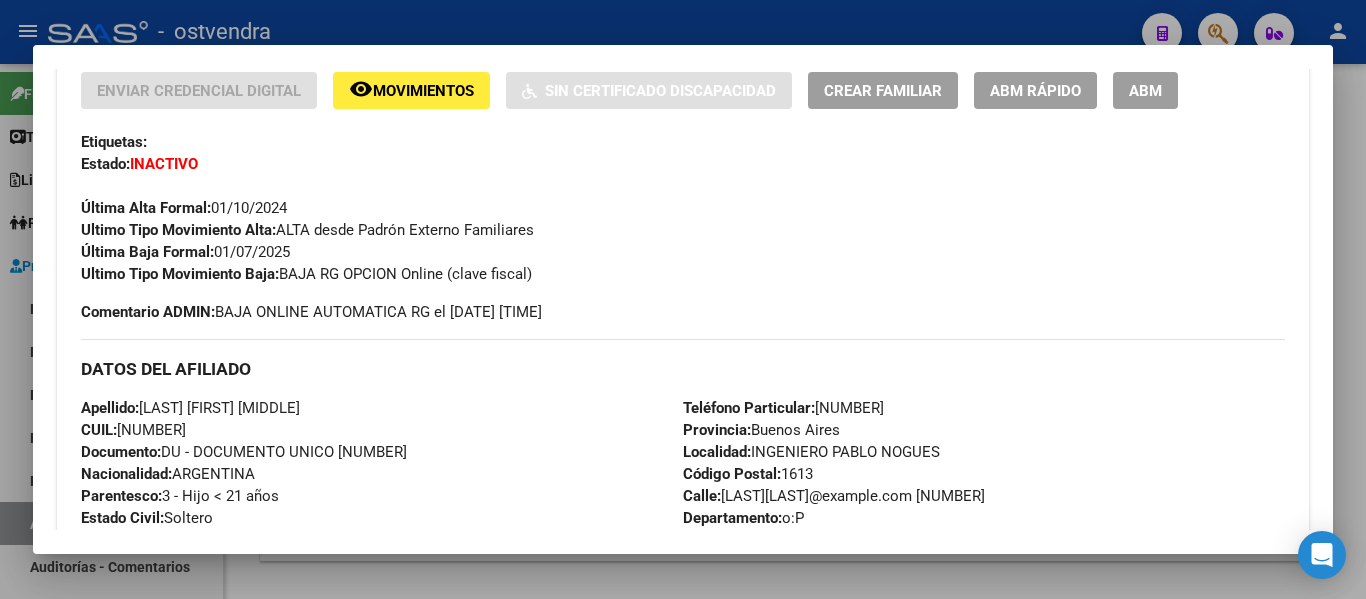 click at bounding box center (683, 299) 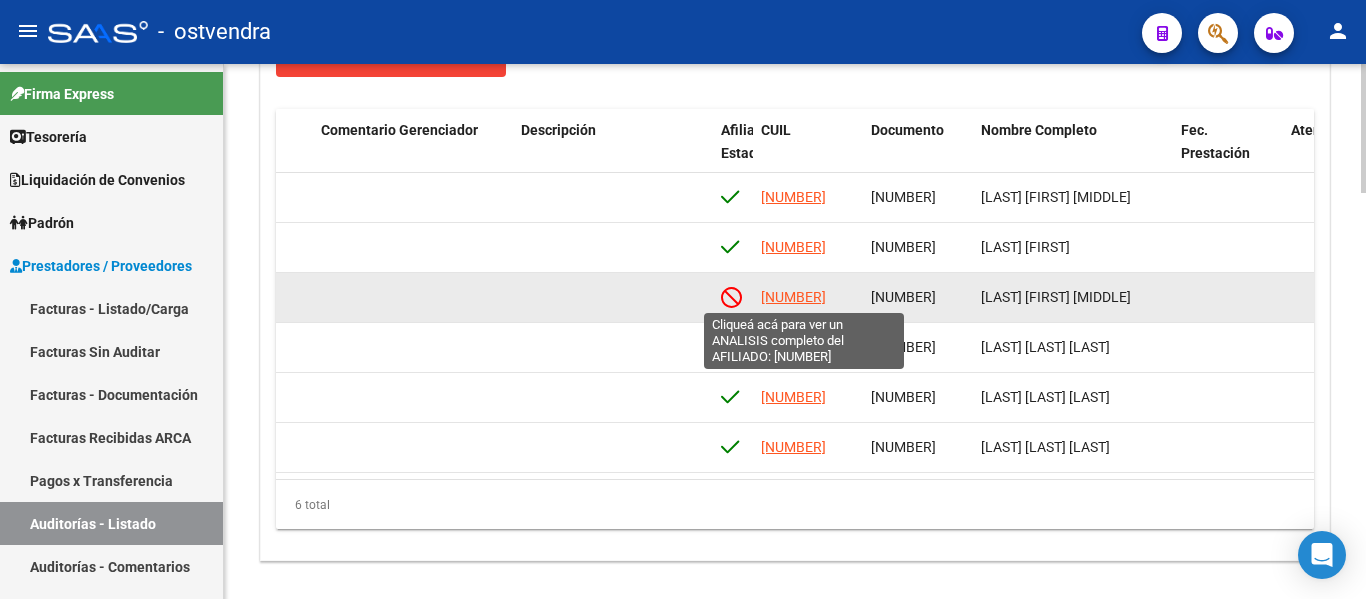 click on "[NUMBER]" 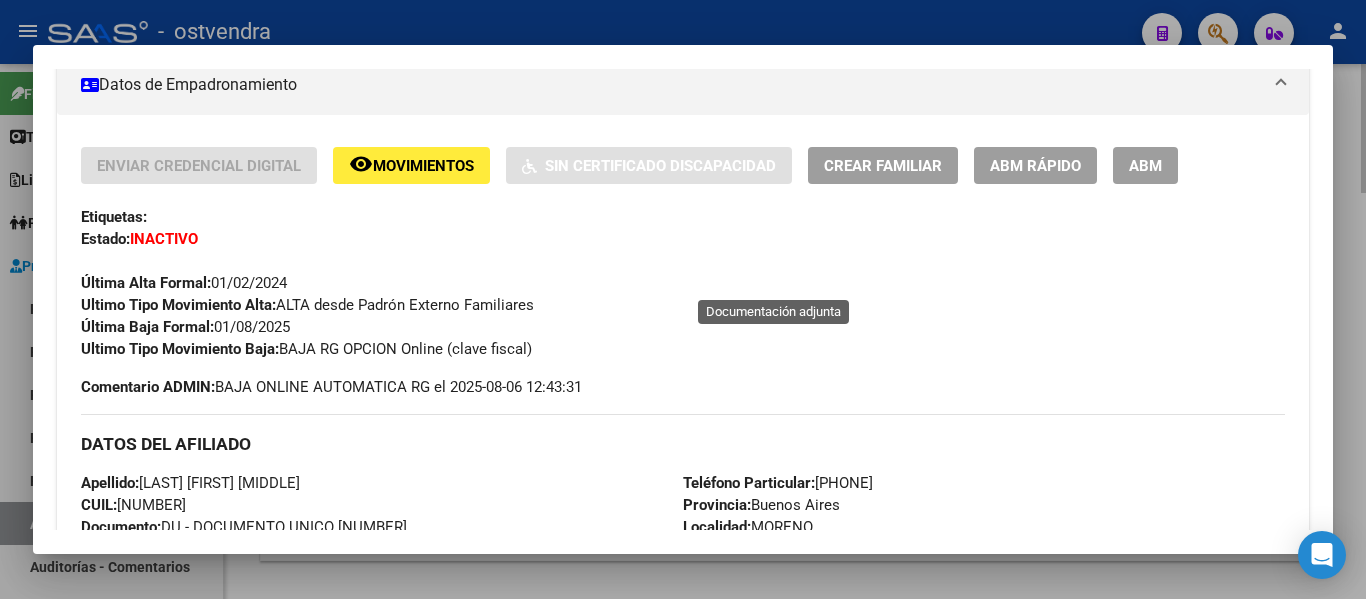 scroll, scrollTop: 363, scrollLeft: 0, axis: vertical 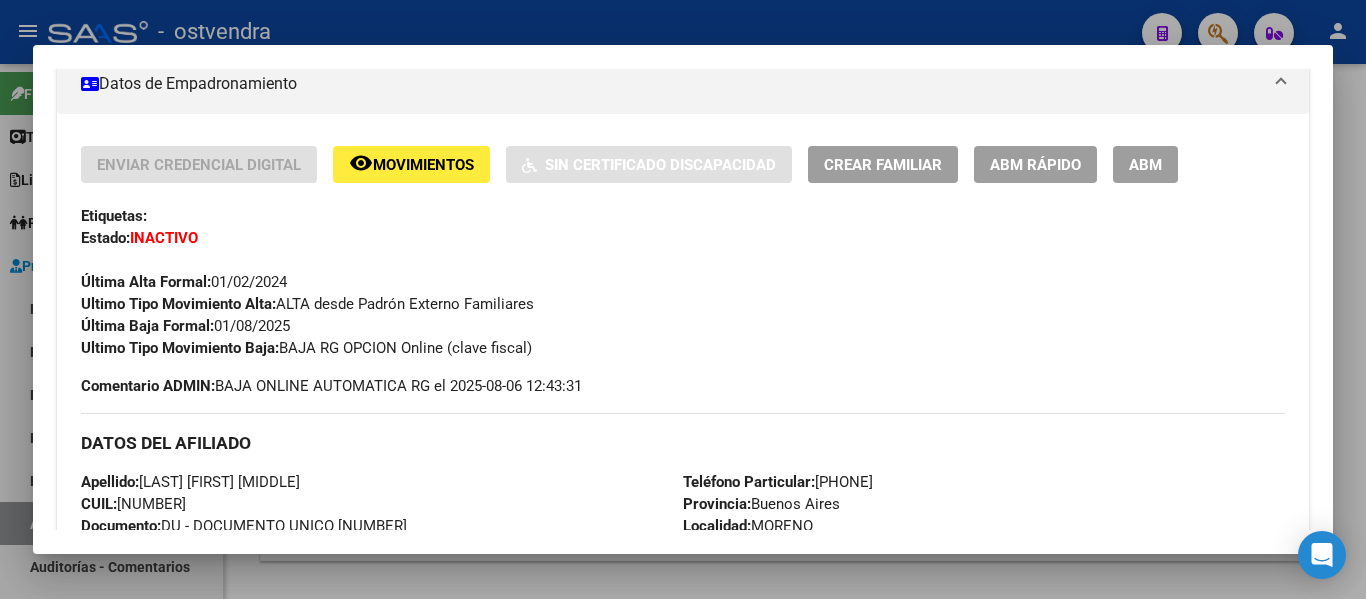 click at bounding box center [683, 299] 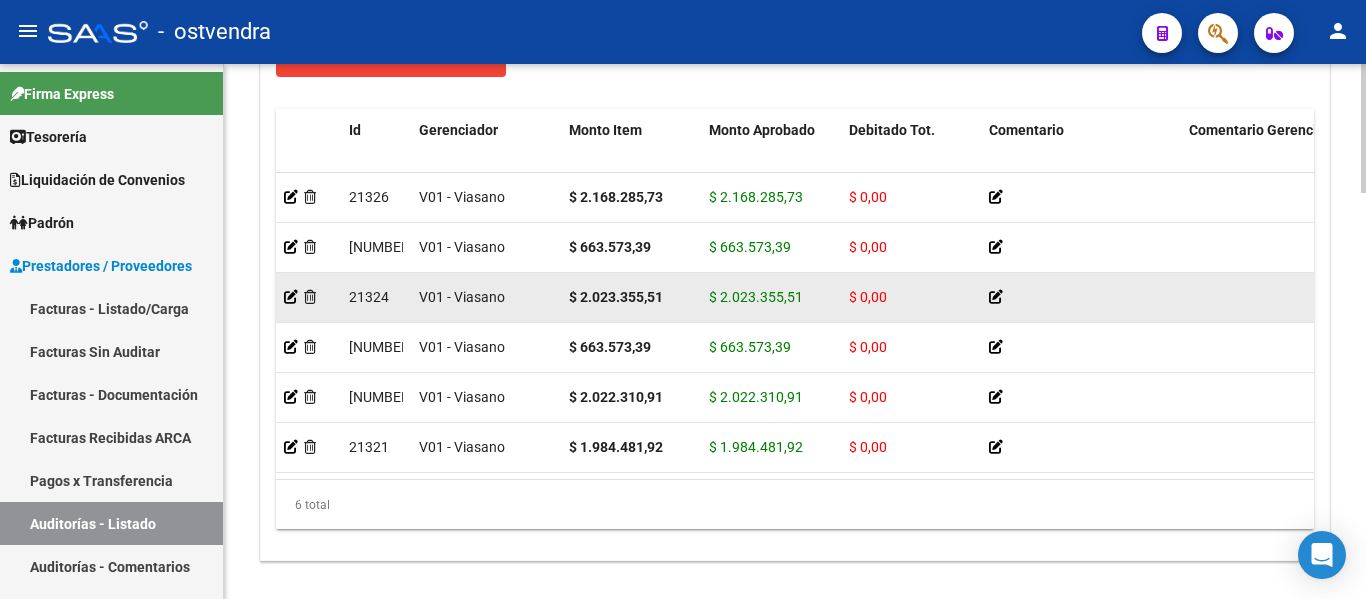 scroll, scrollTop: 16, scrollLeft: 0, axis: vertical 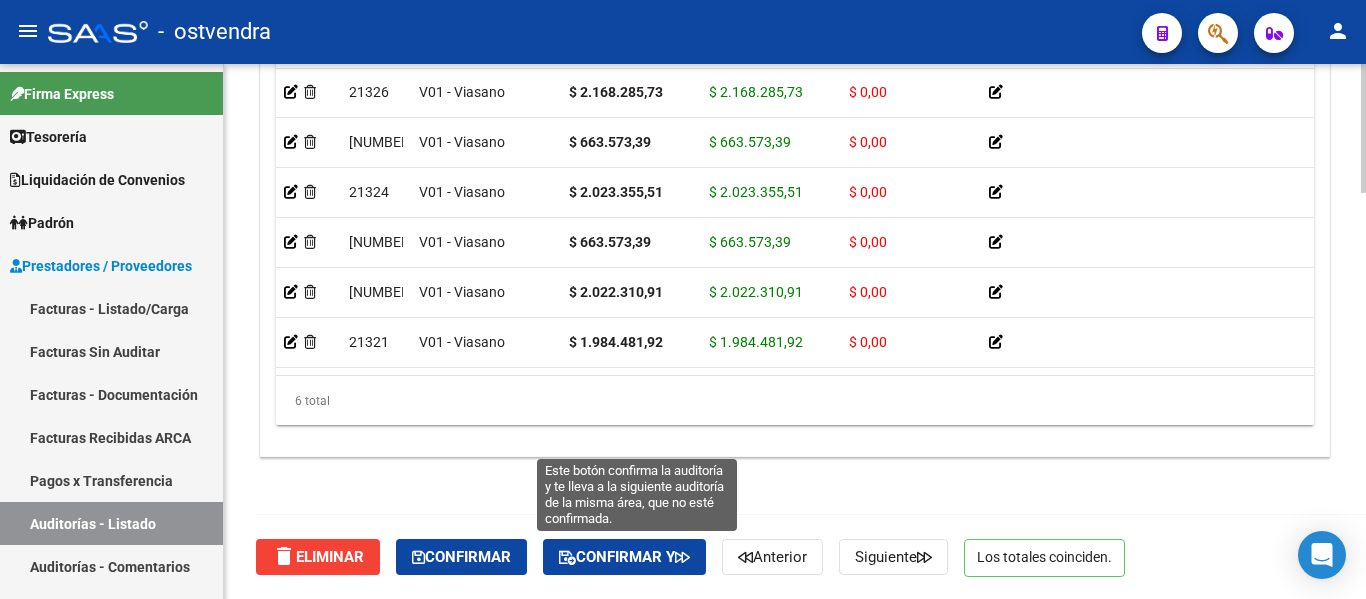 click on "Confirmar y" 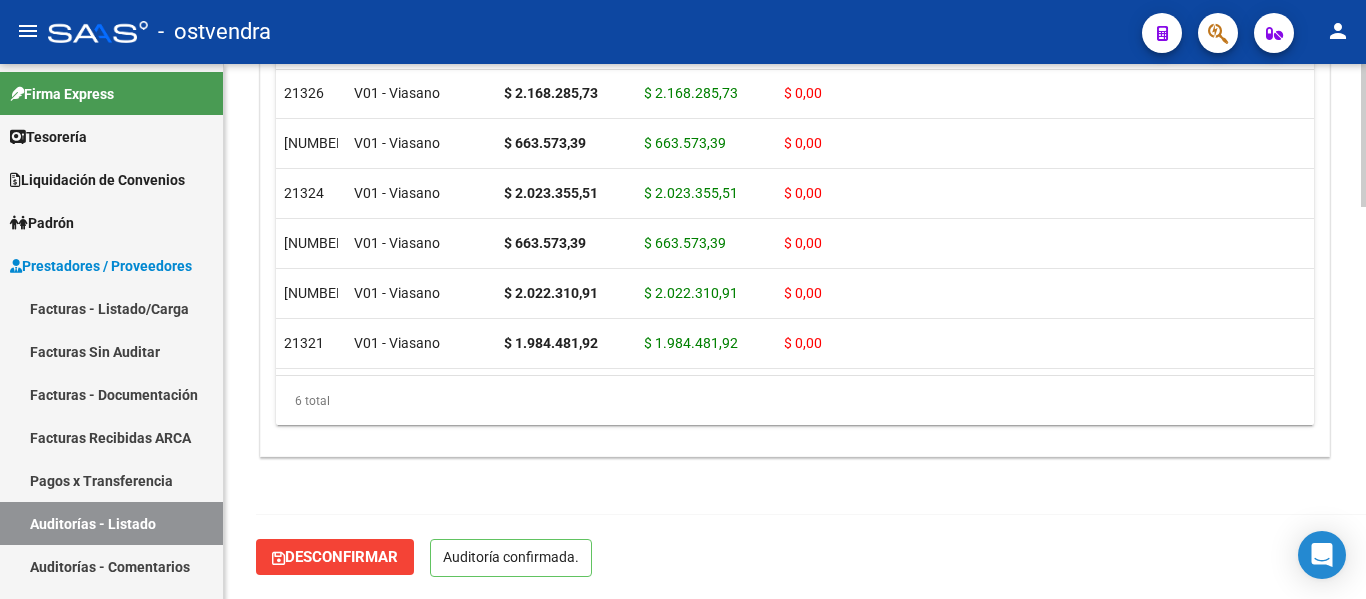 scroll, scrollTop: 1463, scrollLeft: 0, axis: vertical 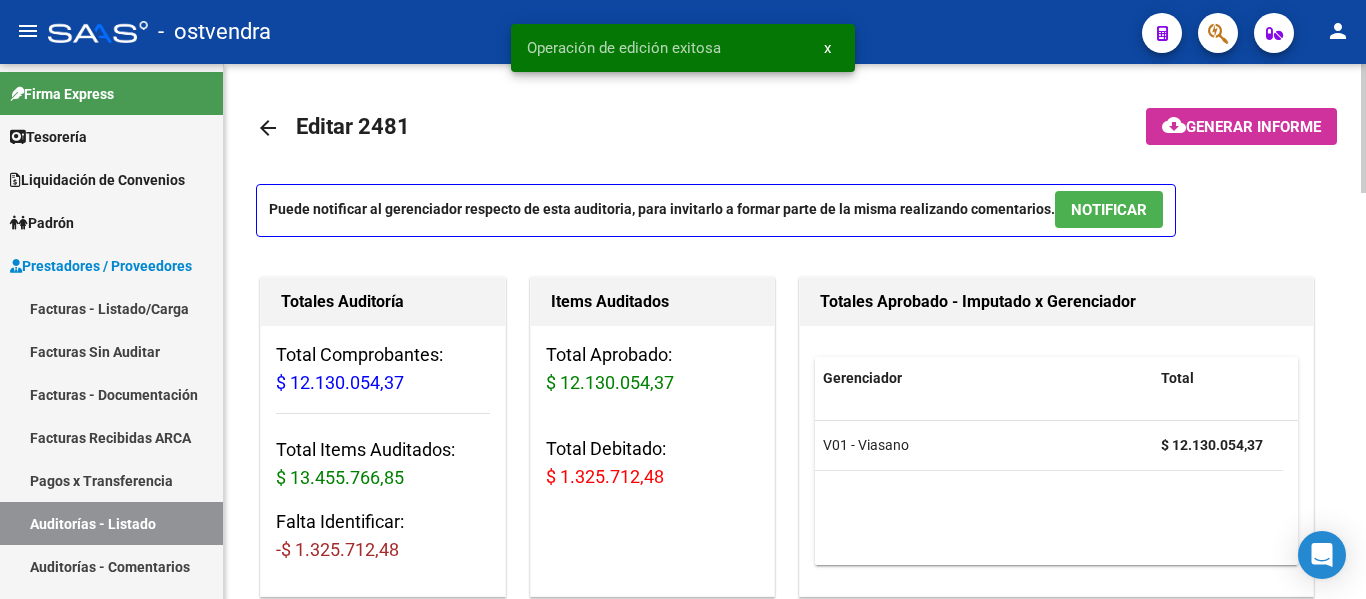 click on "Totales Auditoría Total Comprobantes:  $ 12.130.054,37 Total Items Auditados:  $ 13.455.766,85 Falta Identificar:   -$ 1.325.712,48" 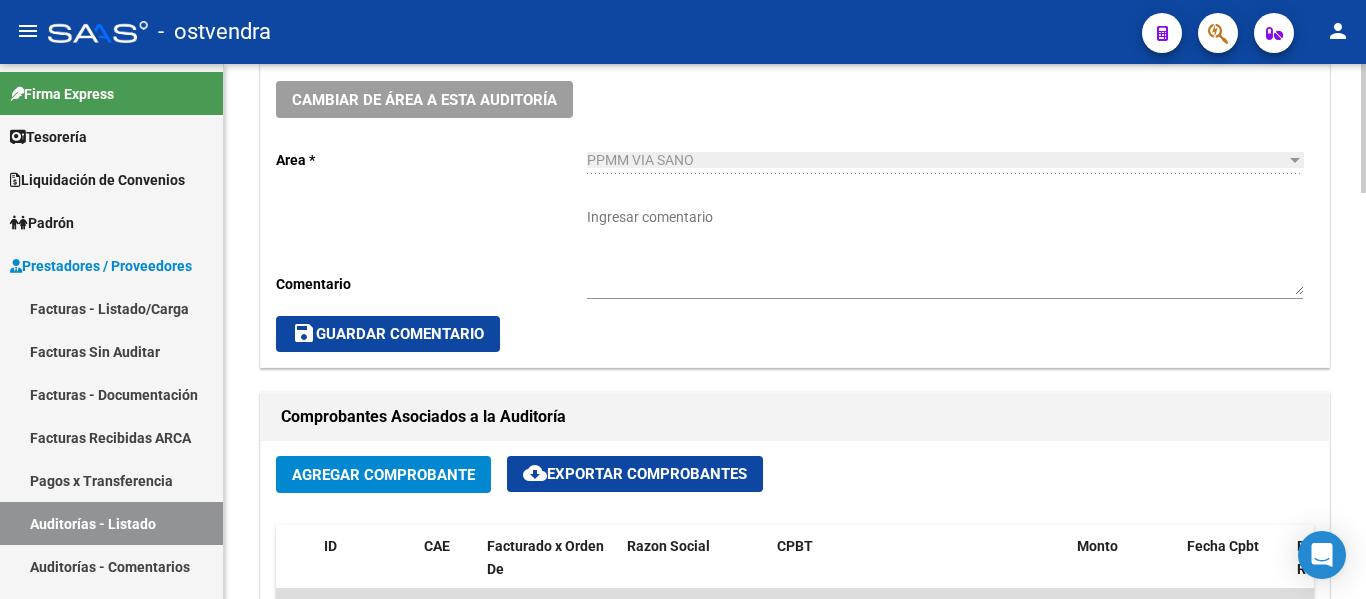 scroll, scrollTop: 656, scrollLeft: 0, axis: vertical 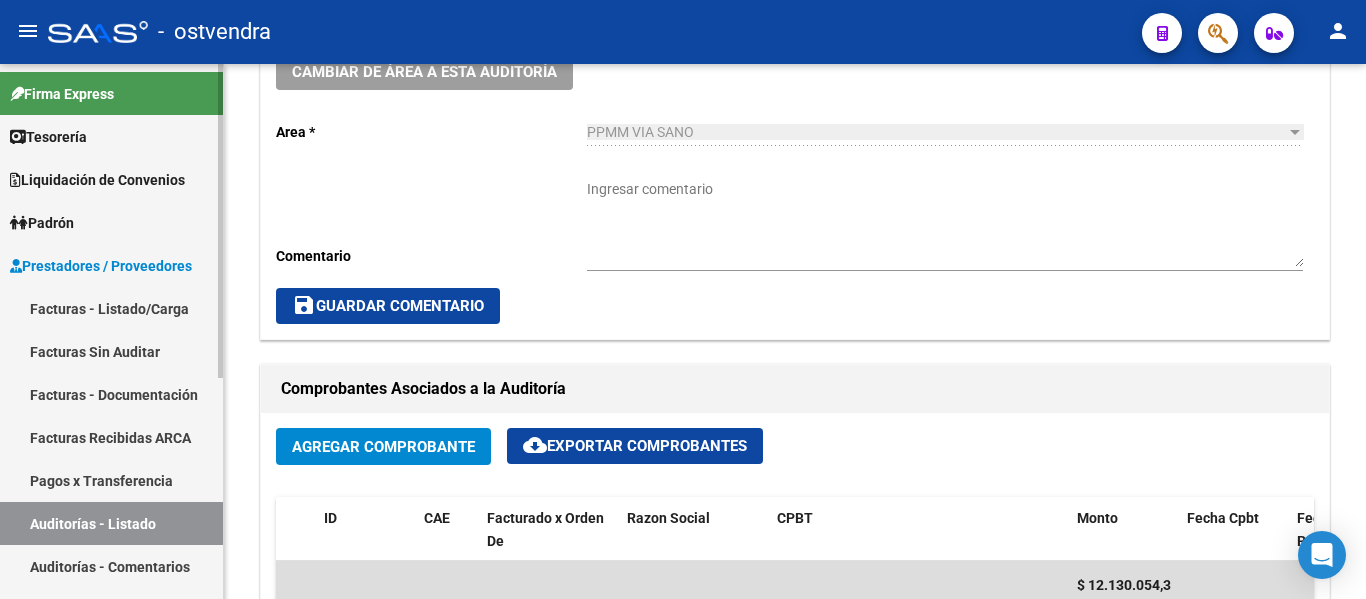click on "Facturas - Listado/Carga" at bounding box center (111, 308) 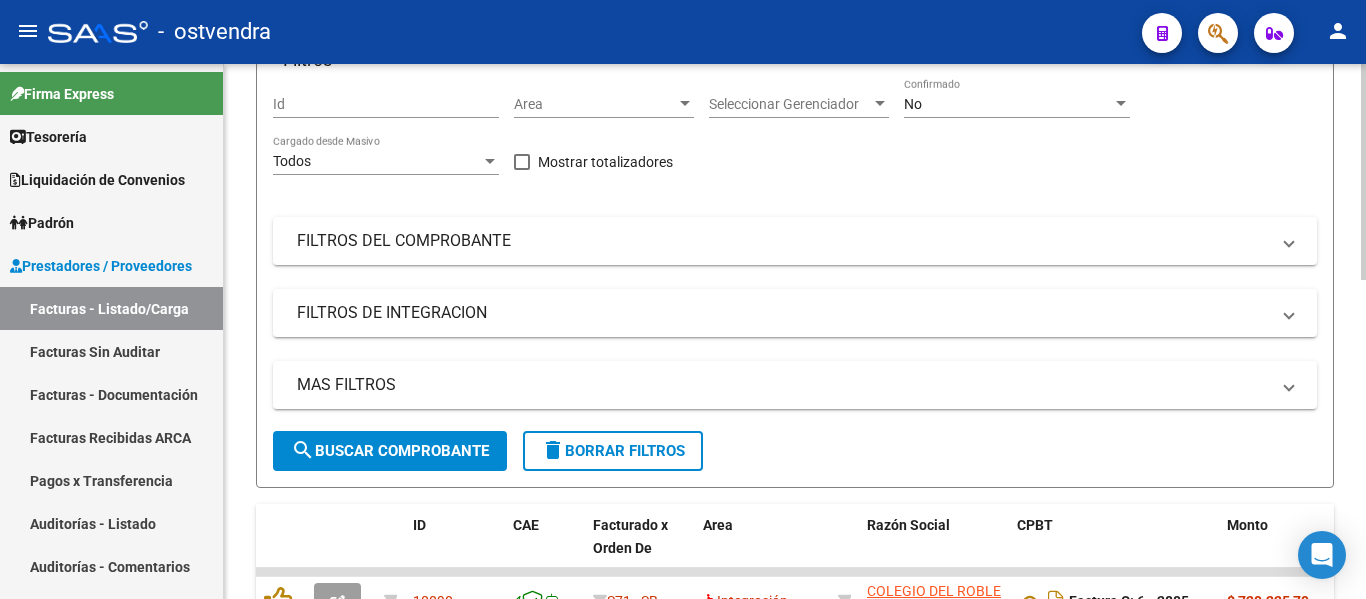 scroll, scrollTop: 175, scrollLeft: 0, axis: vertical 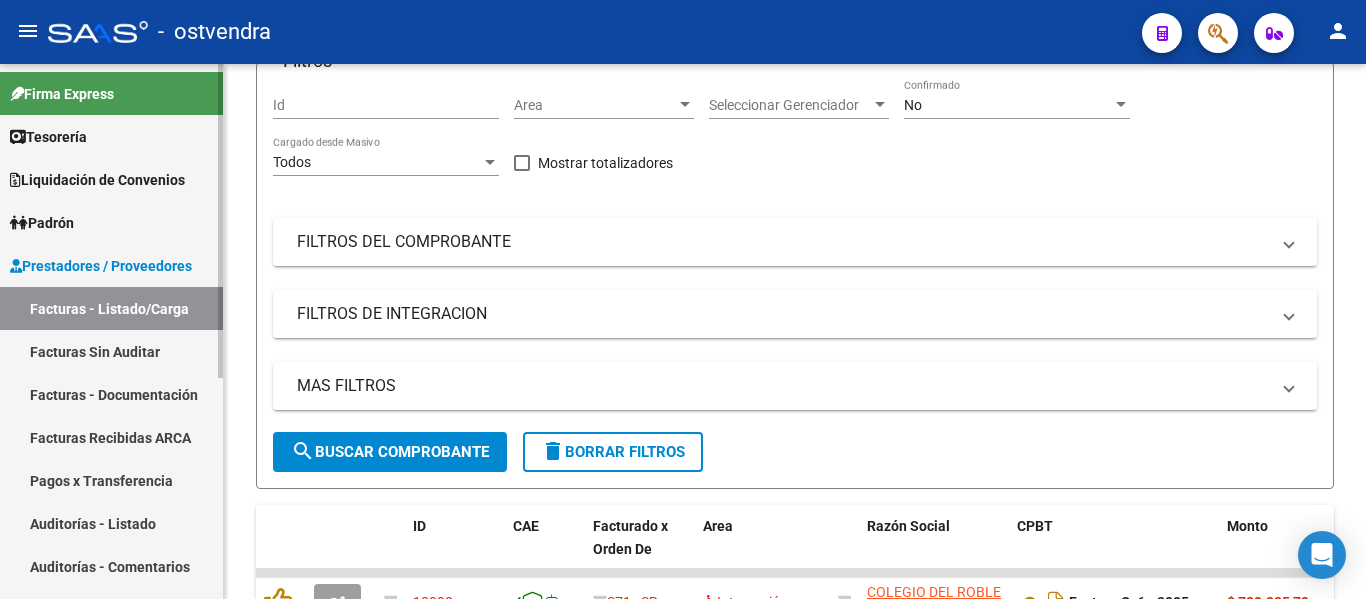 click on "Auditorías - Listado" at bounding box center (111, 523) 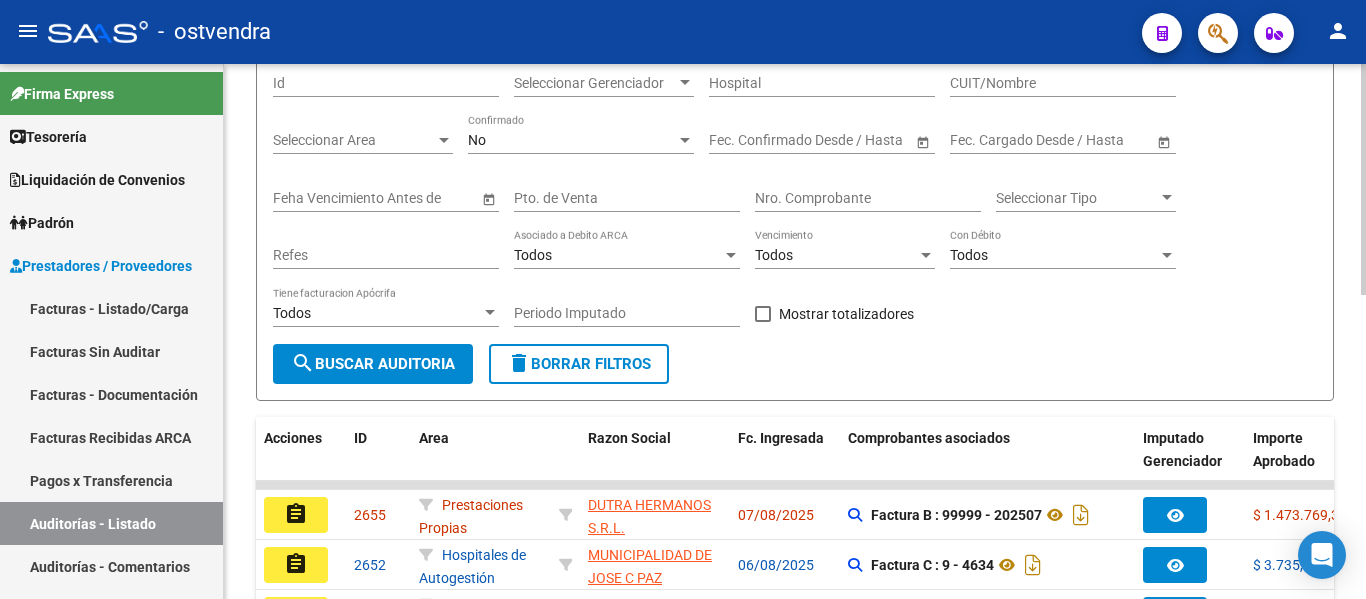click on "Nro. Comprobante" at bounding box center (868, 198) 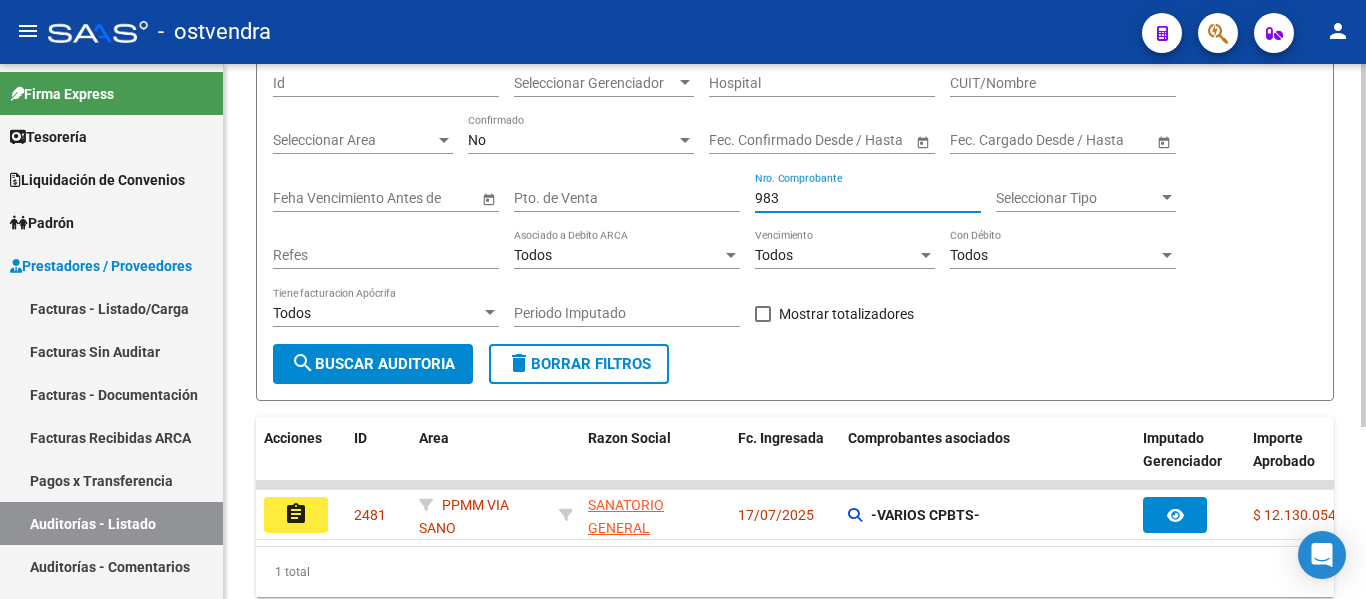 scroll, scrollTop: 253, scrollLeft: 0, axis: vertical 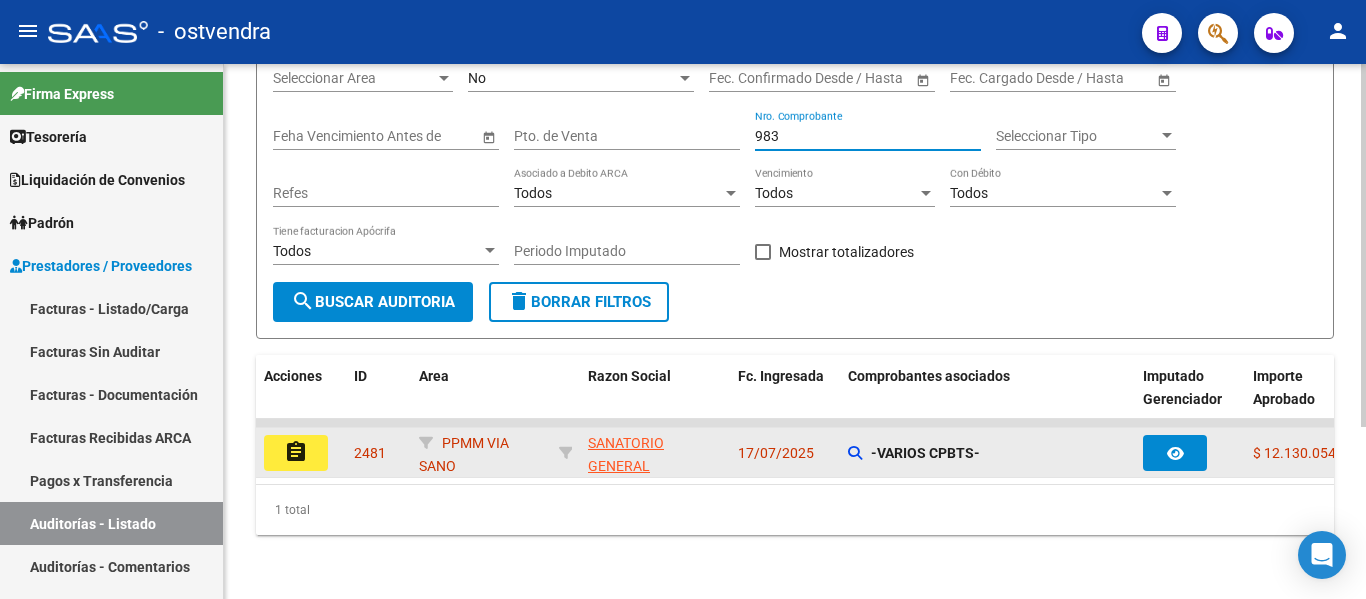 type on "983" 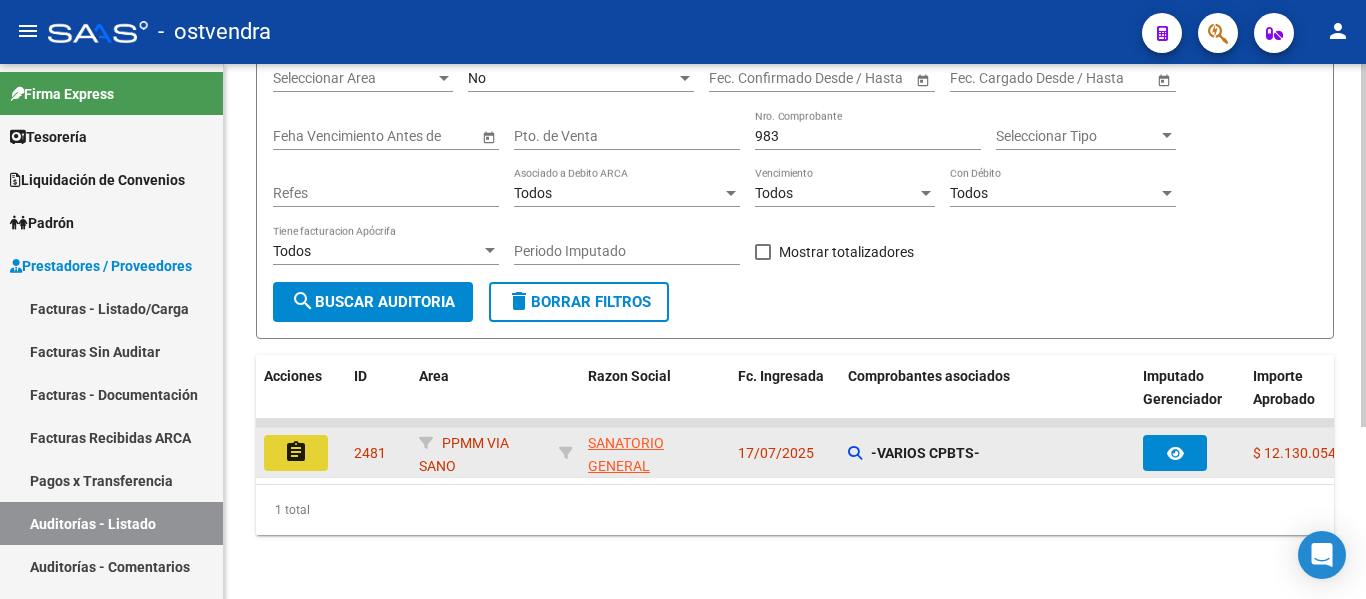 click on "assignment" 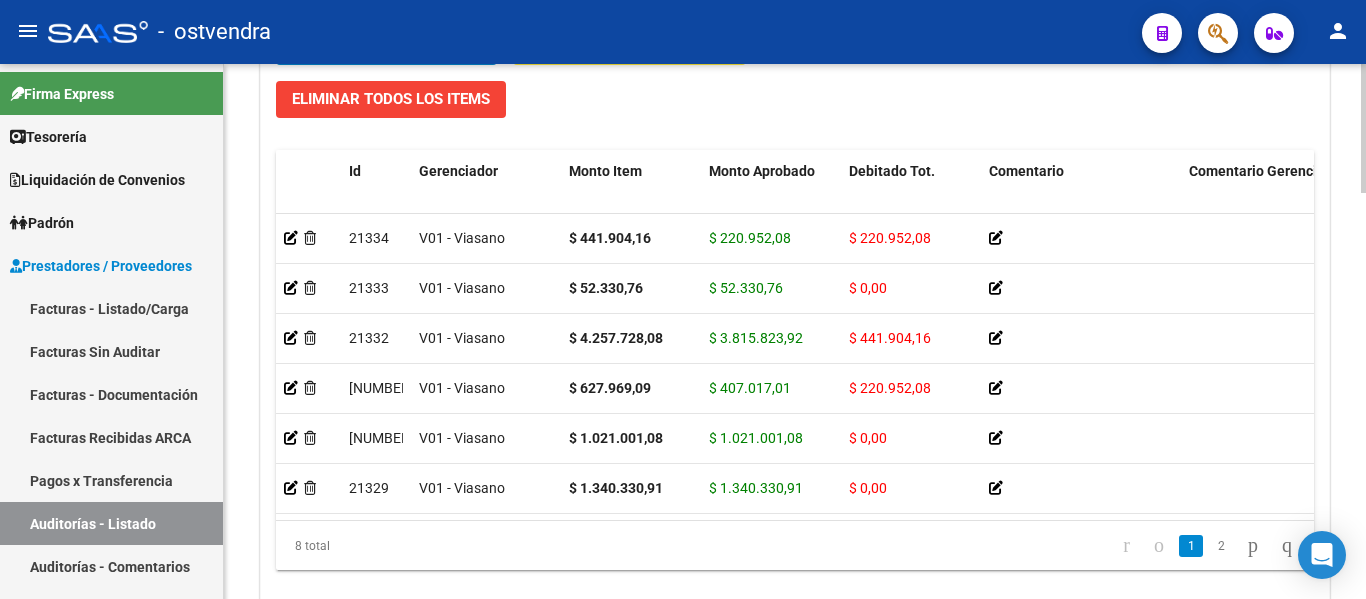 scroll, scrollTop: 1551, scrollLeft: 0, axis: vertical 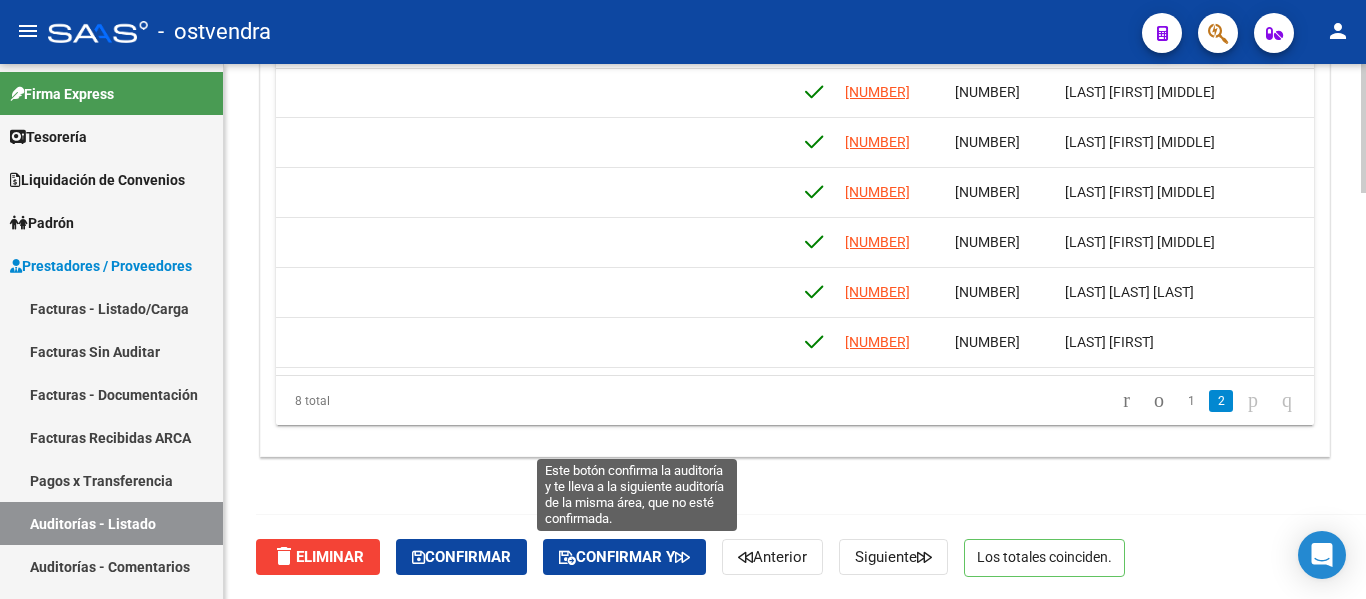 click on "Confirmar y" 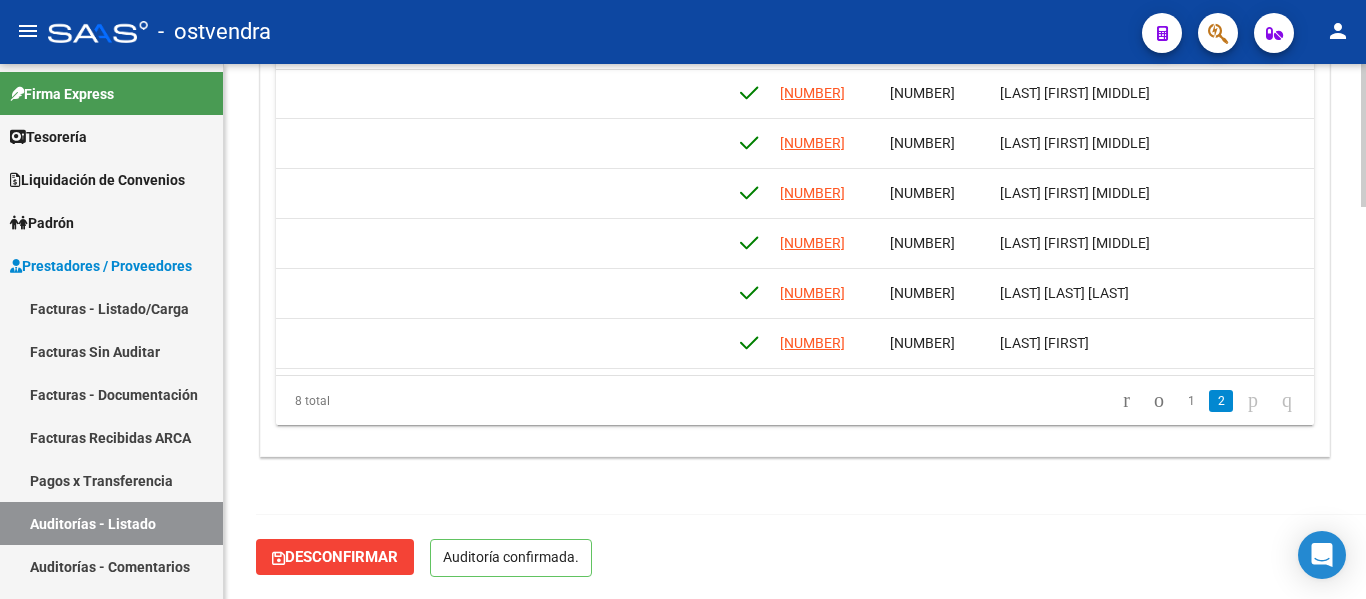 scroll, scrollTop: 1463, scrollLeft: 0, axis: vertical 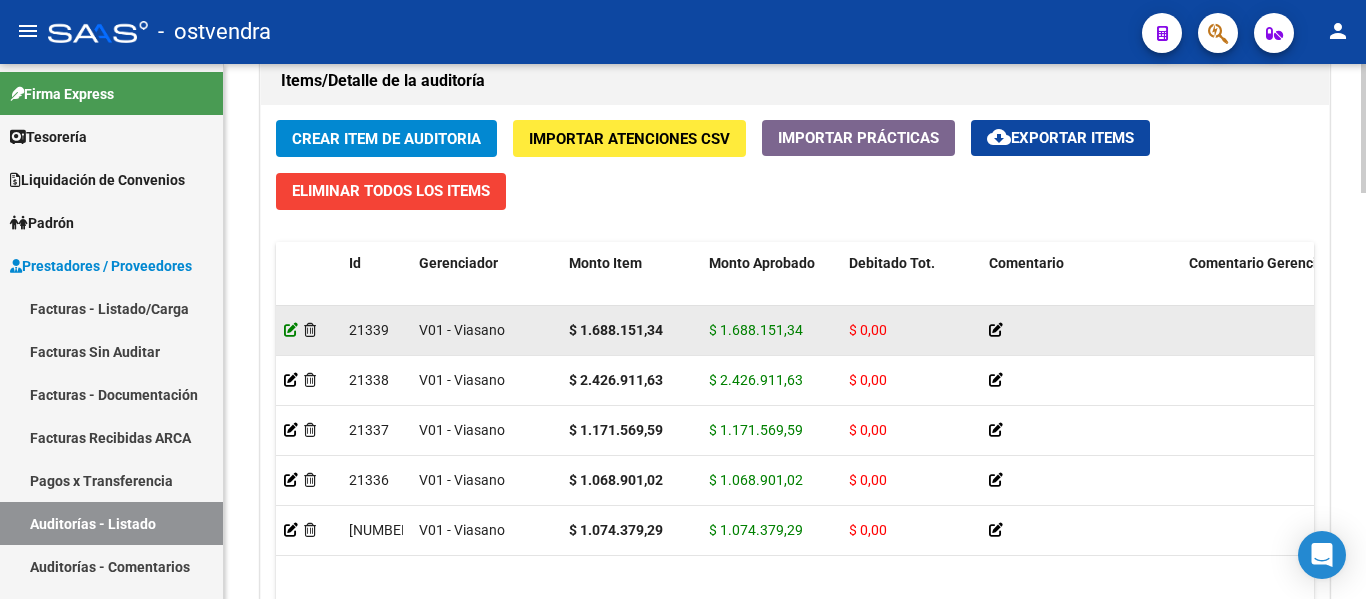 click 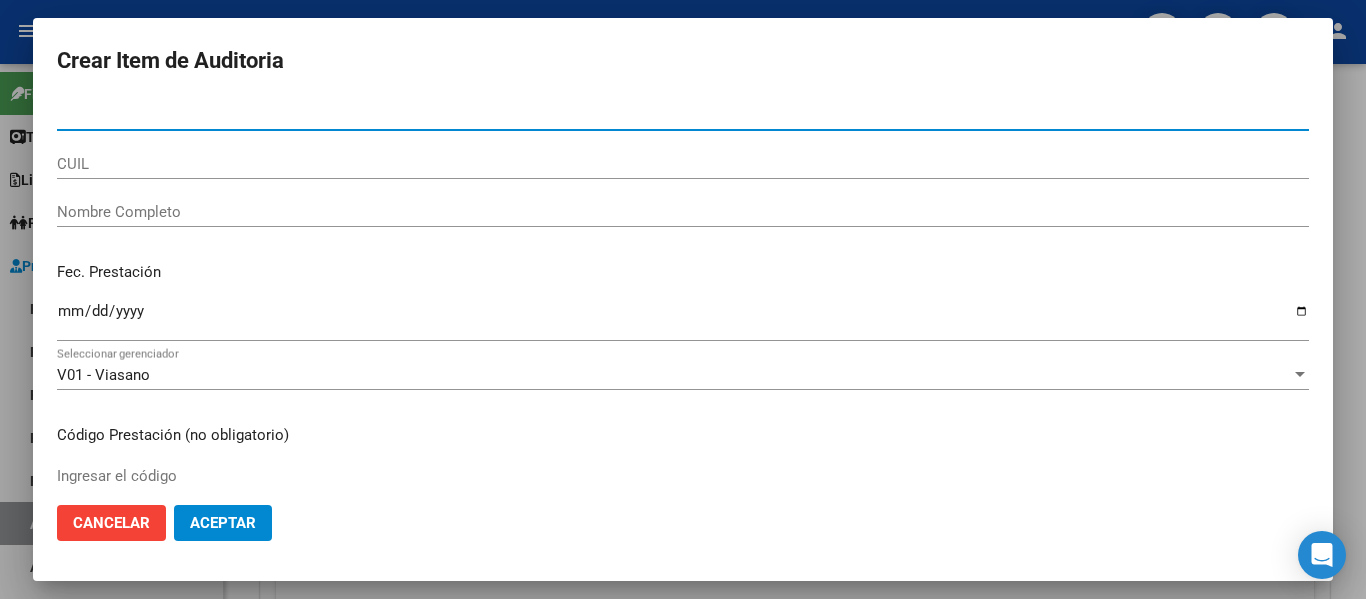 click on "Aceptar" 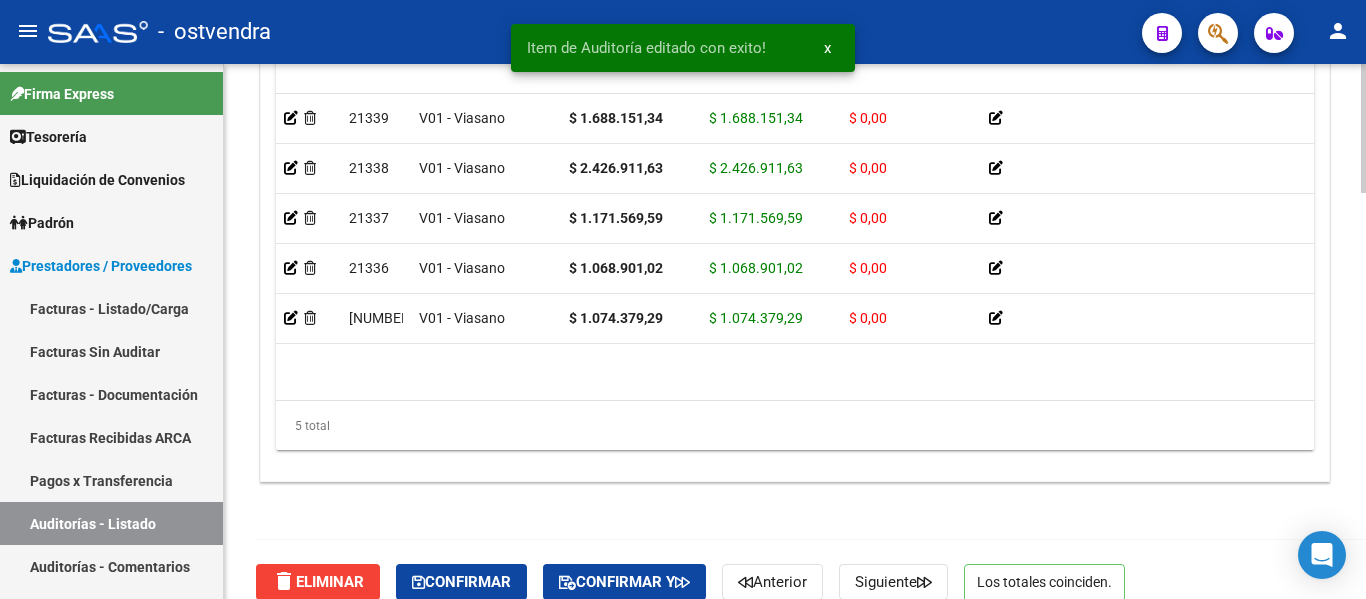 scroll, scrollTop: 1690, scrollLeft: 0, axis: vertical 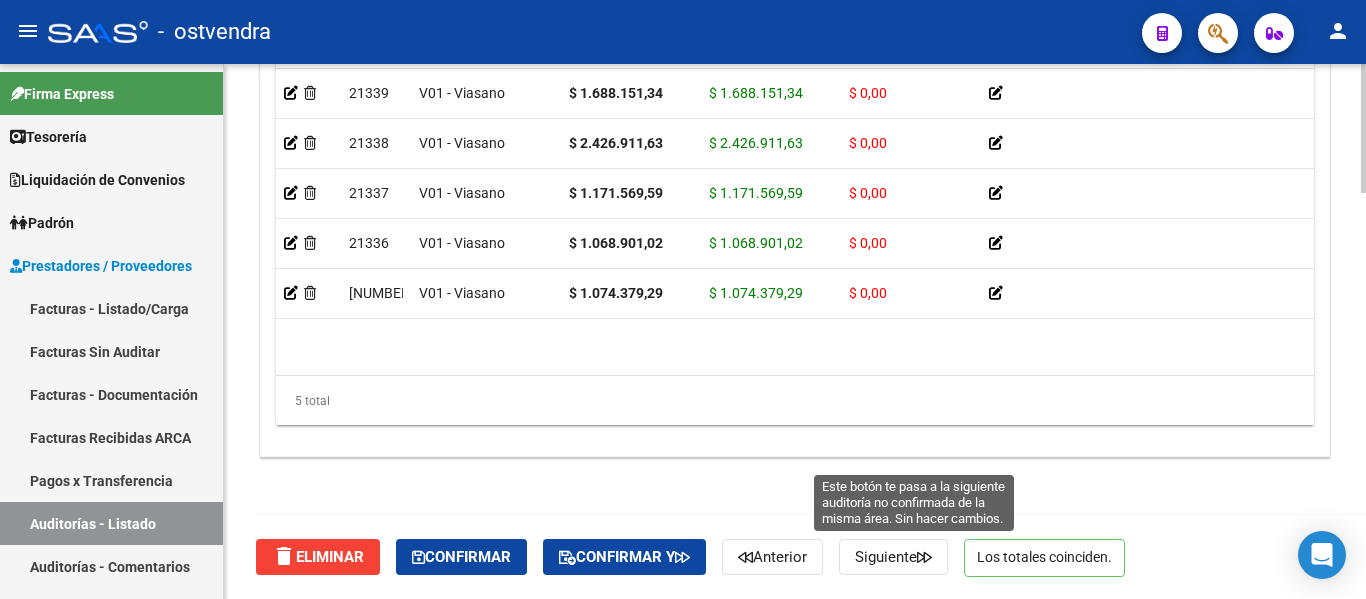 click on "Siguiente" 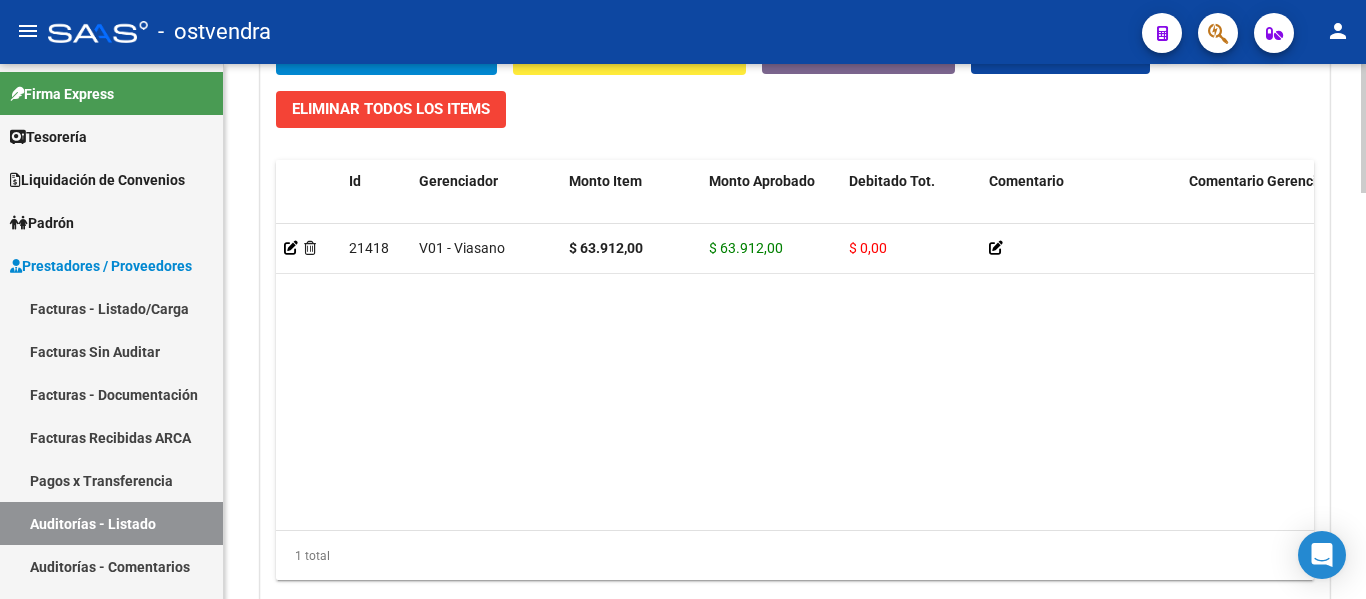 scroll, scrollTop: 1536, scrollLeft: 0, axis: vertical 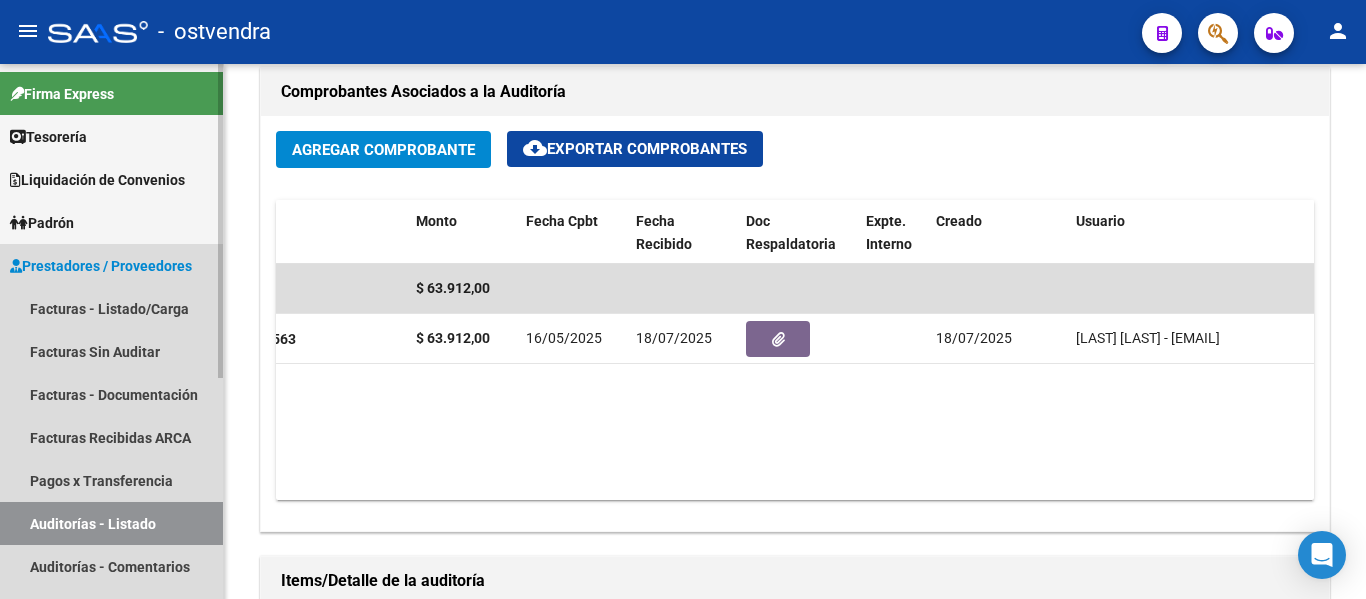 click on "Auditorías - Listado" at bounding box center (111, 523) 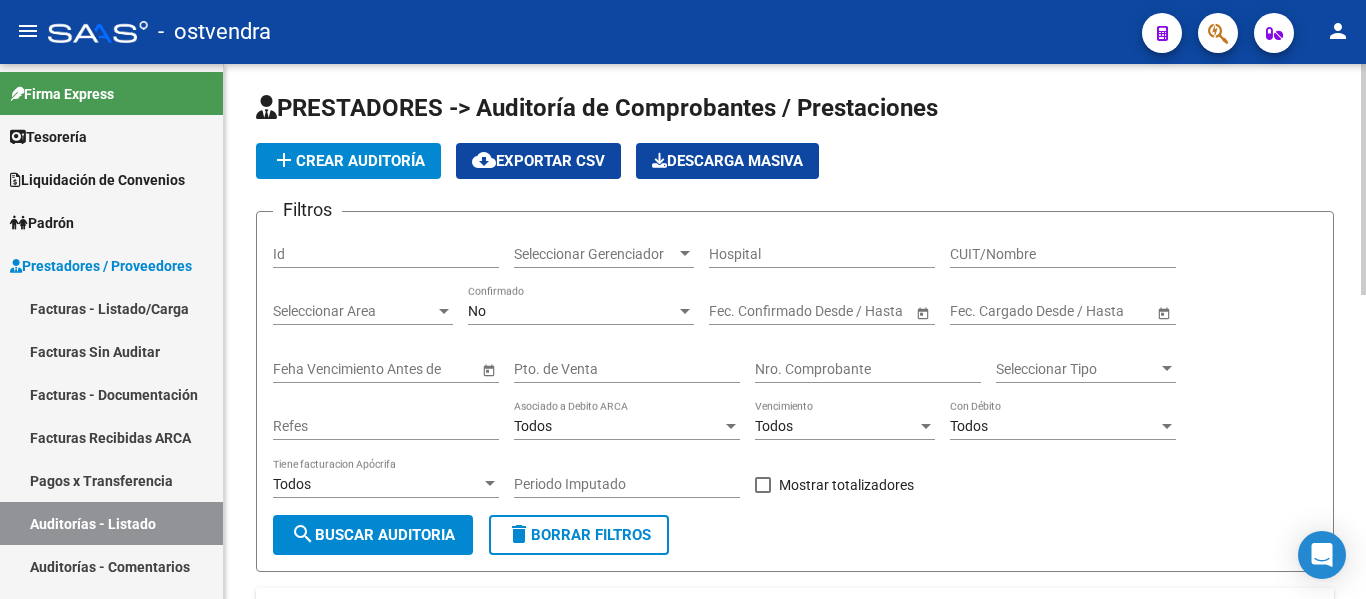 scroll, scrollTop: 3, scrollLeft: 0, axis: vertical 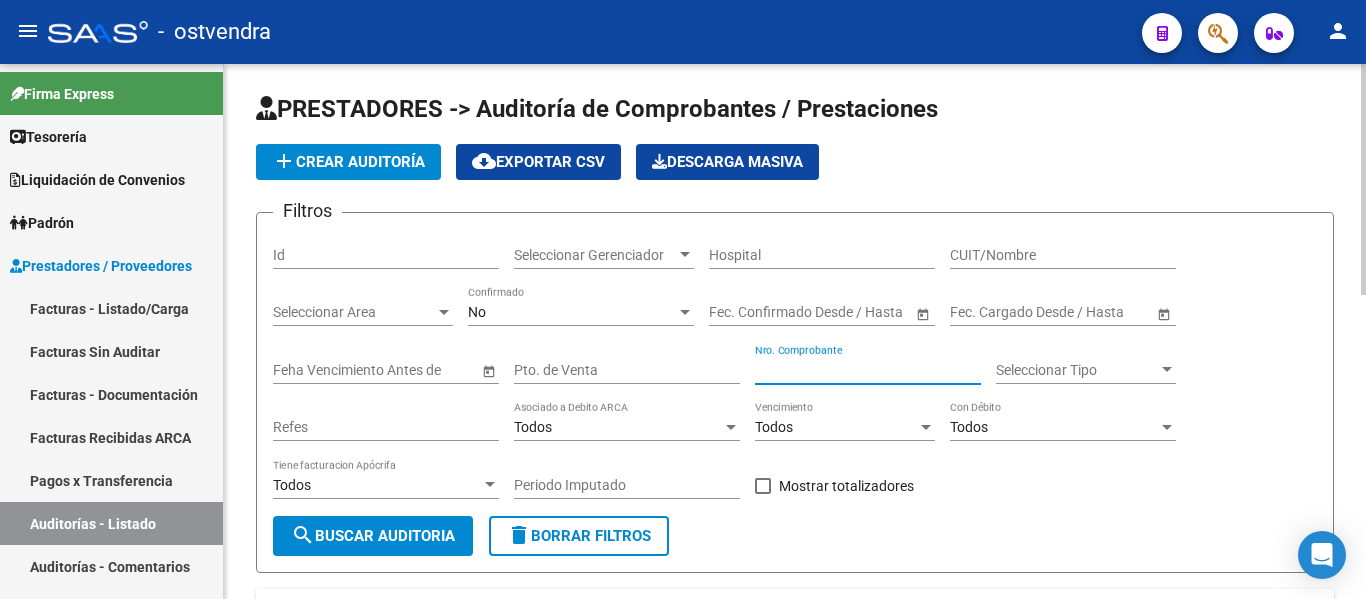 click on "Nro. Comprobante" at bounding box center (868, 370) 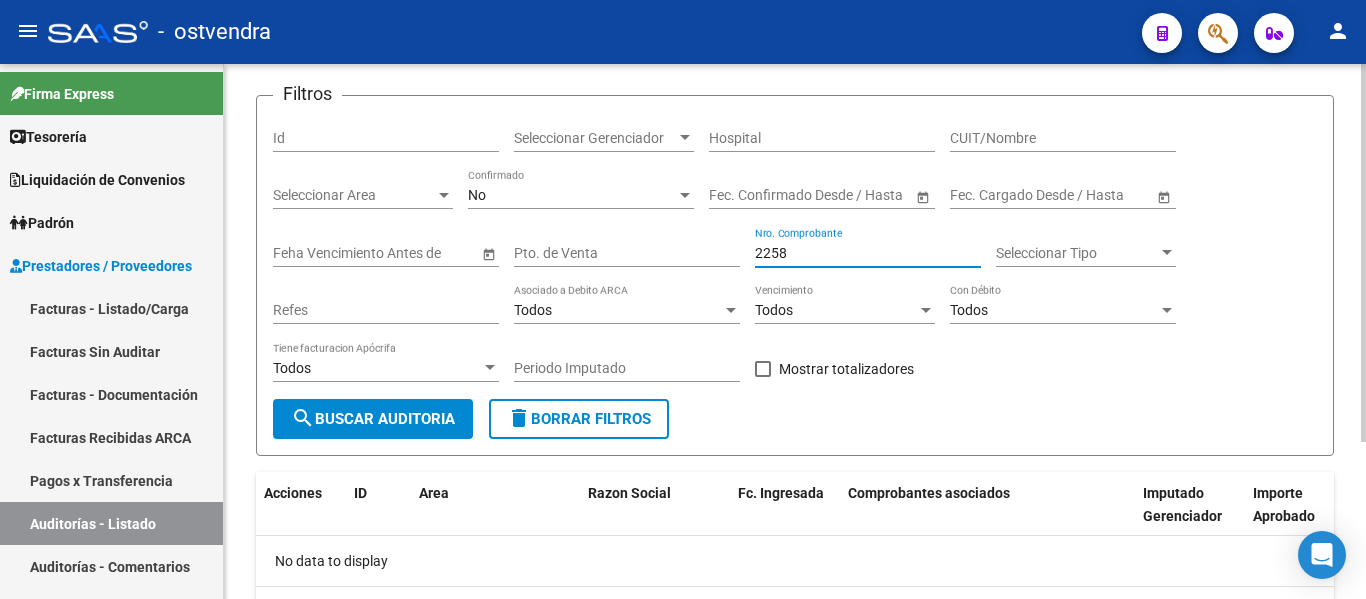 scroll, scrollTop: 119, scrollLeft: 0, axis: vertical 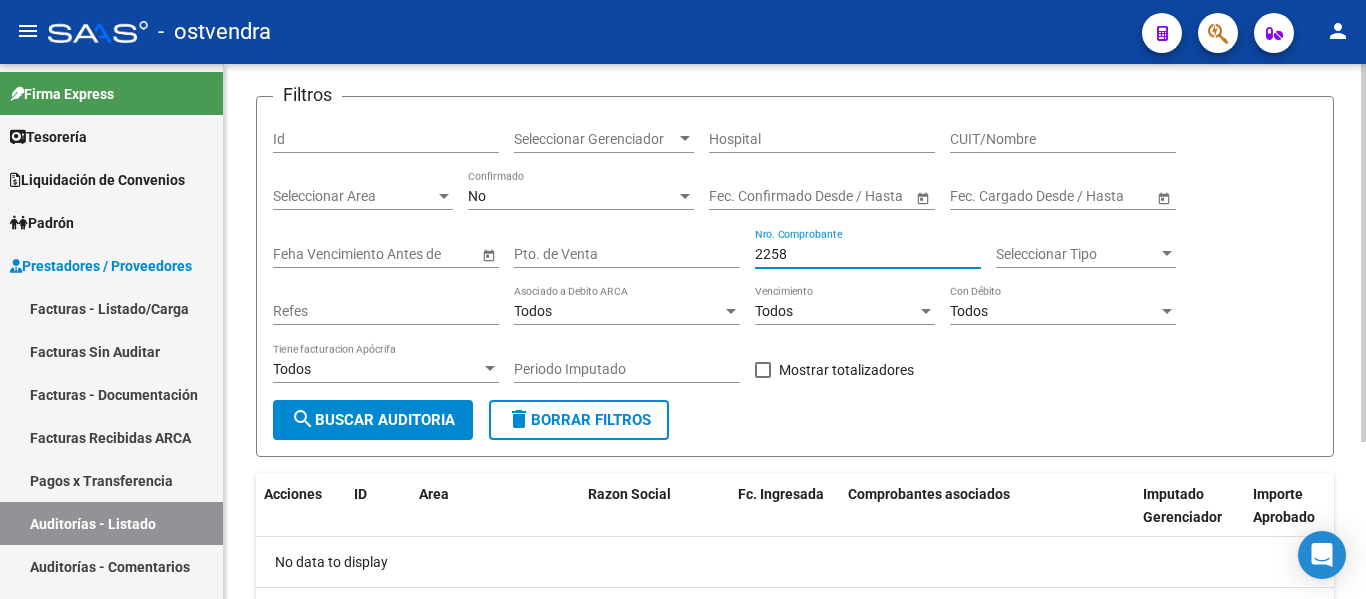 type on "2258" 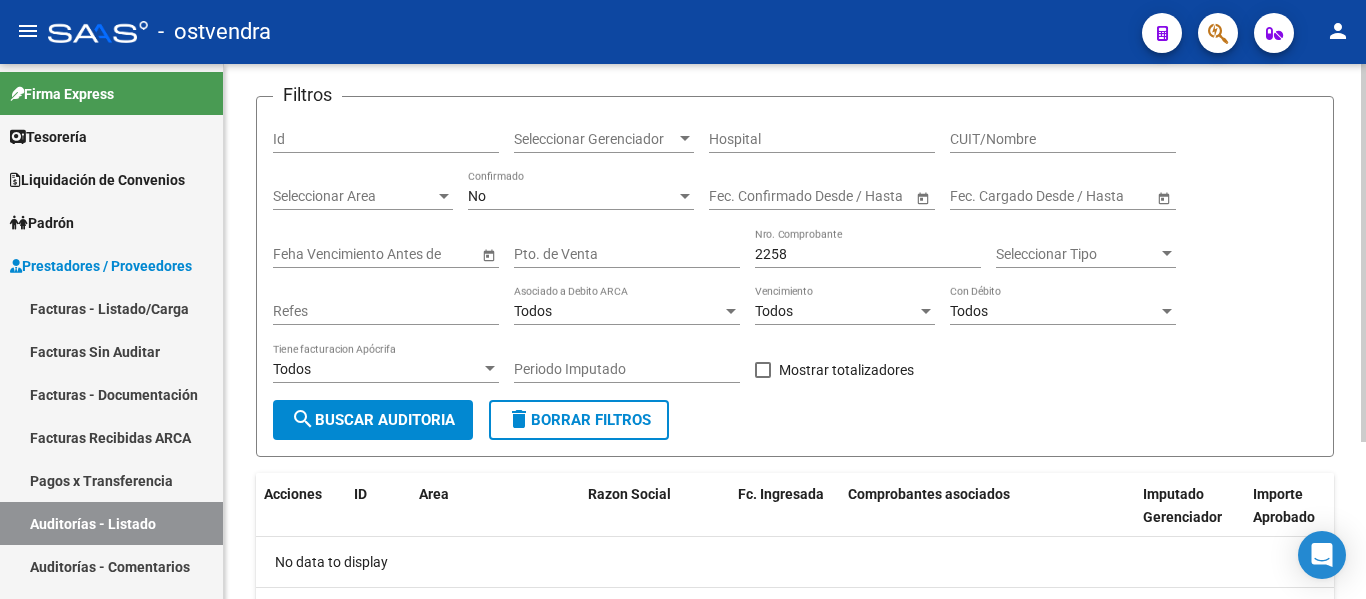 click on "No Confirmado" 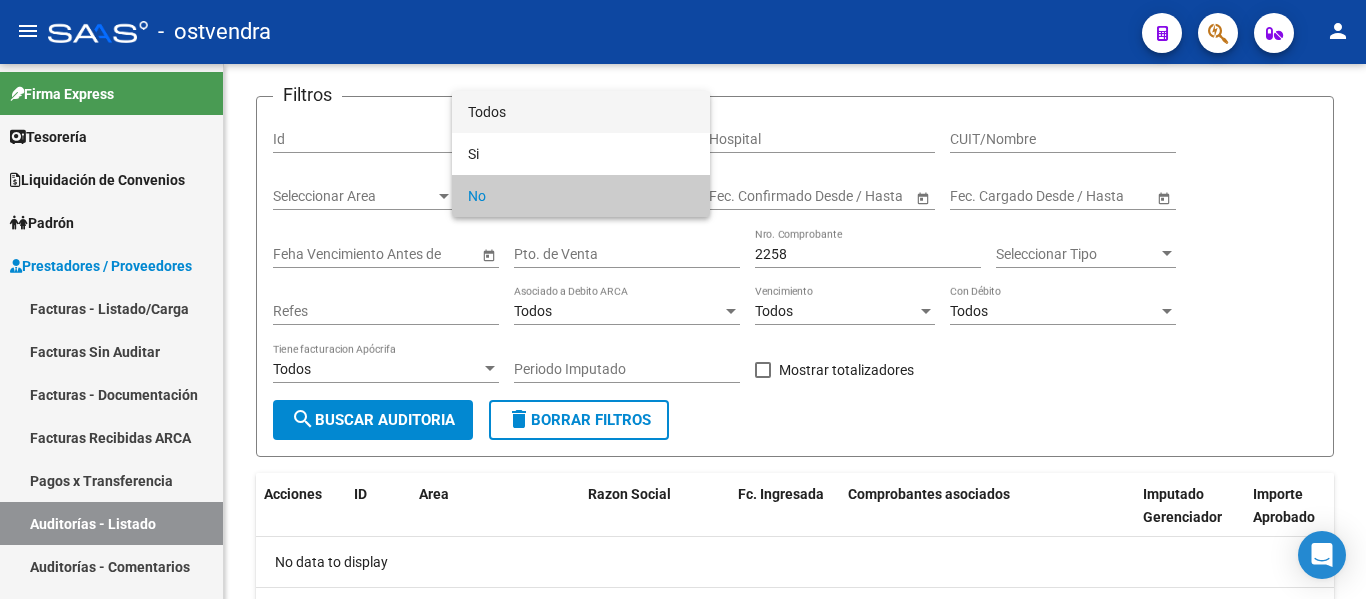 click on "Todos" at bounding box center [581, 112] 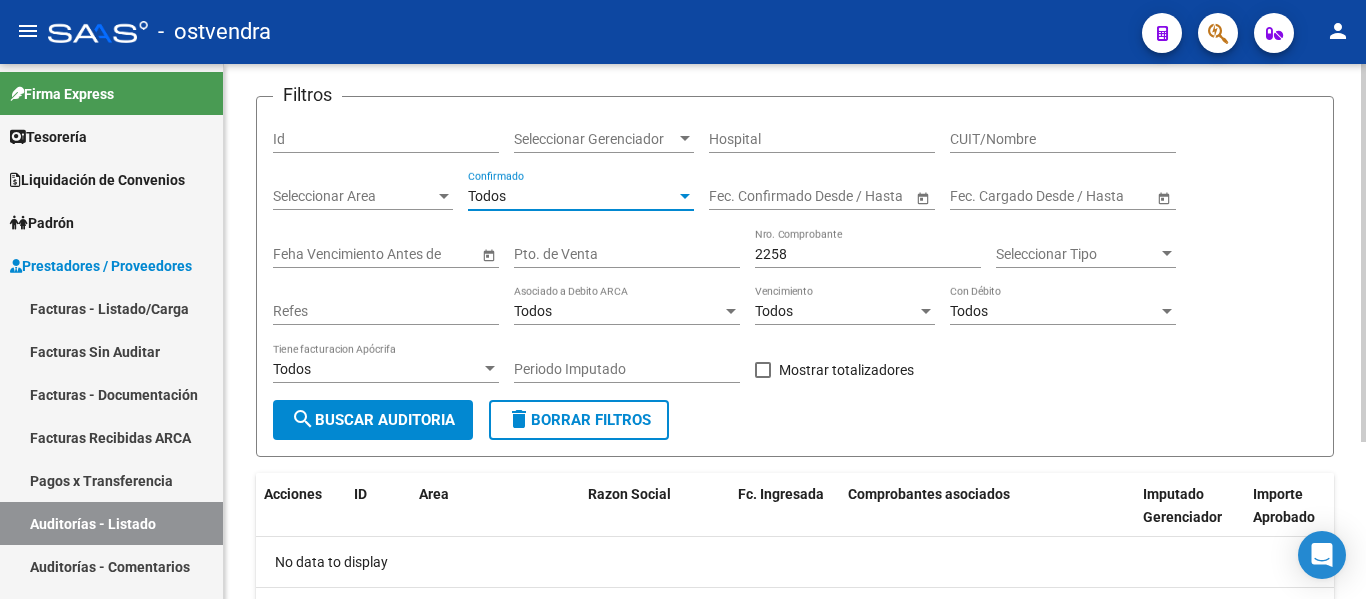 click on "search  Buscar Auditoria" 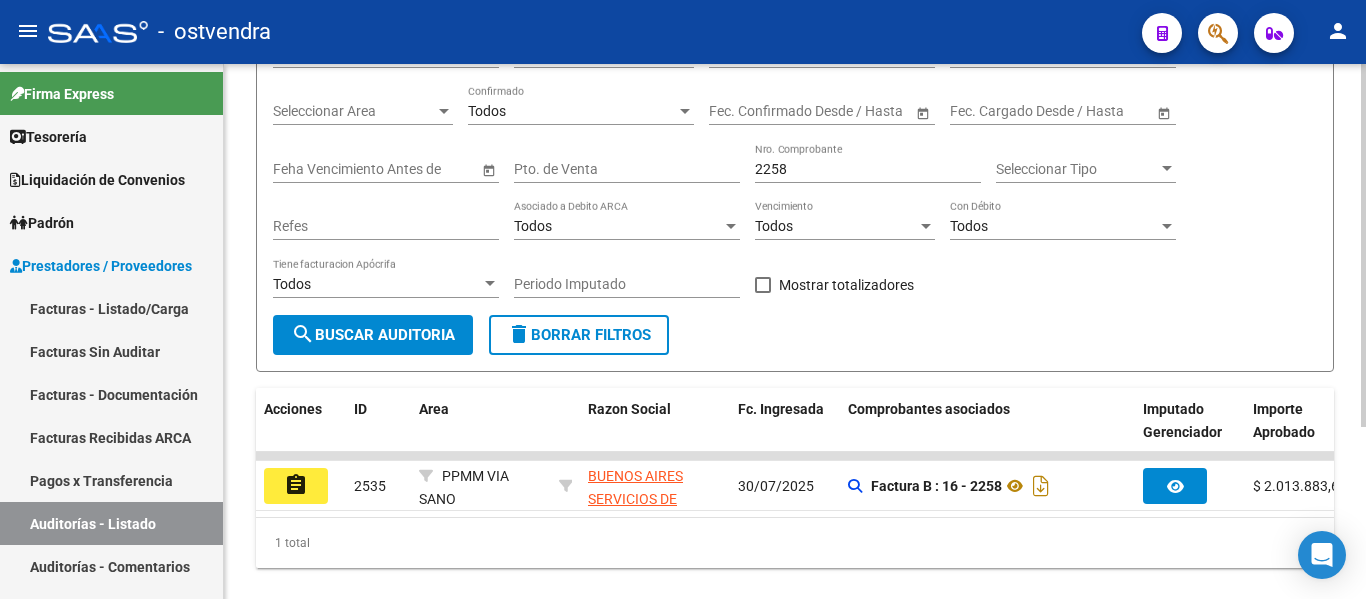 scroll, scrollTop: 253, scrollLeft: 0, axis: vertical 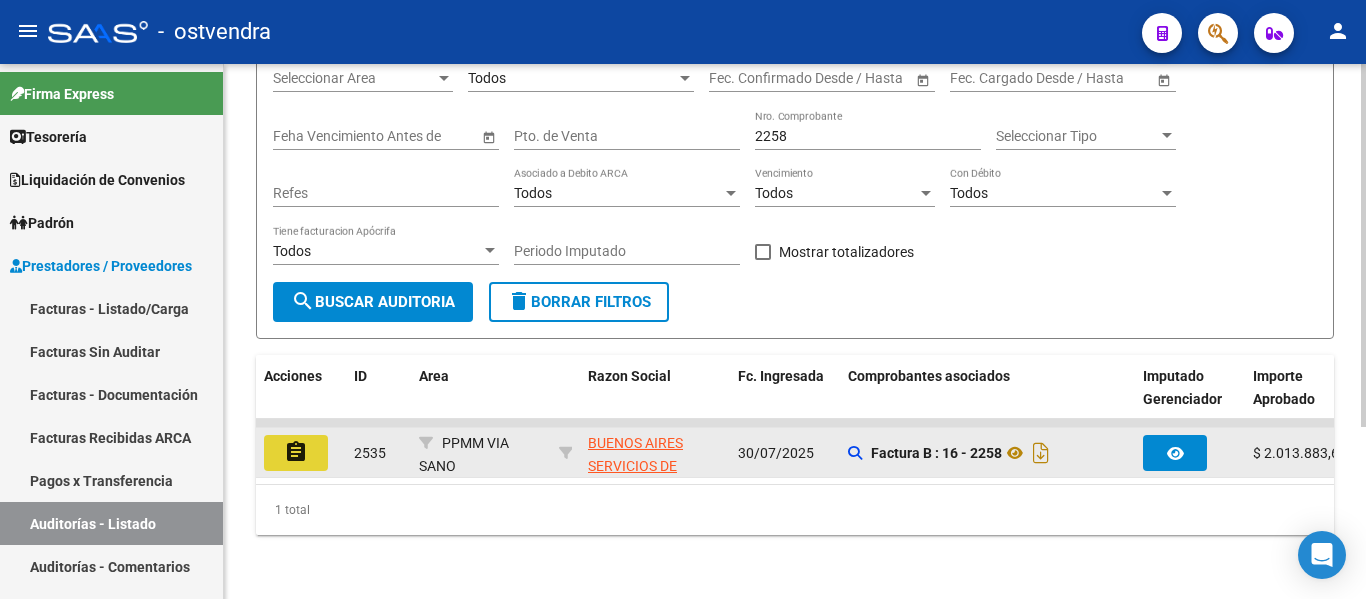 click on "assignment" 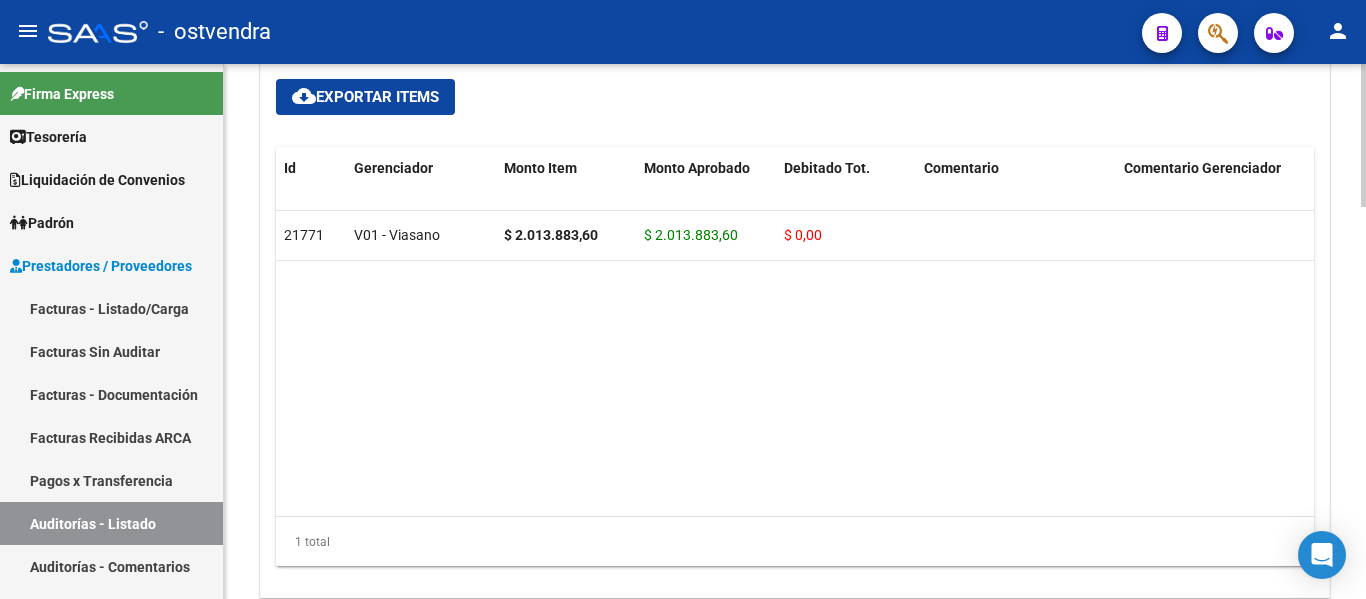 scroll, scrollTop: 1321, scrollLeft: 0, axis: vertical 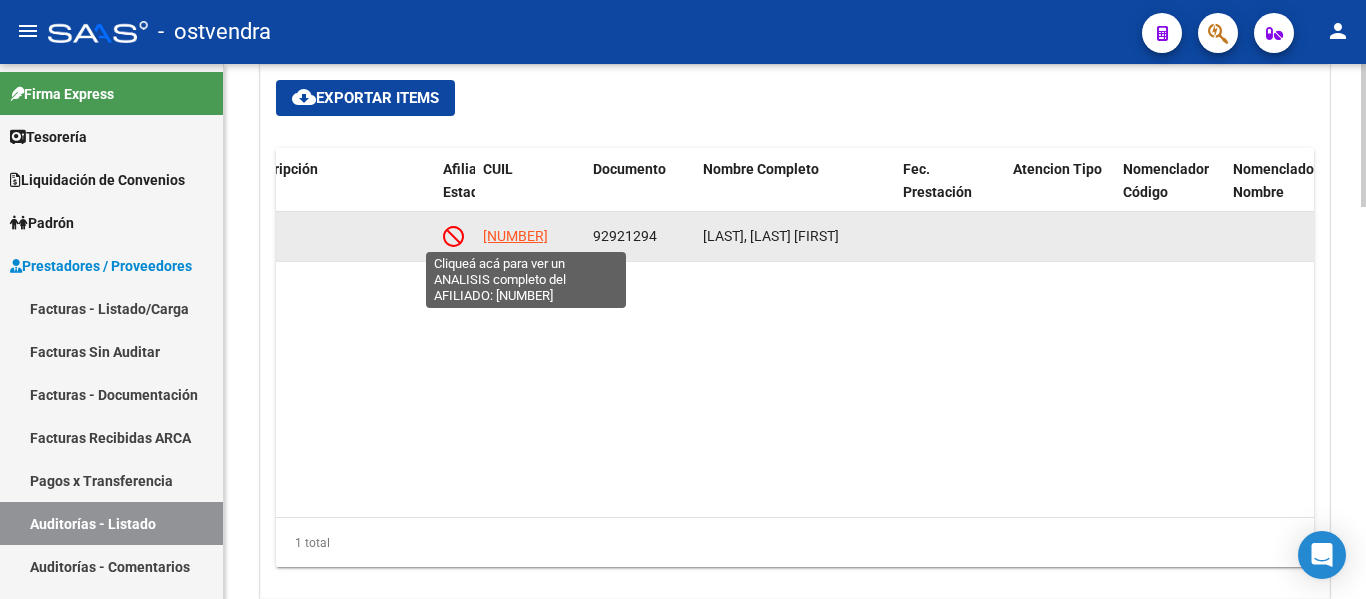 click on "[NUMBER]" 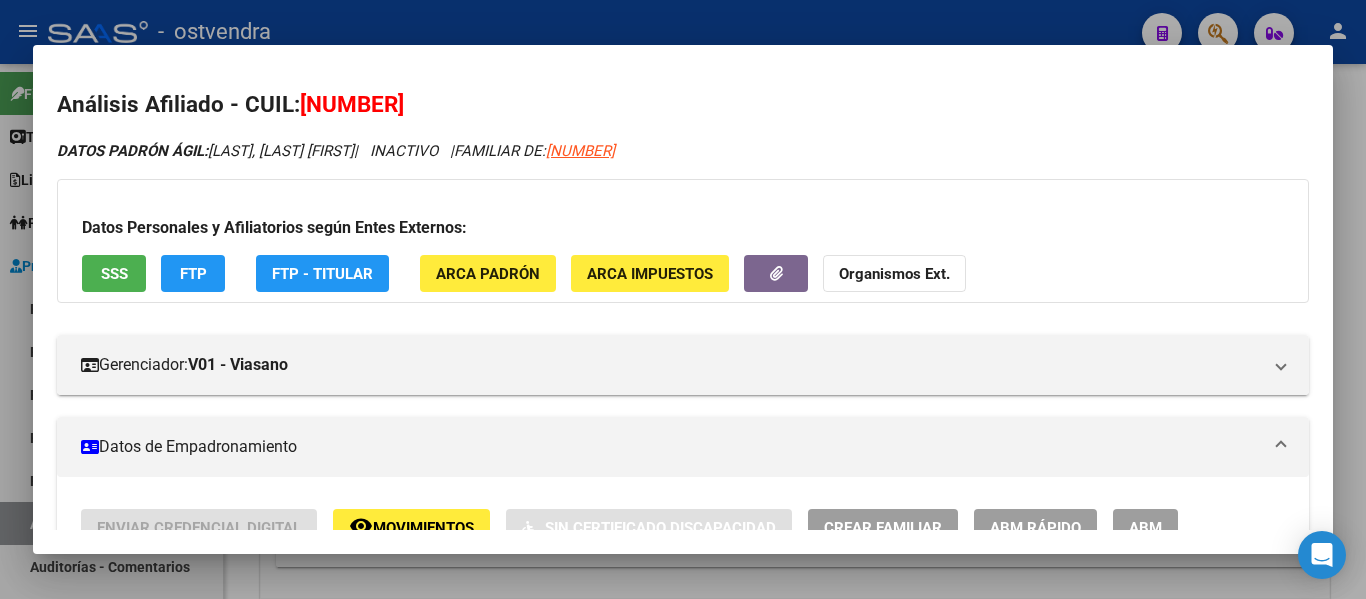 drag, startPoint x: 594, startPoint y: 333, endPoint x: 630, endPoint y: 256, distance: 85 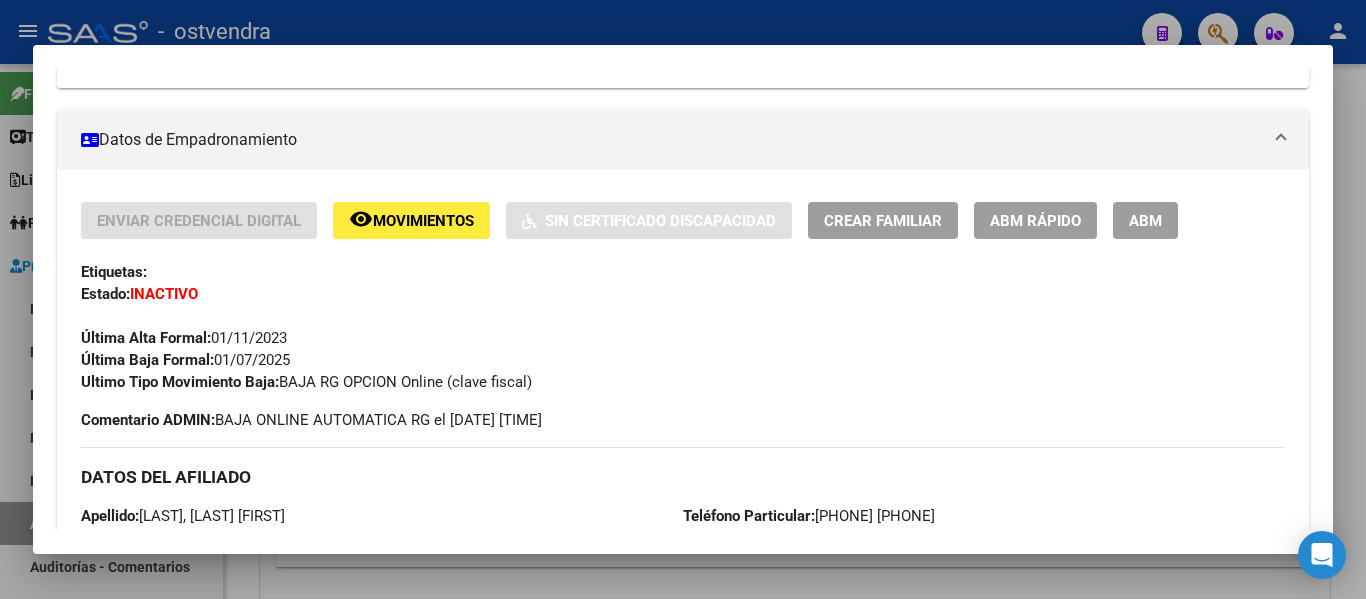 scroll, scrollTop: 309, scrollLeft: 0, axis: vertical 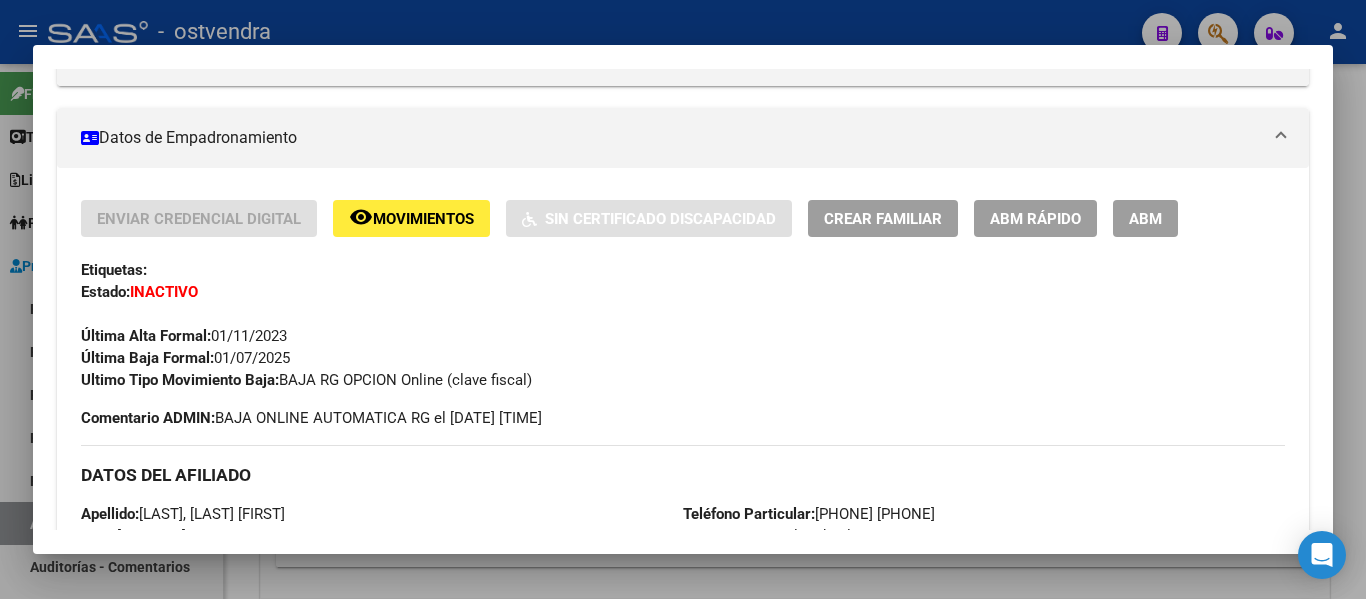 click at bounding box center (683, 299) 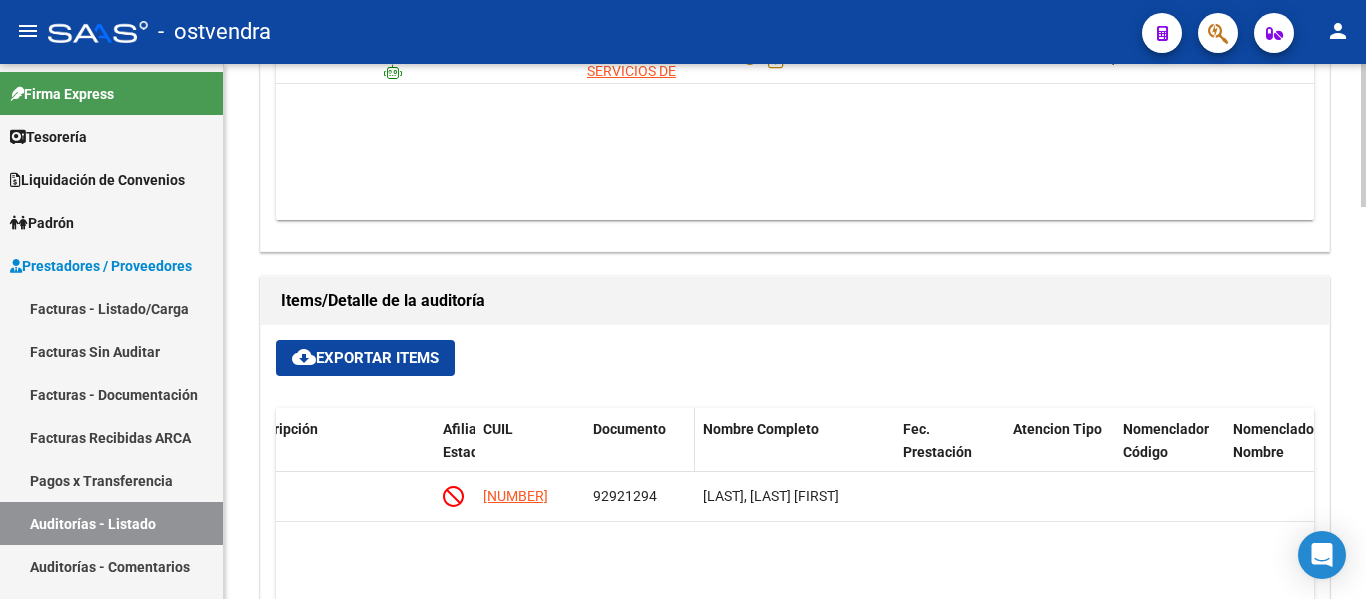 scroll, scrollTop: 824, scrollLeft: 0, axis: vertical 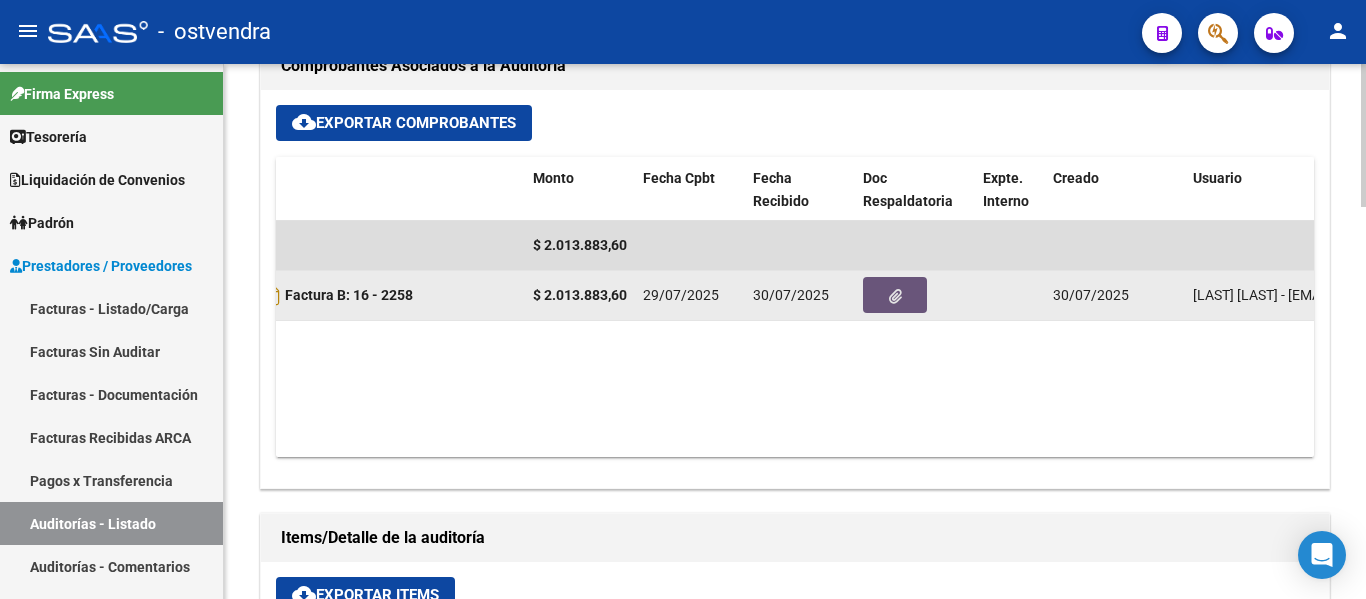 click 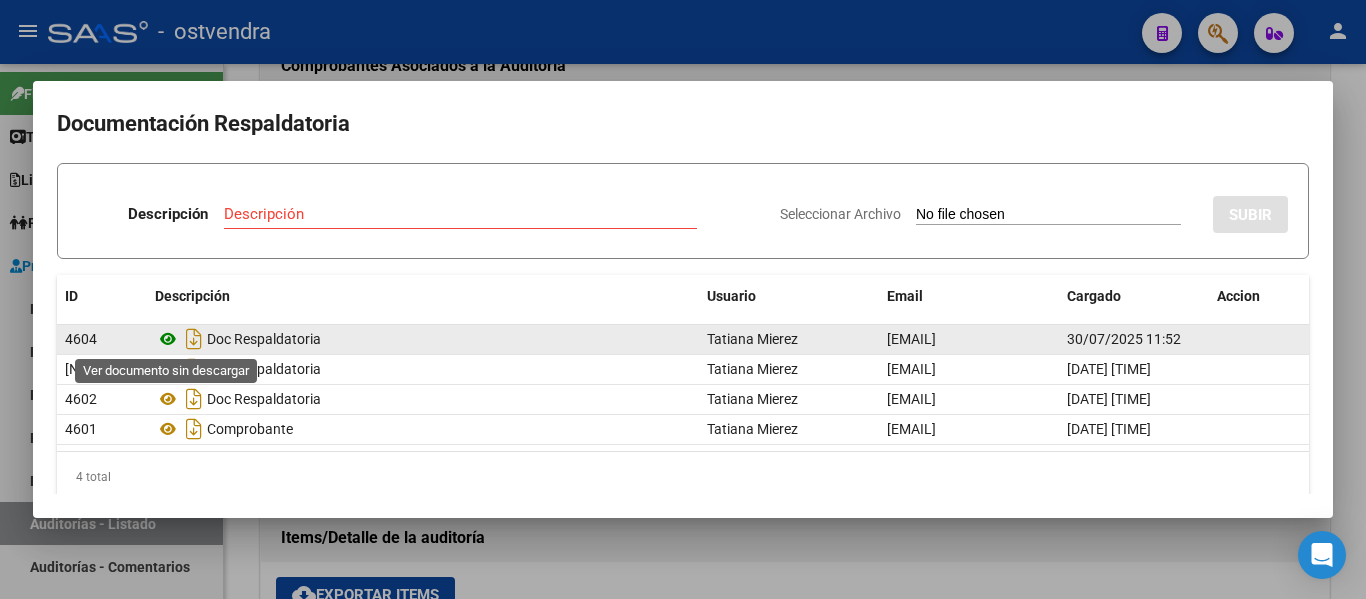 click 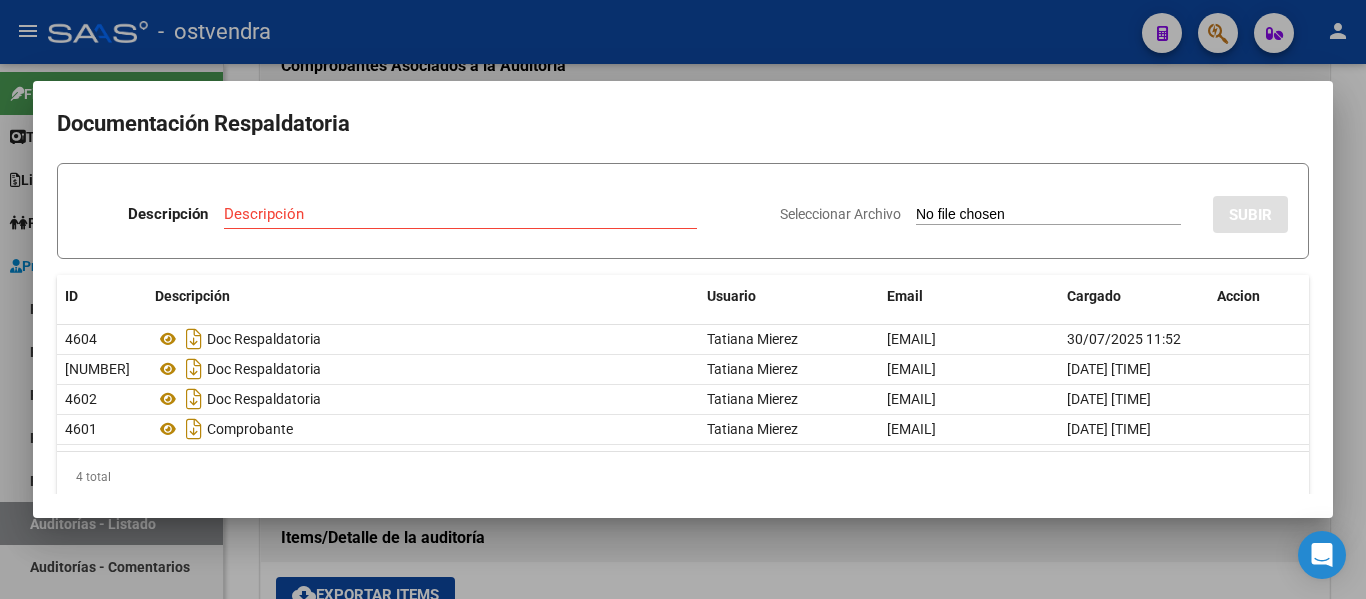 click at bounding box center (683, 299) 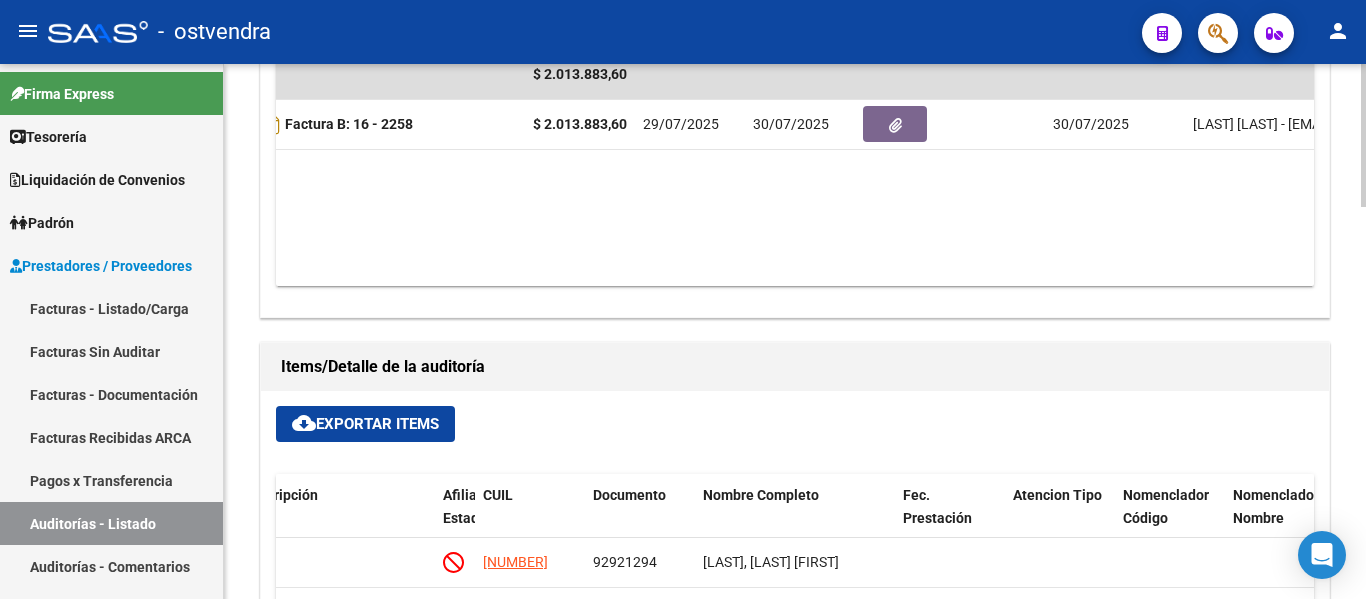 scroll, scrollTop: 1060, scrollLeft: 0, axis: vertical 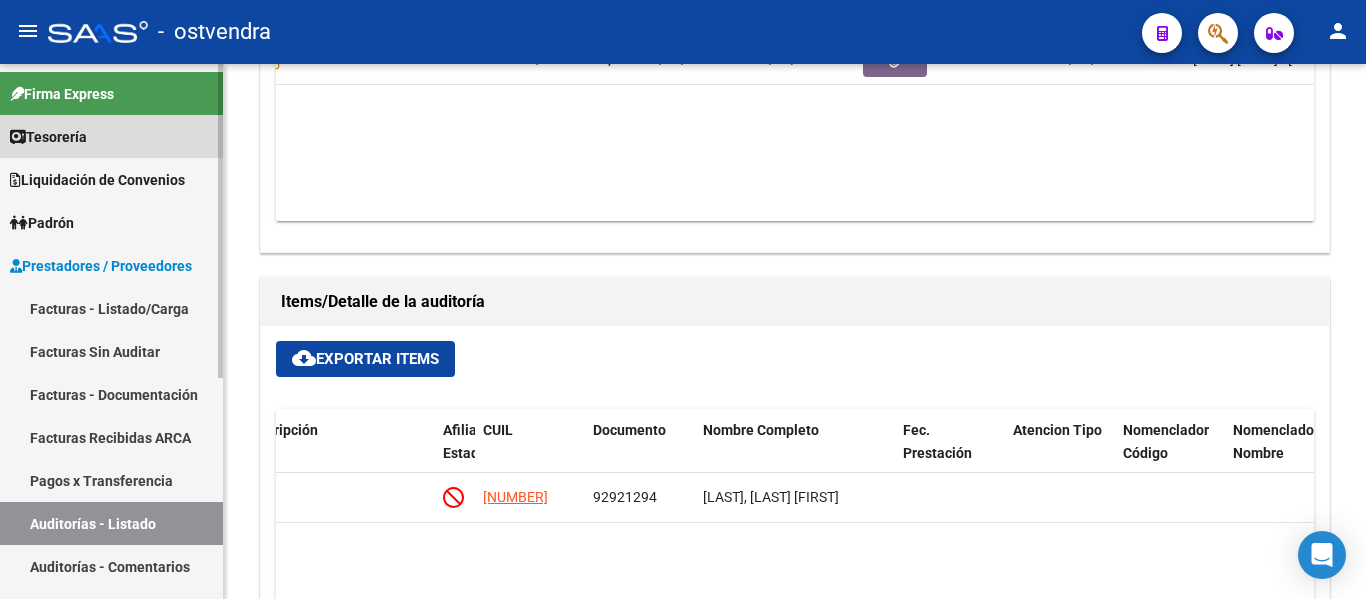 click on "Tesorería" at bounding box center (111, 136) 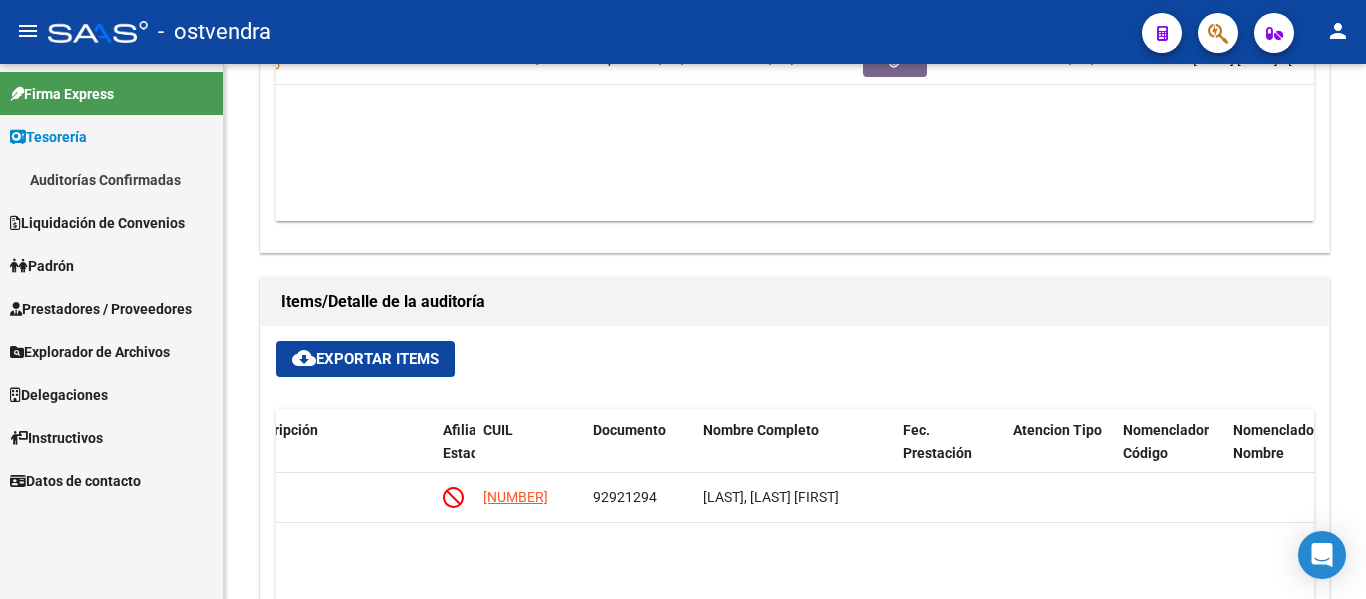 click on "Auditorías Confirmadas" at bounding box center [111, 179] 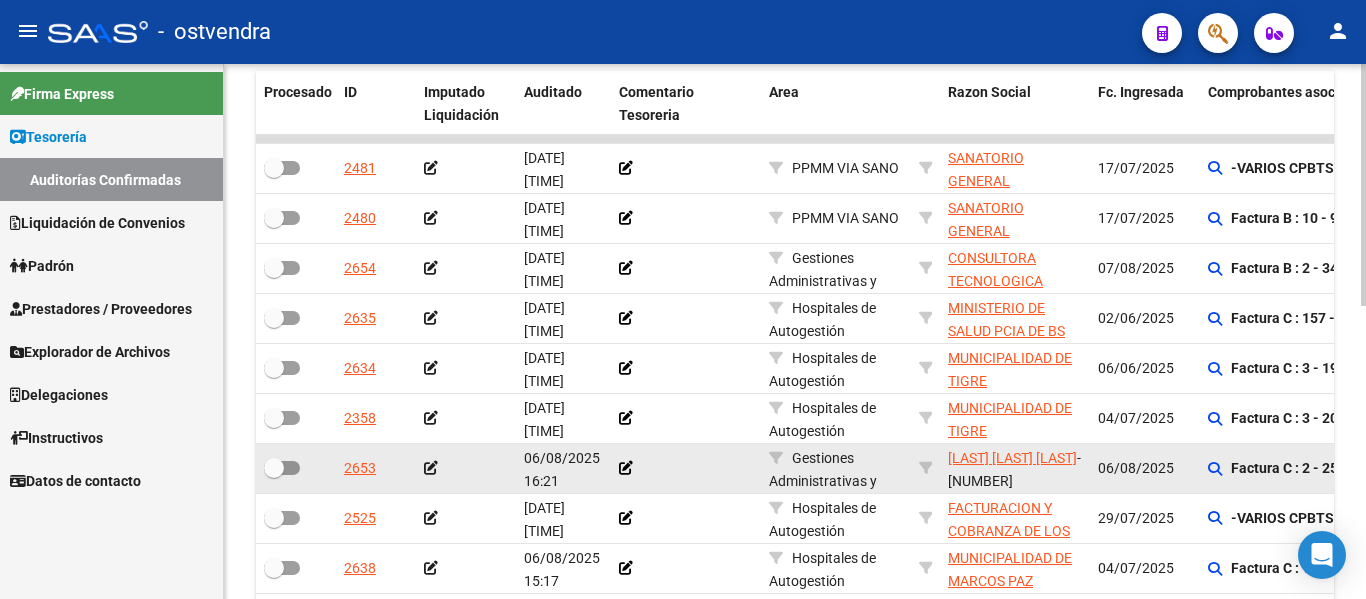 scroll, scrollTop: 462, scrollLeft: 0, axis: vertical 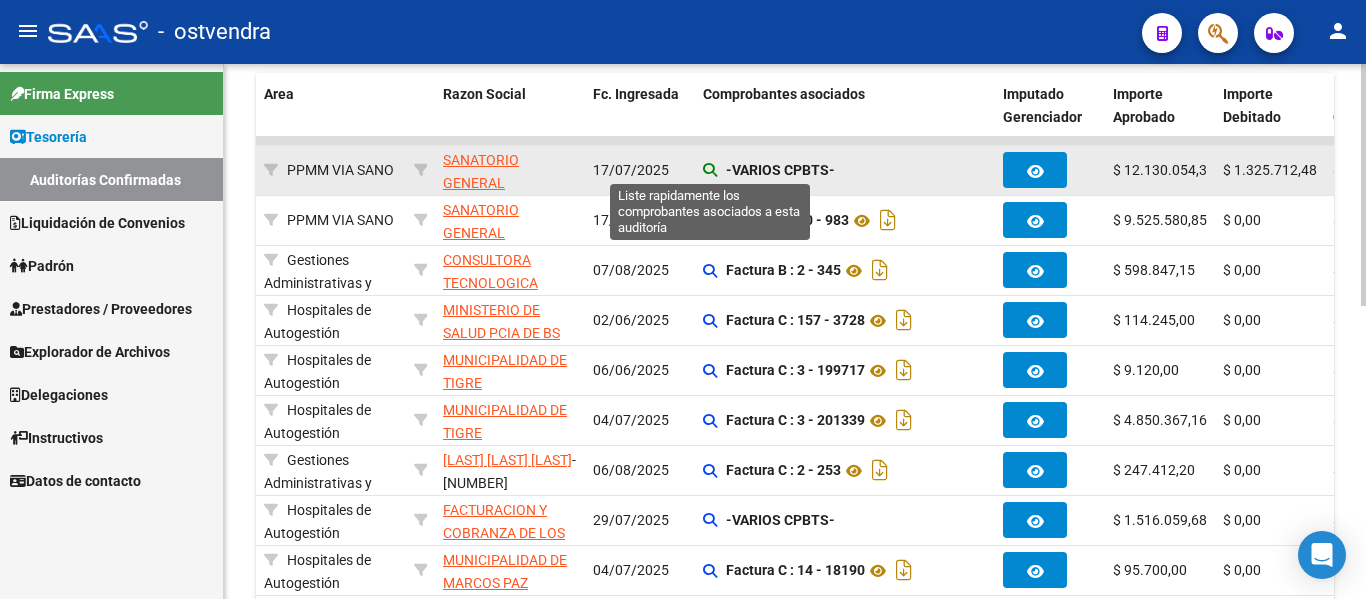 click 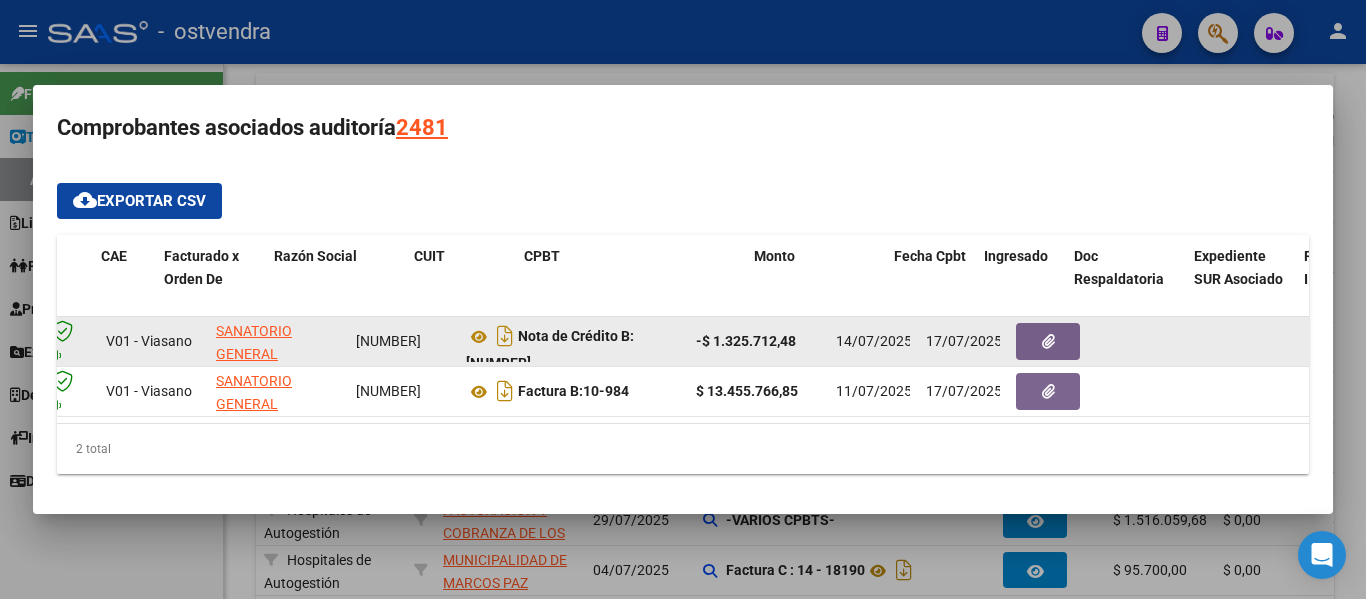 scroll, scrollTop: 0, scrollLeft: 0, axis: both 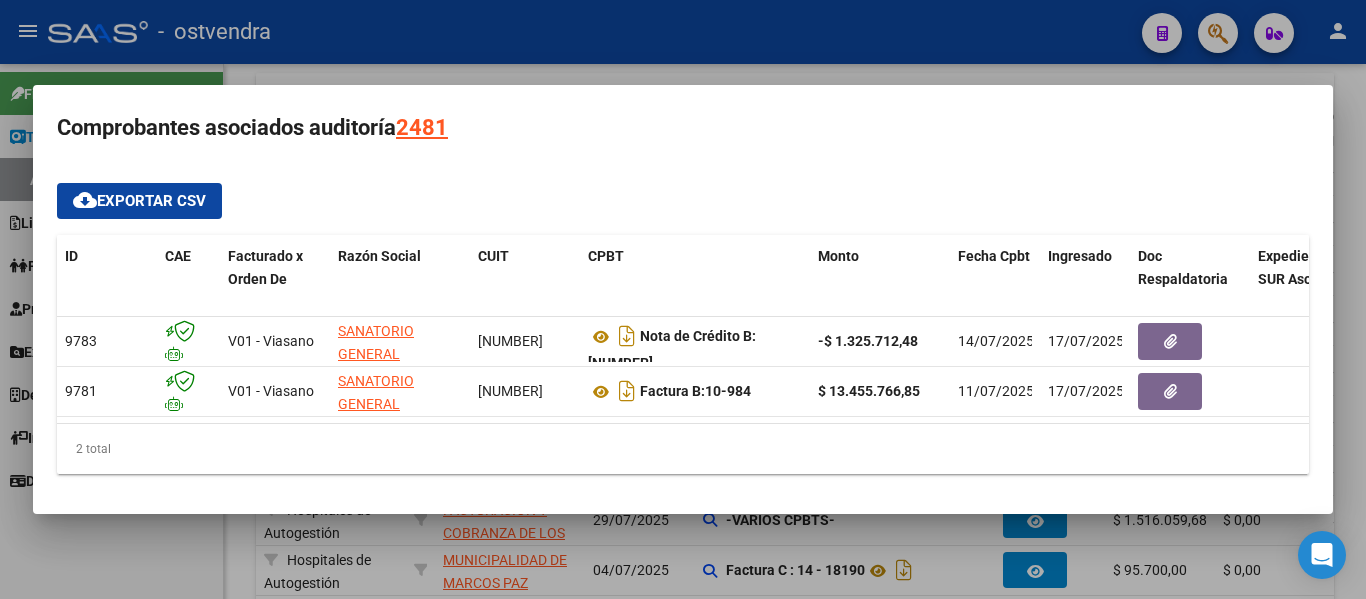 click at bounding box center [683, 299] 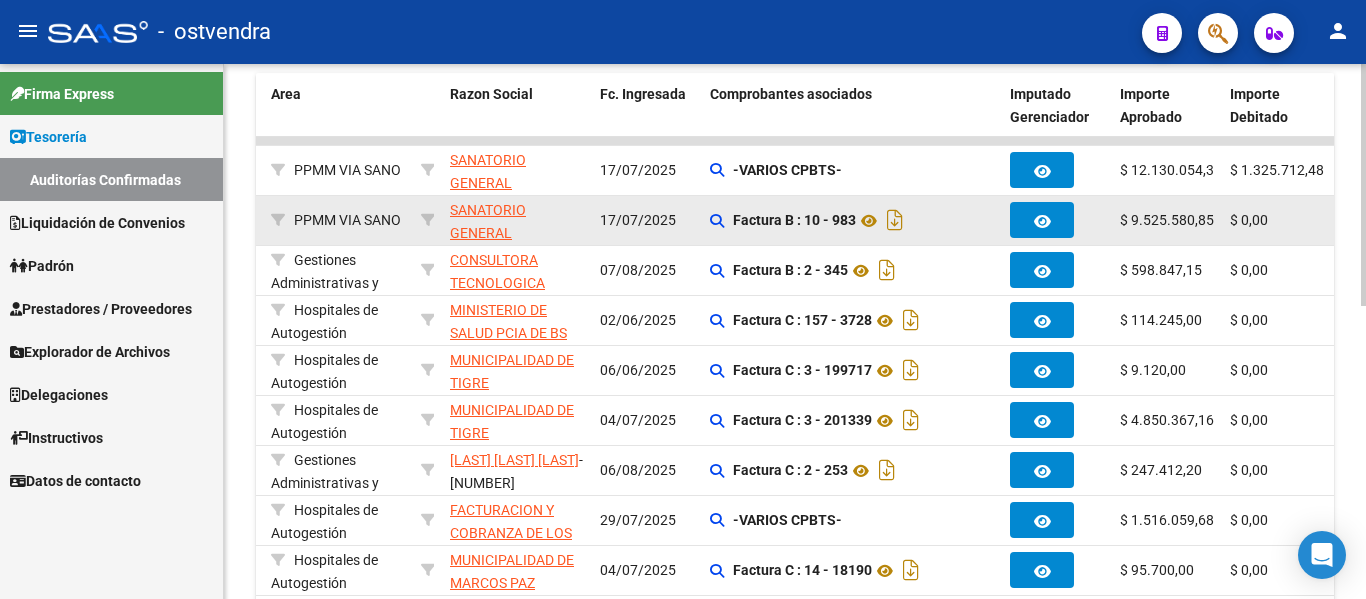 scroll, scrollTop: 0, scrollLeft: 503, axis: horizontal 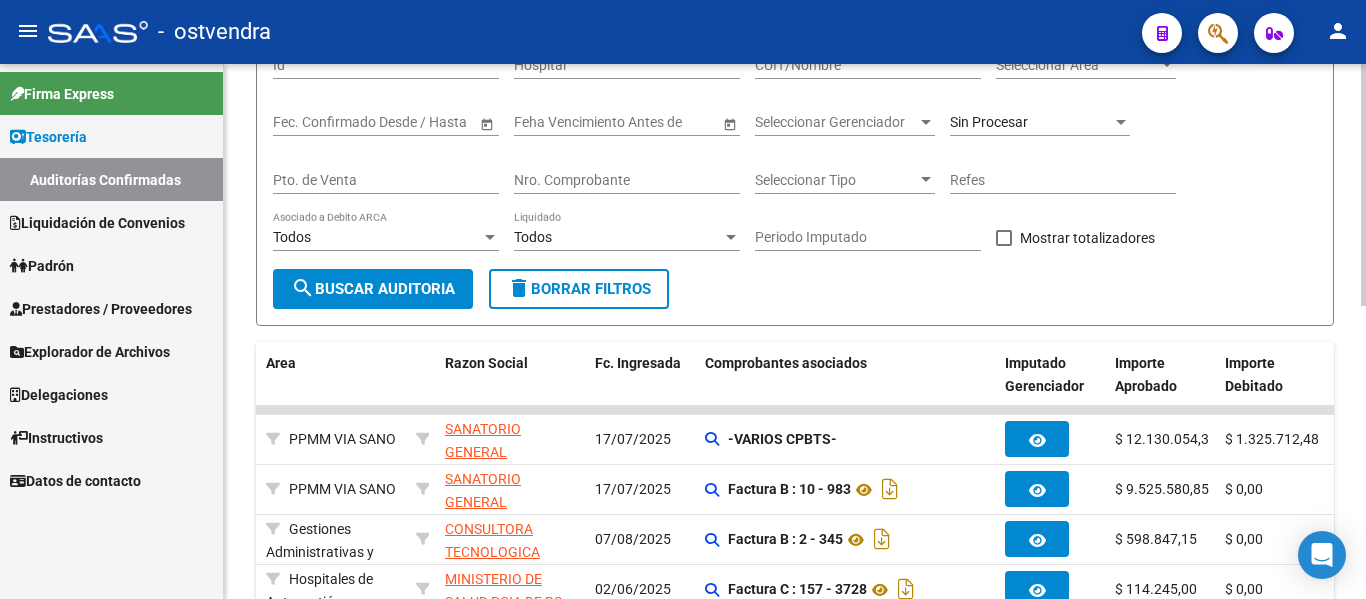 click on "Nro. Comprobante" at bounding box center [627, 180] 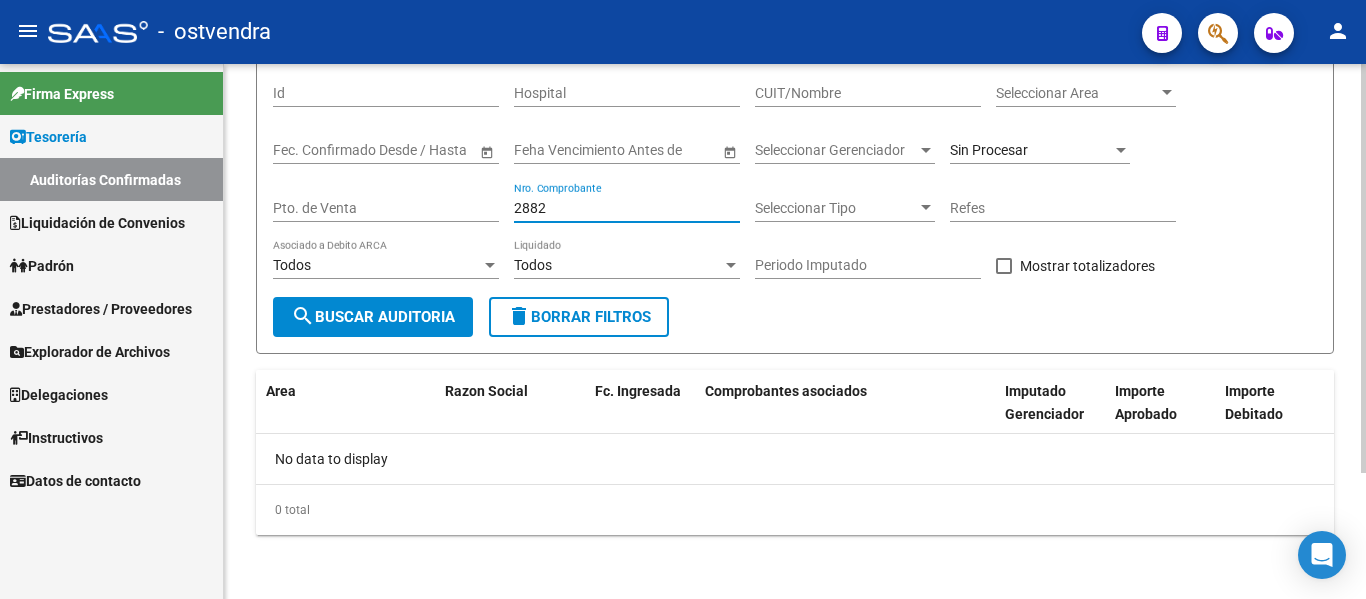 scroll, scrollTop: 0, scrollLeft: 0, axis: both 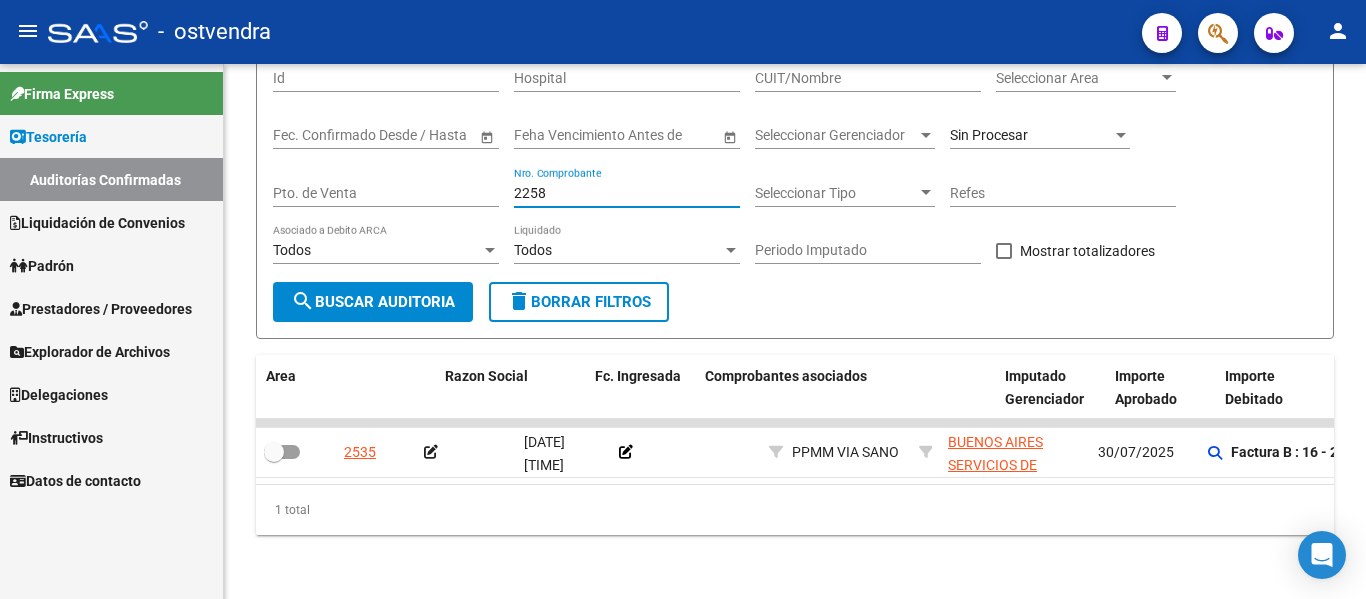 type on "2258" 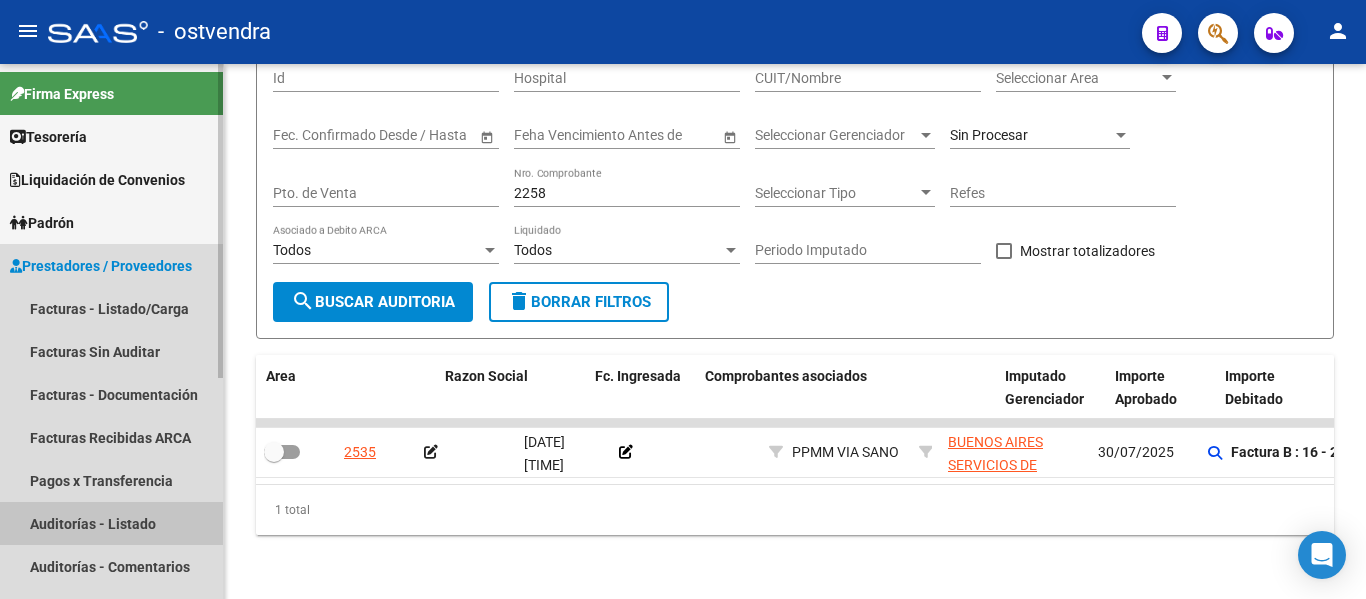 click on "Auditorías - Listado" at bounding box center (111, 523) 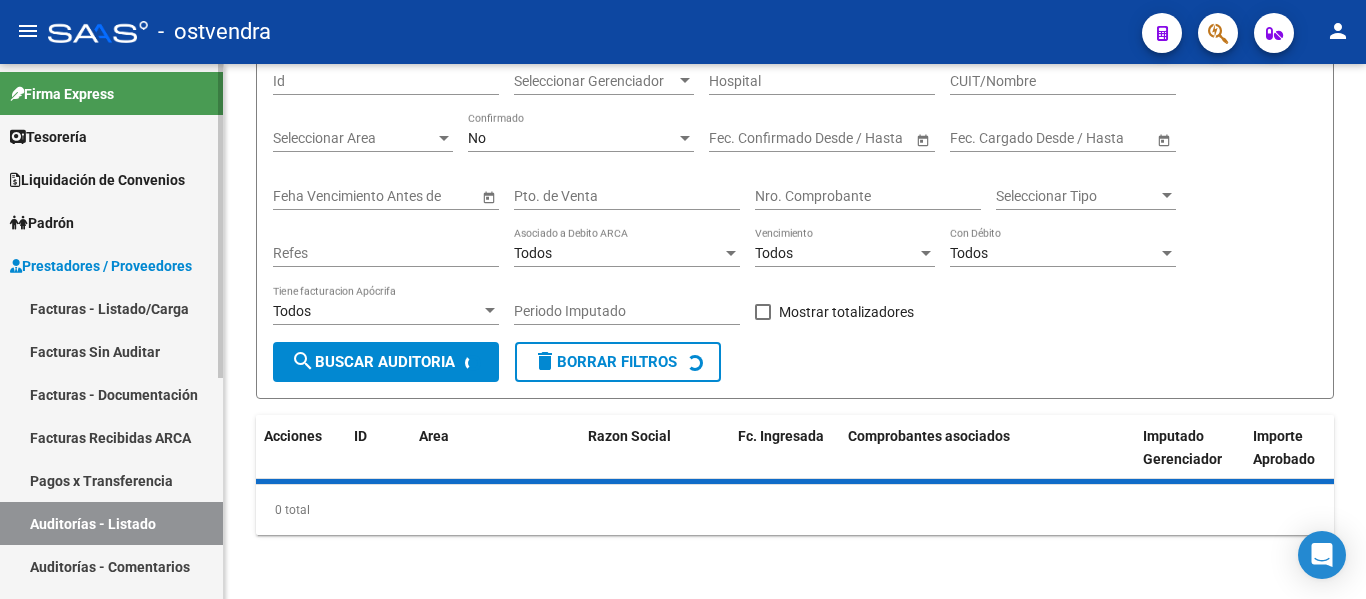 scroll, scrollTop: 0, scrollLeft: 0, axis: both 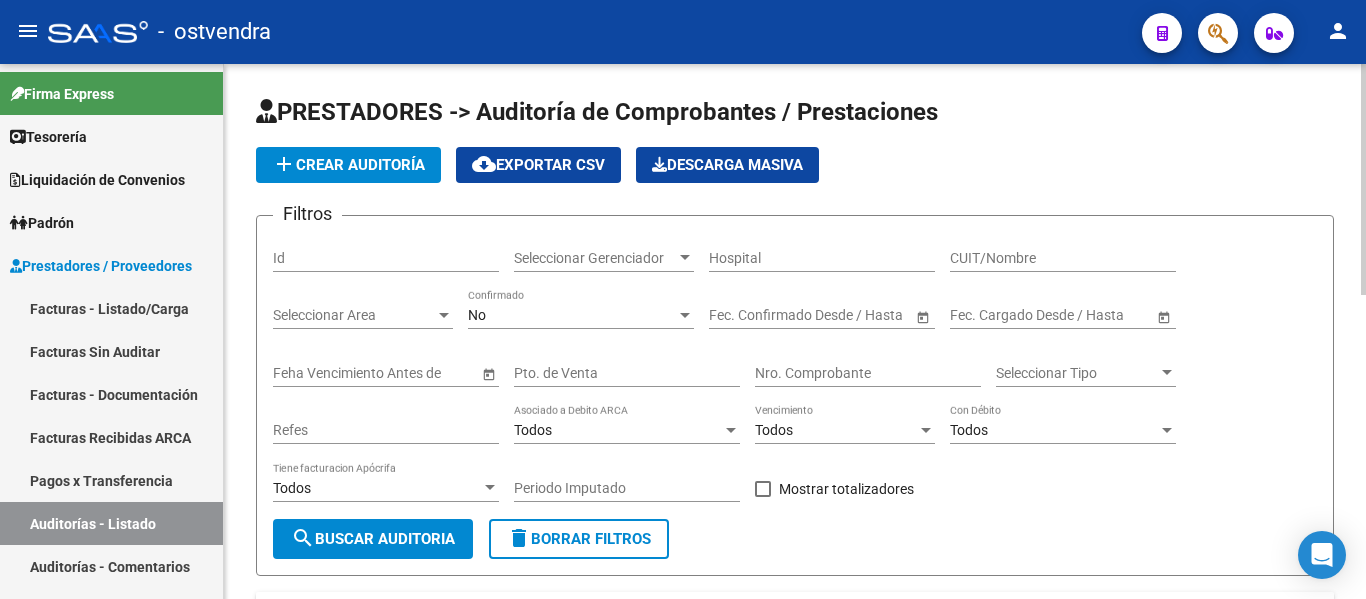 click on "Nro. Comprobante" 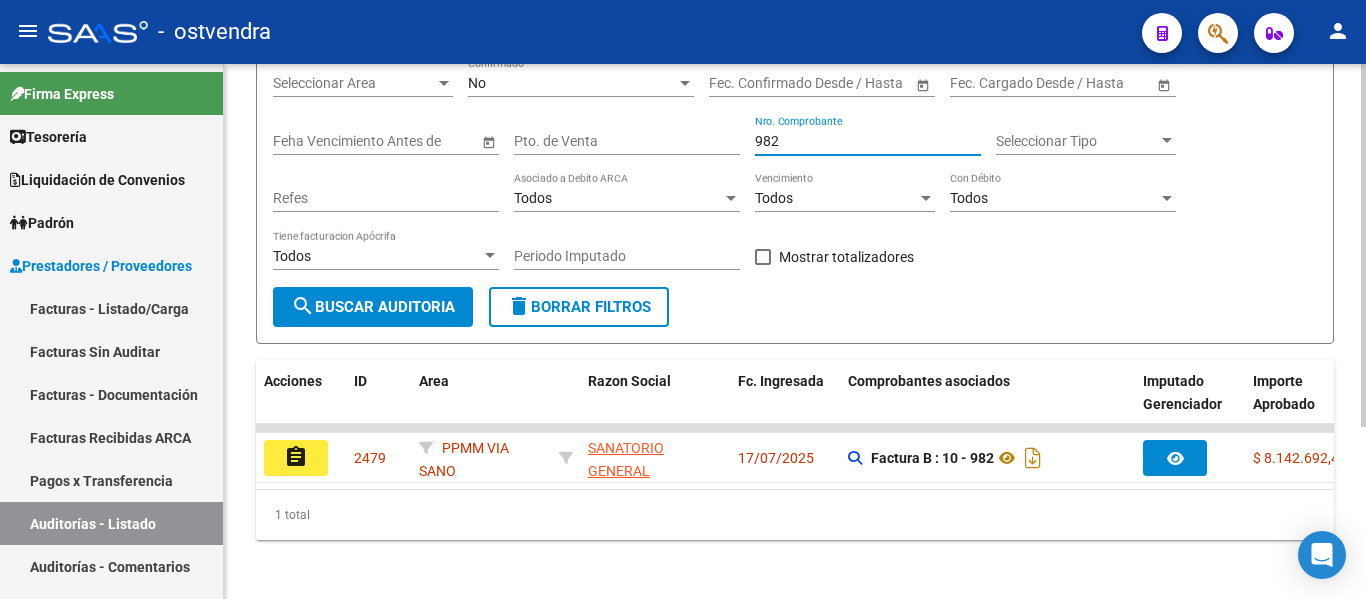 scroll, scrollTop: 253, scrollLeft: 0, axis: vertical 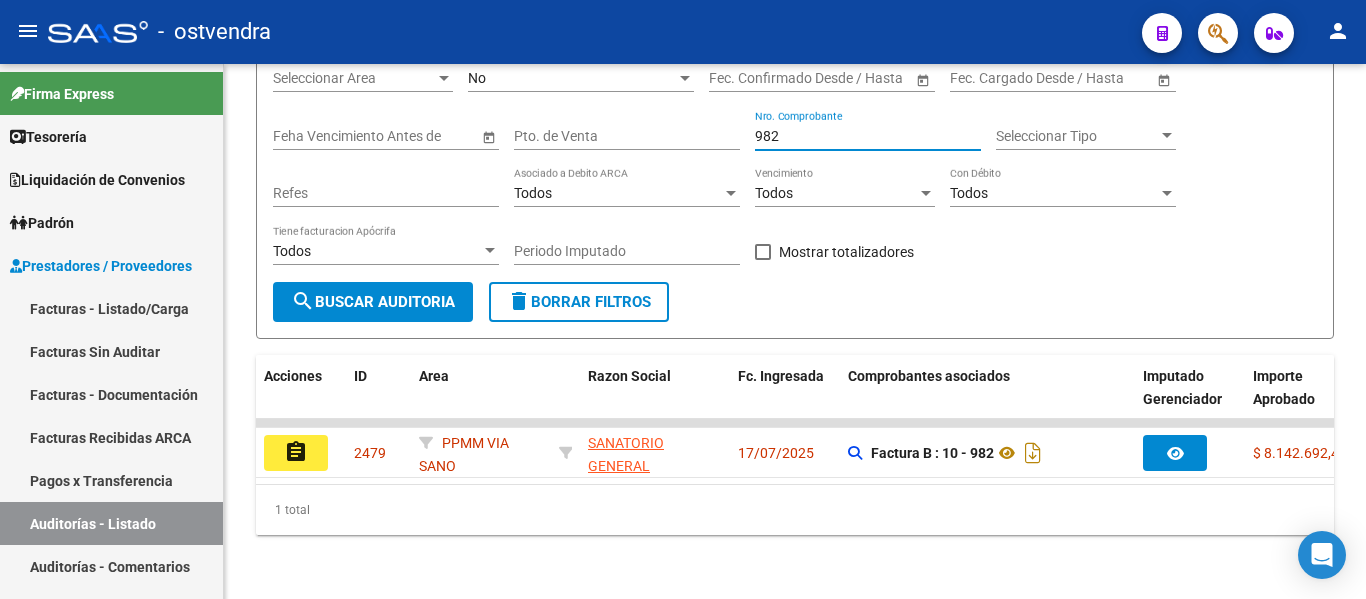 type on "982" 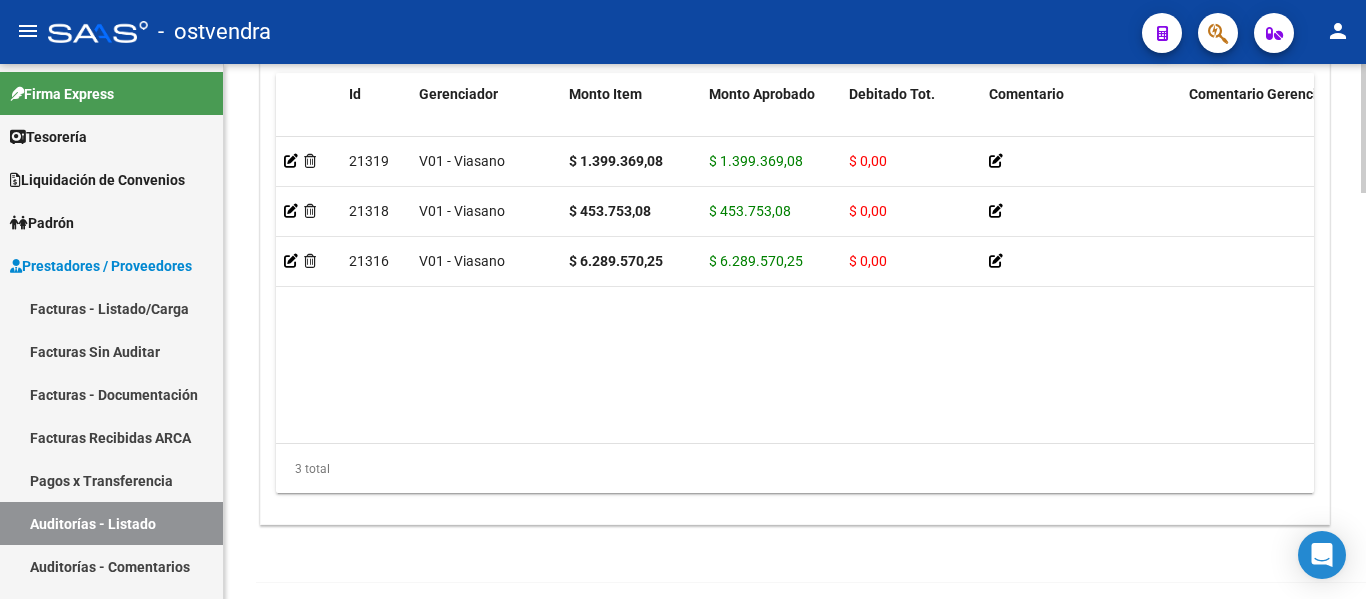 scroll, scrollTop: 1623, scrollLeft: 0, axis: vertical 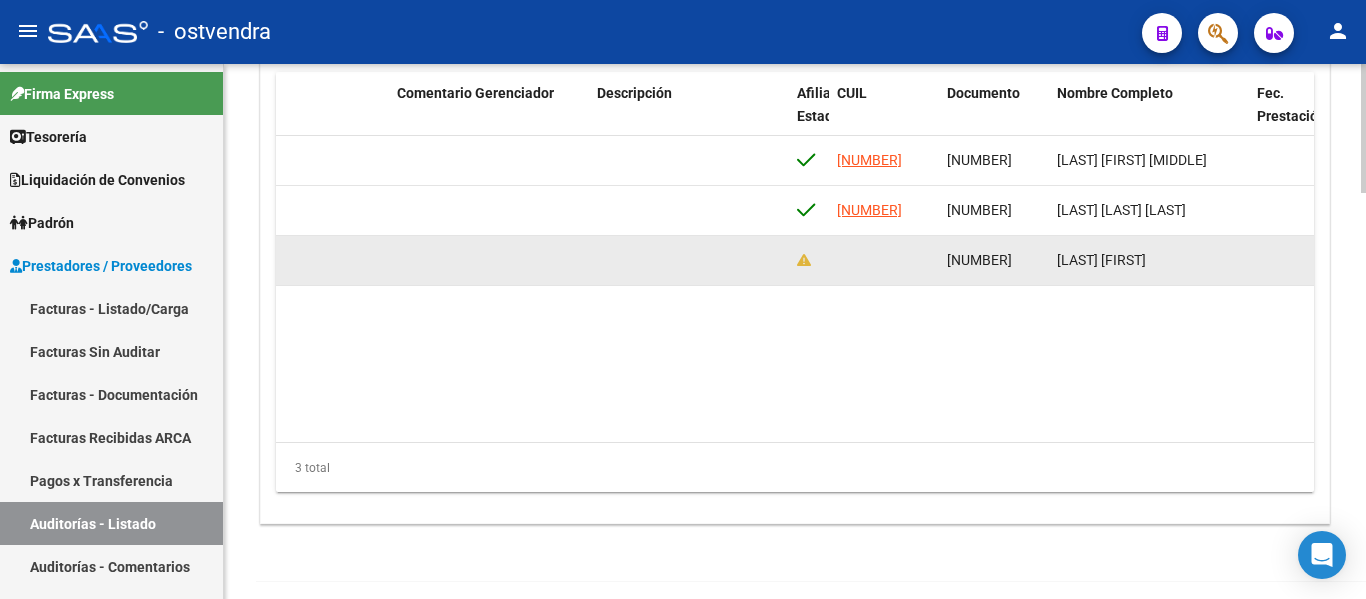 drag, startPoint x: 946, startPoint y: 258, endPoint x: 1054, endPoint y: 259, distance: 108.00463 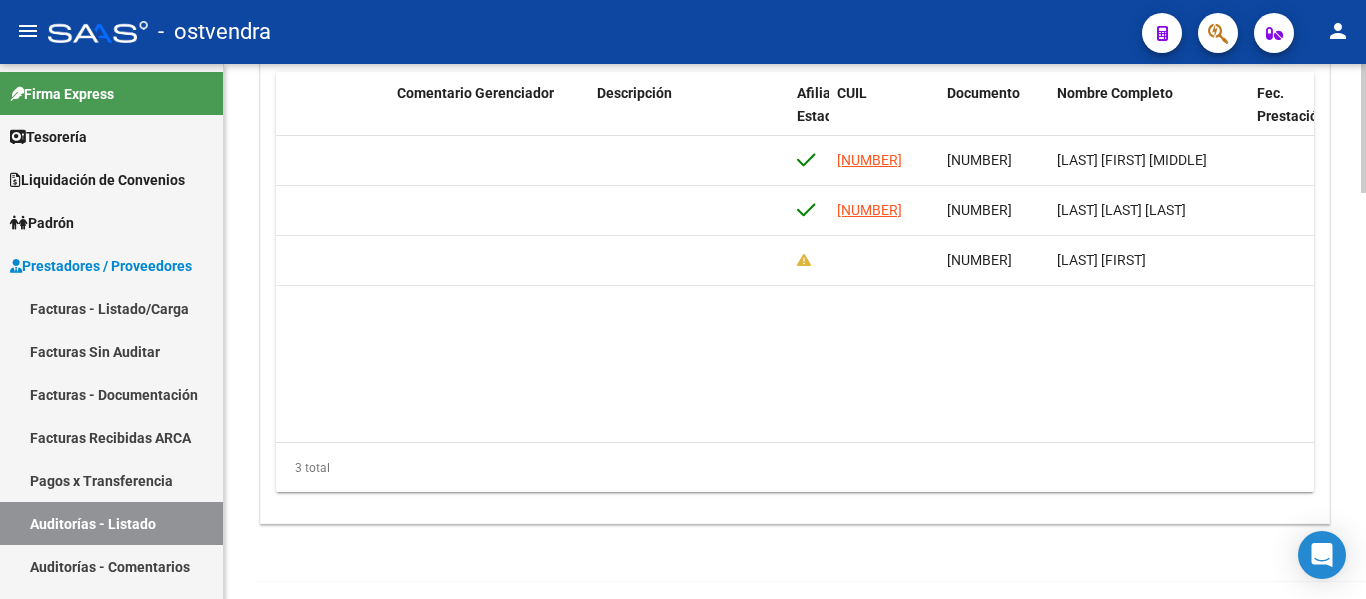 click on "[NUMBER] V01 - Viasano $ [PRICE] $ [PRICE] $ [PRICE]       [NUMBER]   [LAST] [FIRST] [MIDDLE]   [DATE]   PPMM VIA SANO     [NUMBER] V01 - Viasano $ [PRICE] $ [PRICE] $ [PRICE]       [NUMBER]   [LAST] [FIRST] [MIDDLE]   [DATE]   PPMM VIA SANO     [NUMBER] V01 - Viasano $ [PRICE] $ [PRICE] $ [PRICE]       [NUMBER]   [LAST] [FIRST]   [DATE]   PPMM VIA SANO [FIRST] [LAST]" 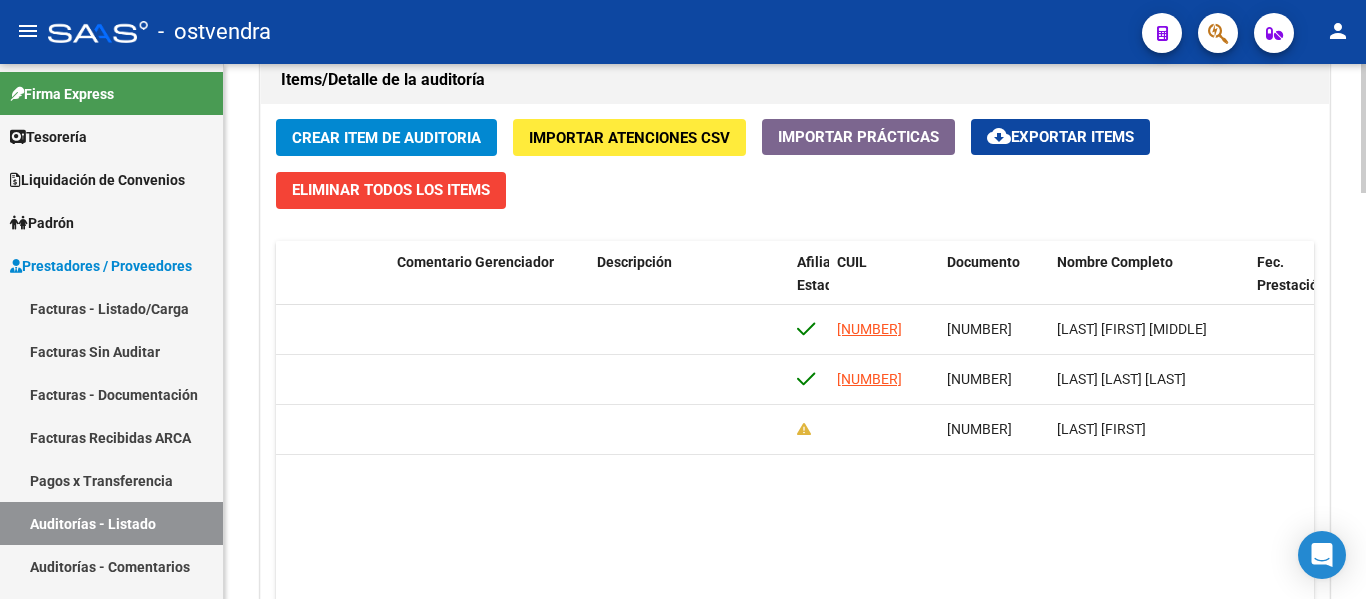 scroll, scrollTop: 1455, scrollLeft: 0, axis: vertical 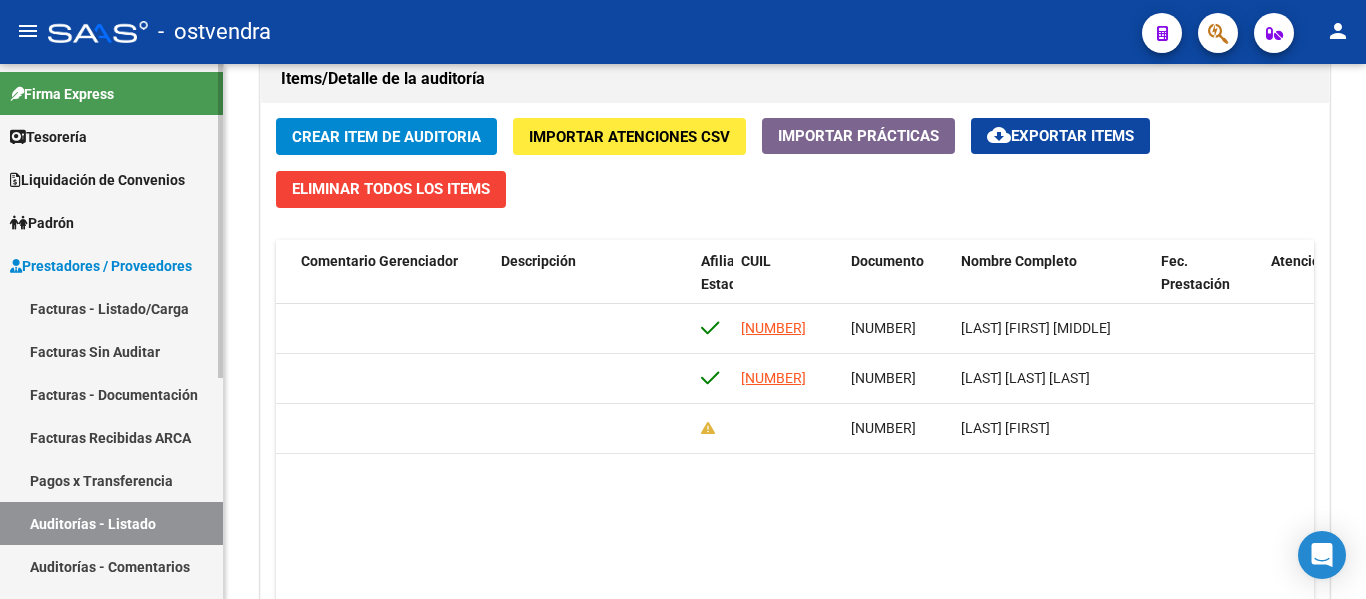 click on "Auditorías - Listado" at bounding box center (111, 523) 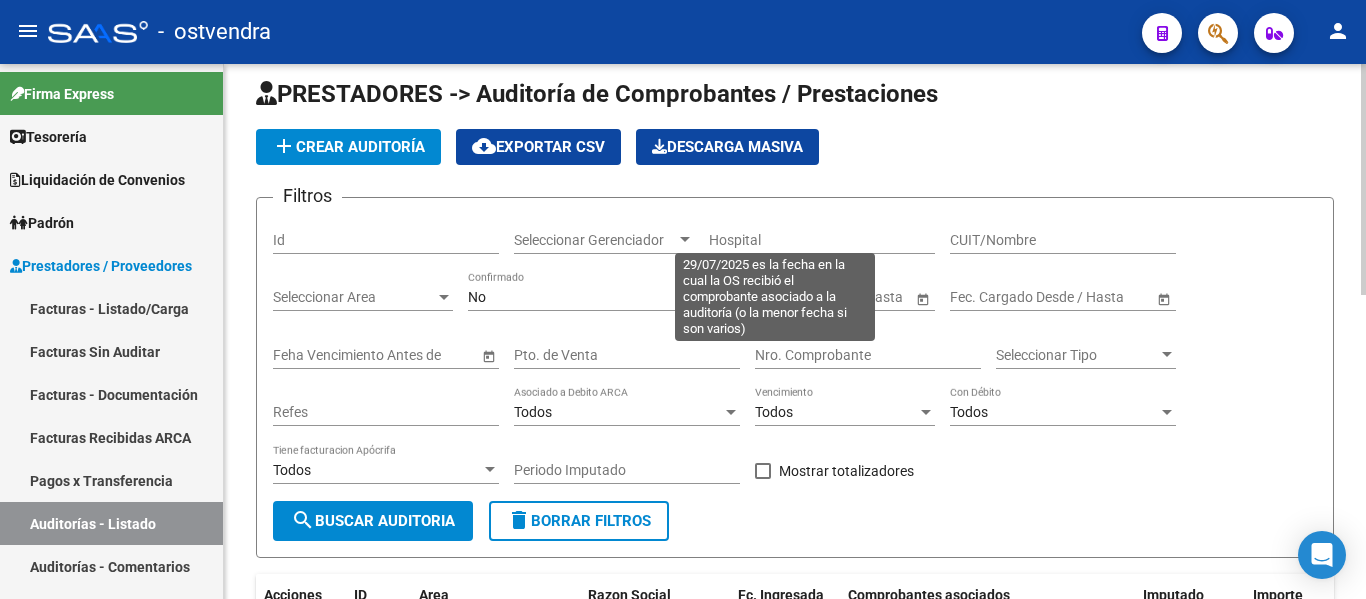 scroll, scrollTop: 0, scrollLeft: 0, axis: both 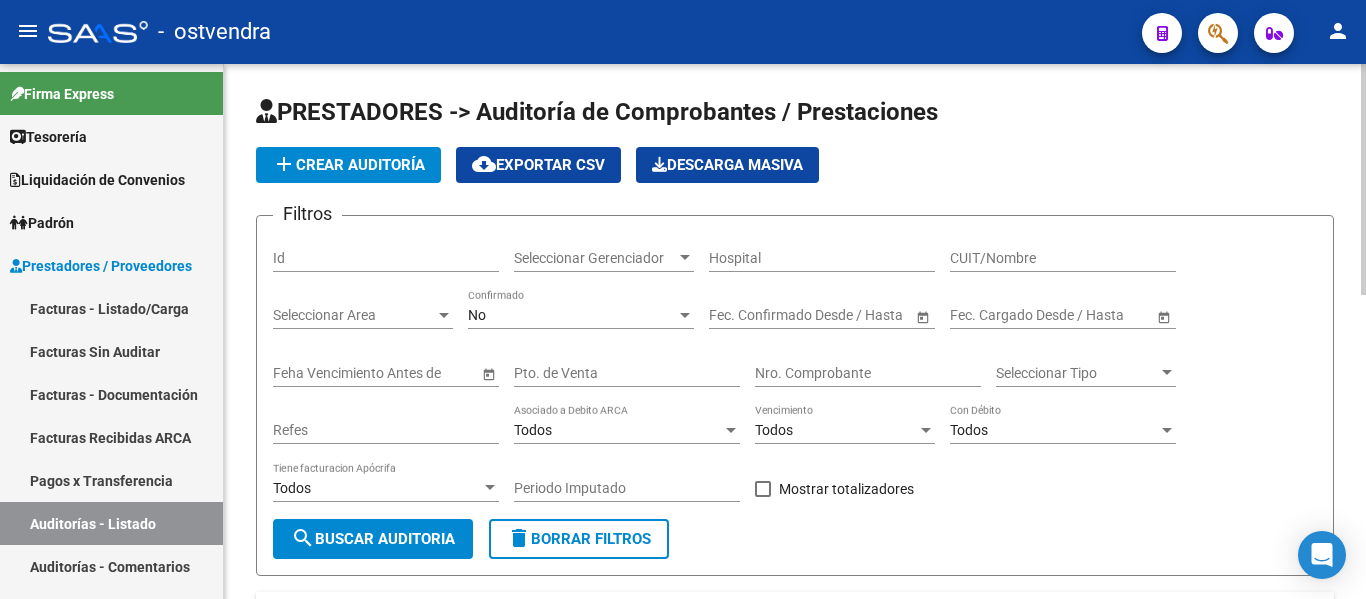 click on "Nro. Comprobante" at bounding box center [868, 373] 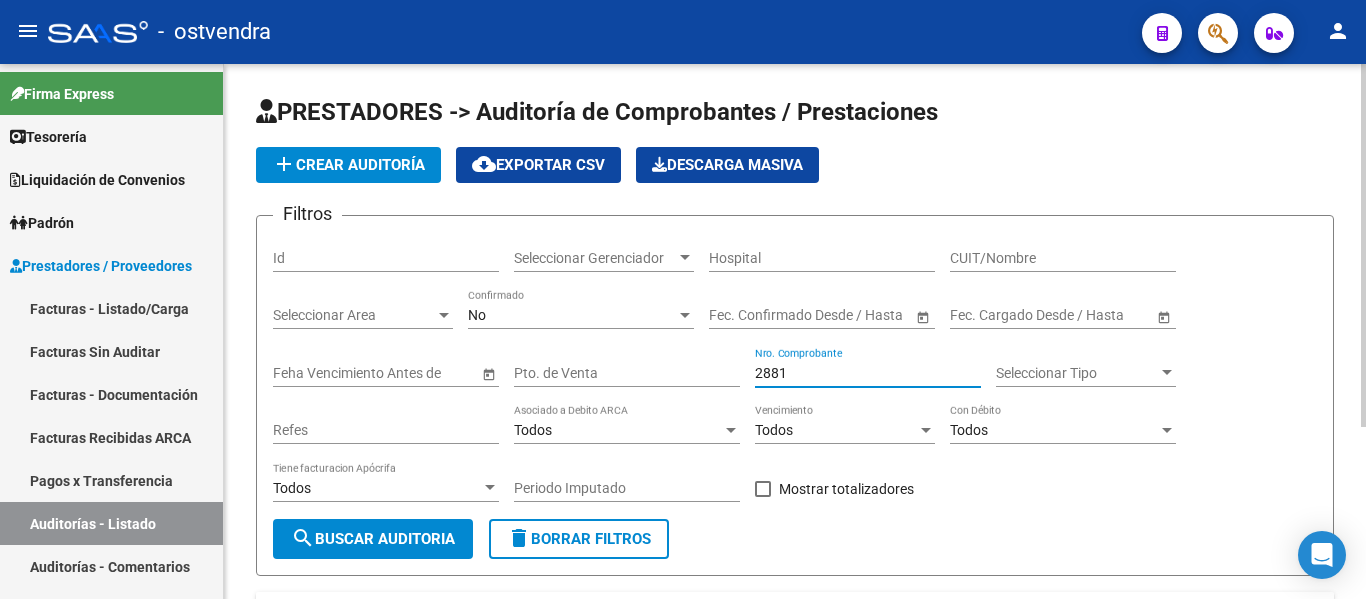 scroll, scrollTop: 253, scrollLeft: 0, axis: vertical 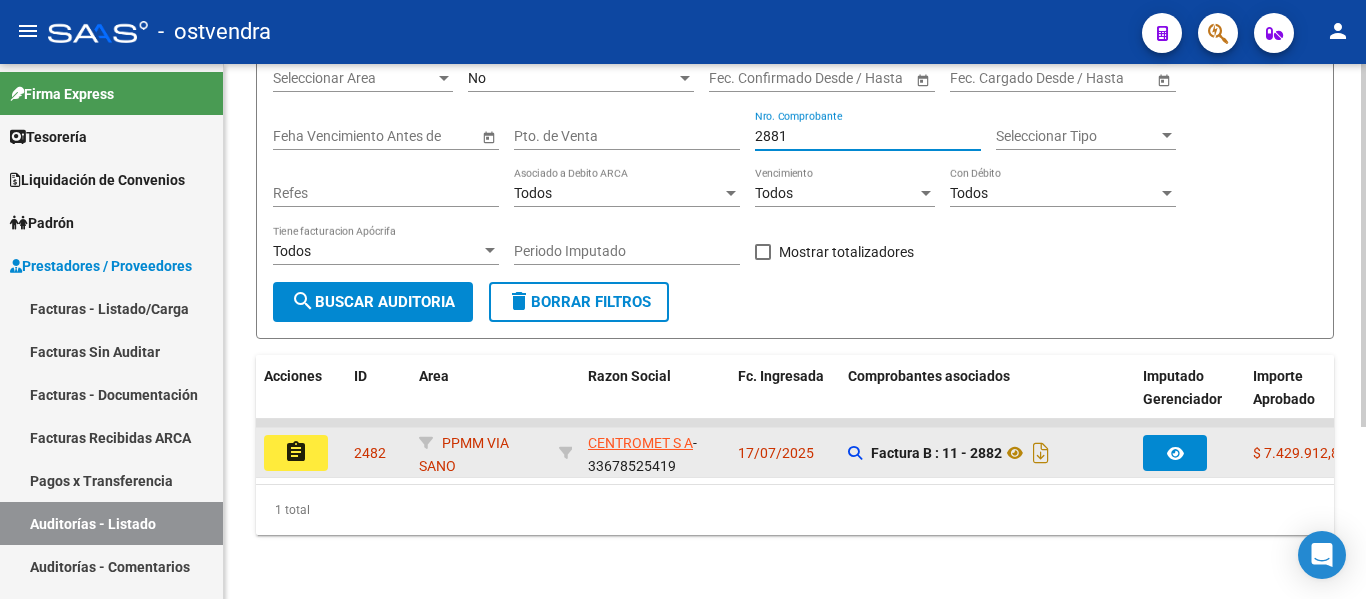type on "2881" 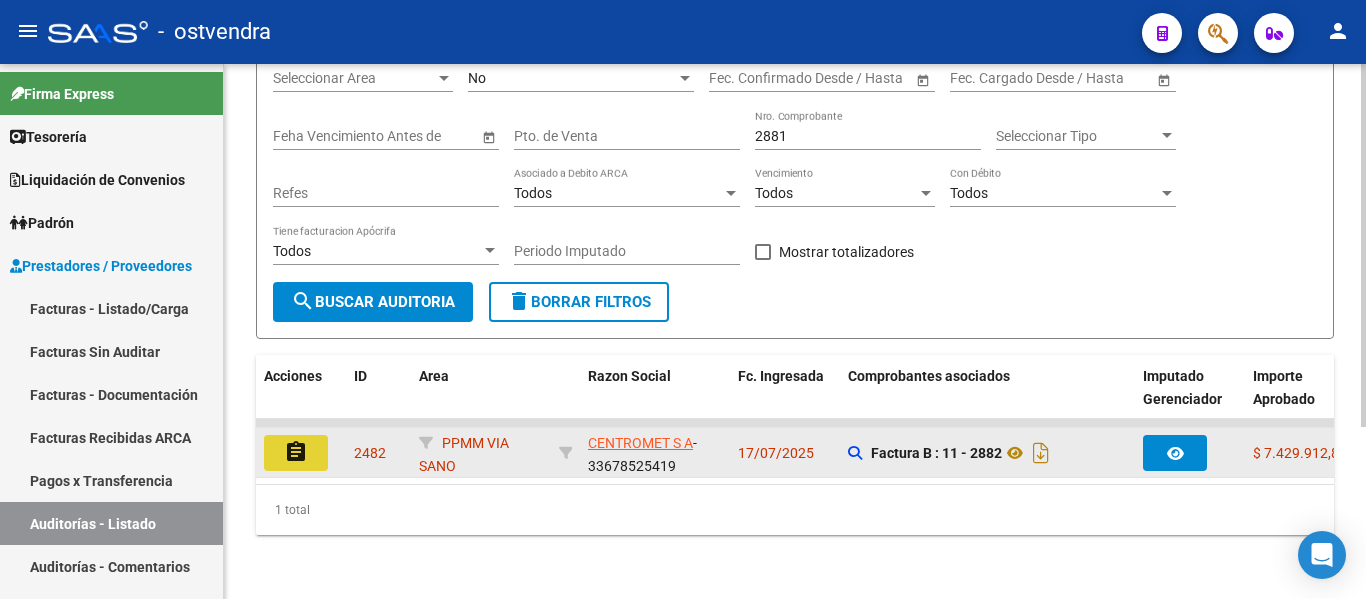click on "assignment" 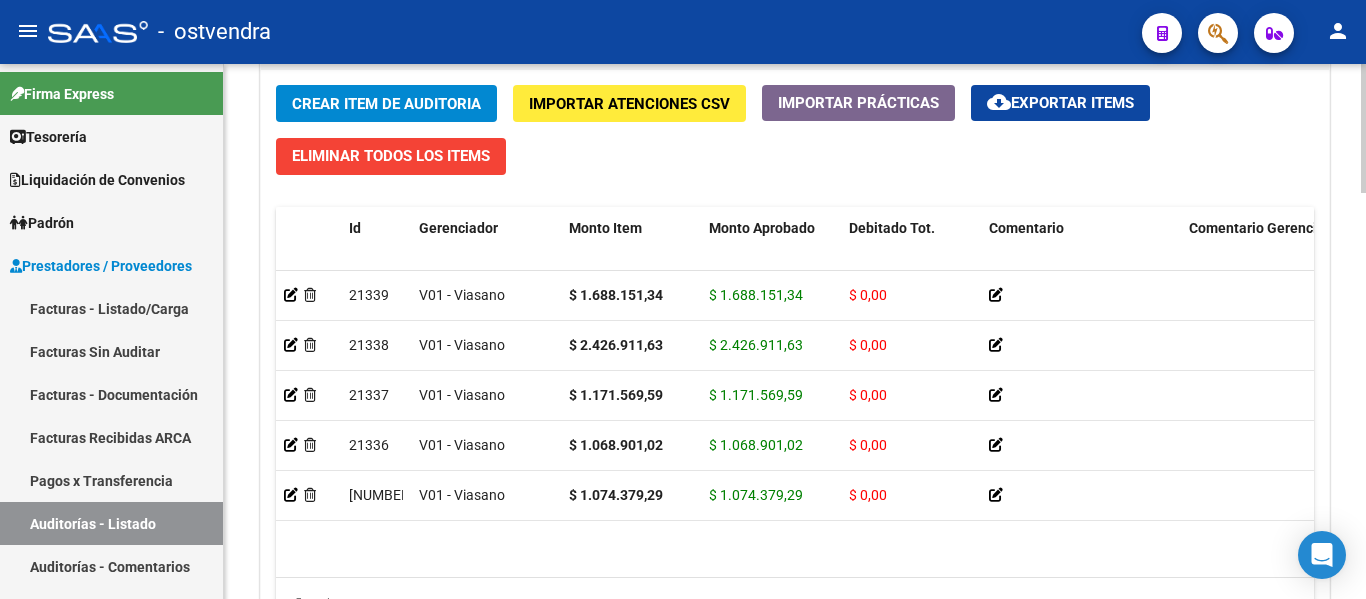 scroll, scrollTop: 1489, scrollLeft: 0, axis: vertical 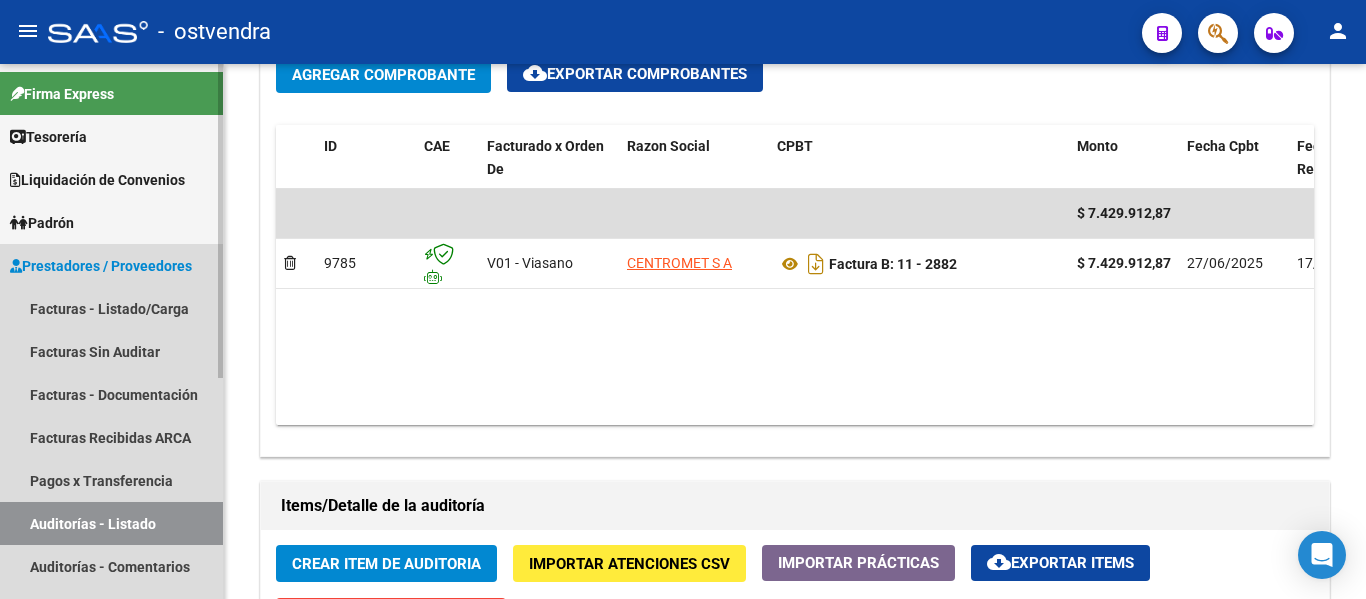 click on "Auditorías - Listado" at bounding box center (111, 523) 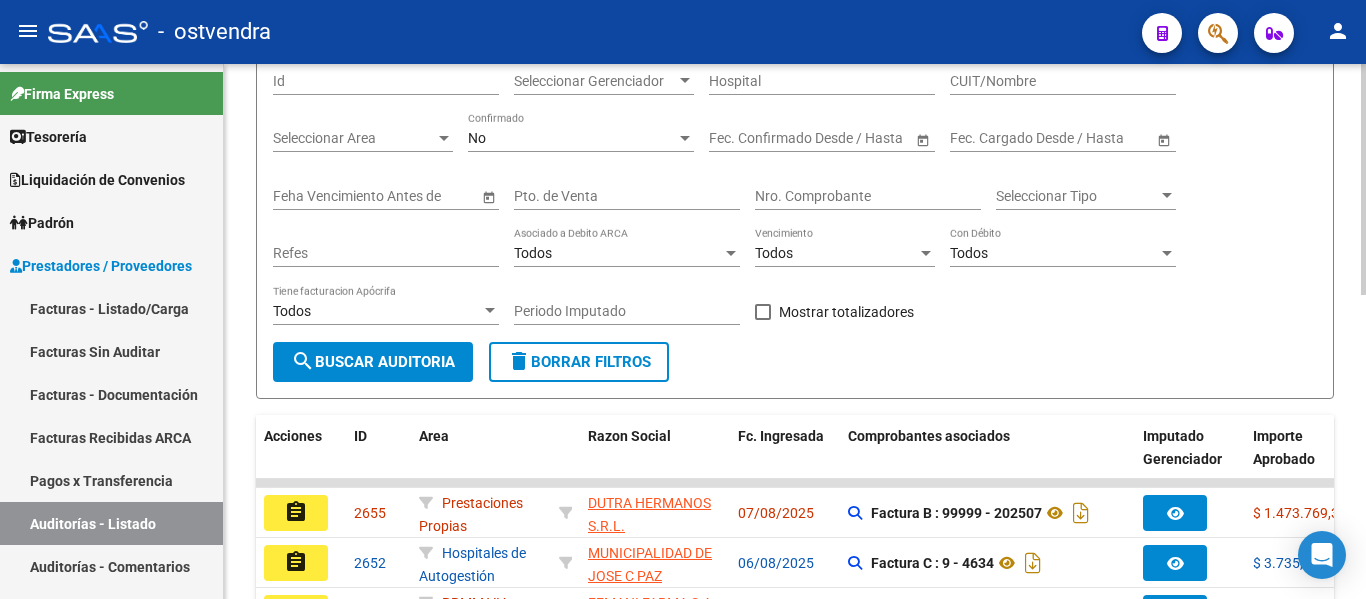 scroll, scrollTop: 703, scrollLeft: 0, axis: vertical 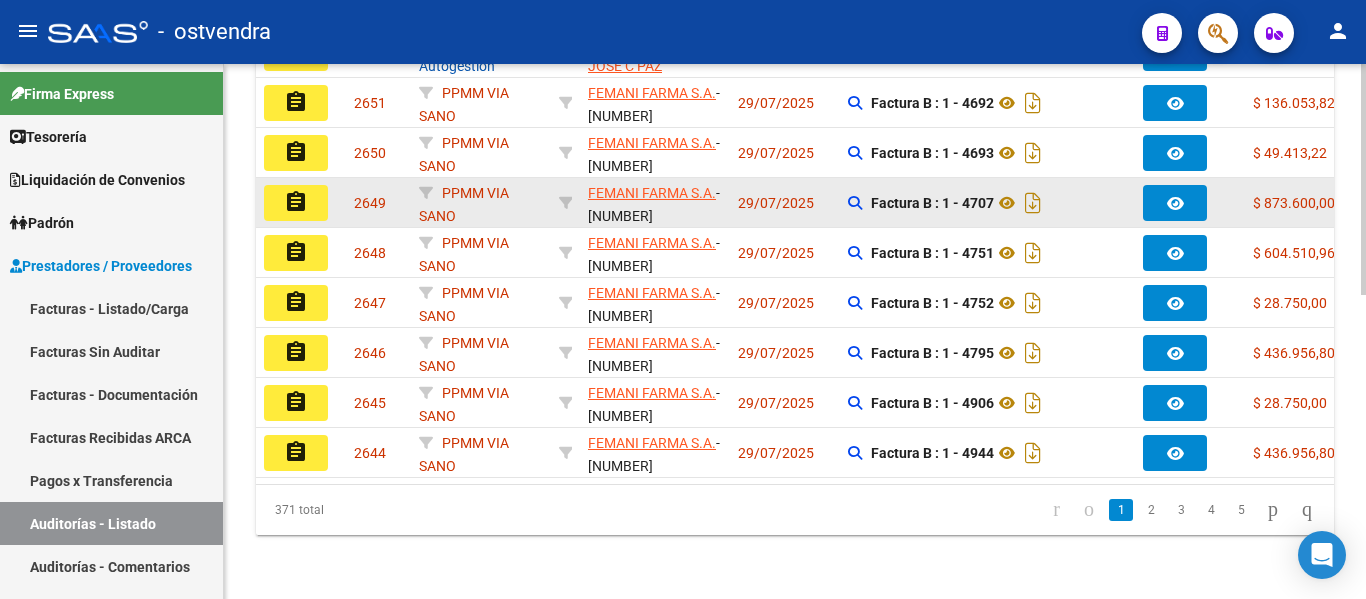 click on "29/07/2025" 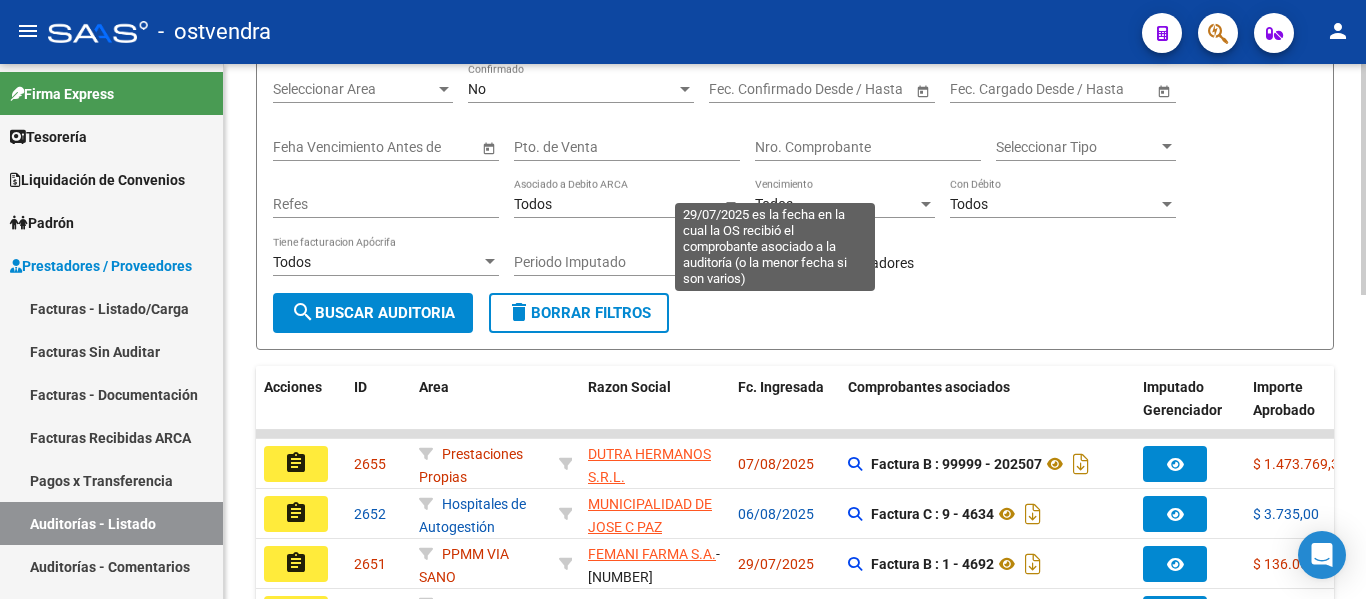 scroll, scrollTop: 0, scrollLeft: 0, axis: both 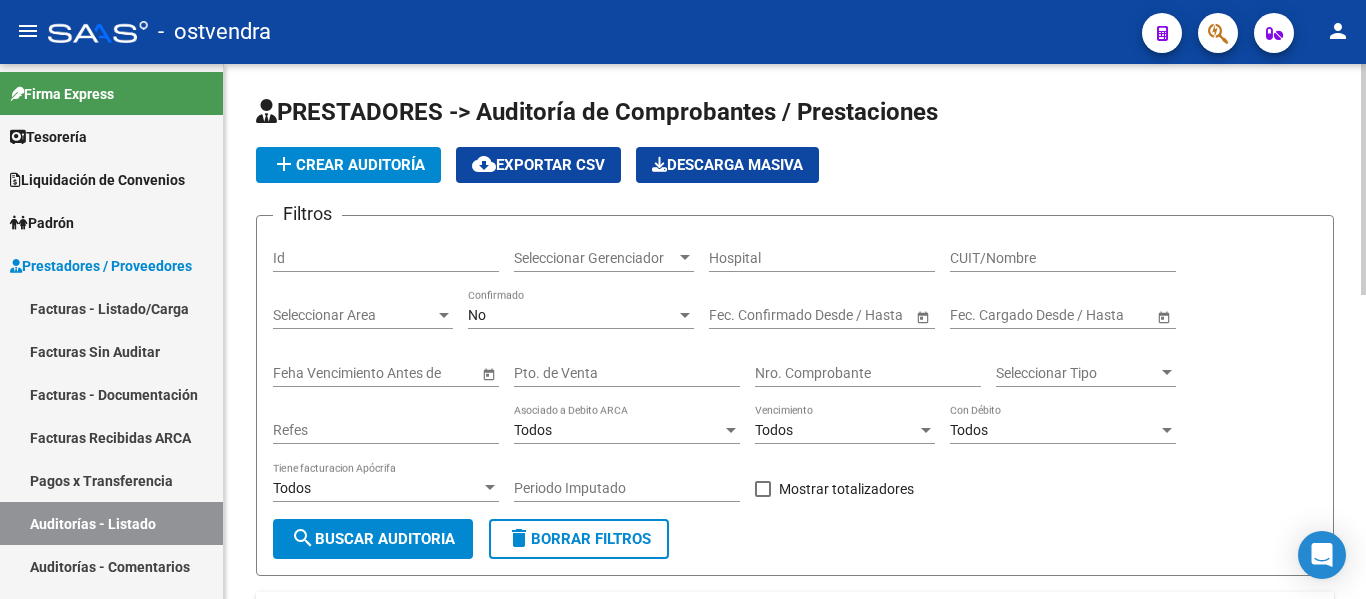 click on "Nro. Comprobante" at bounding box center (868, 373) 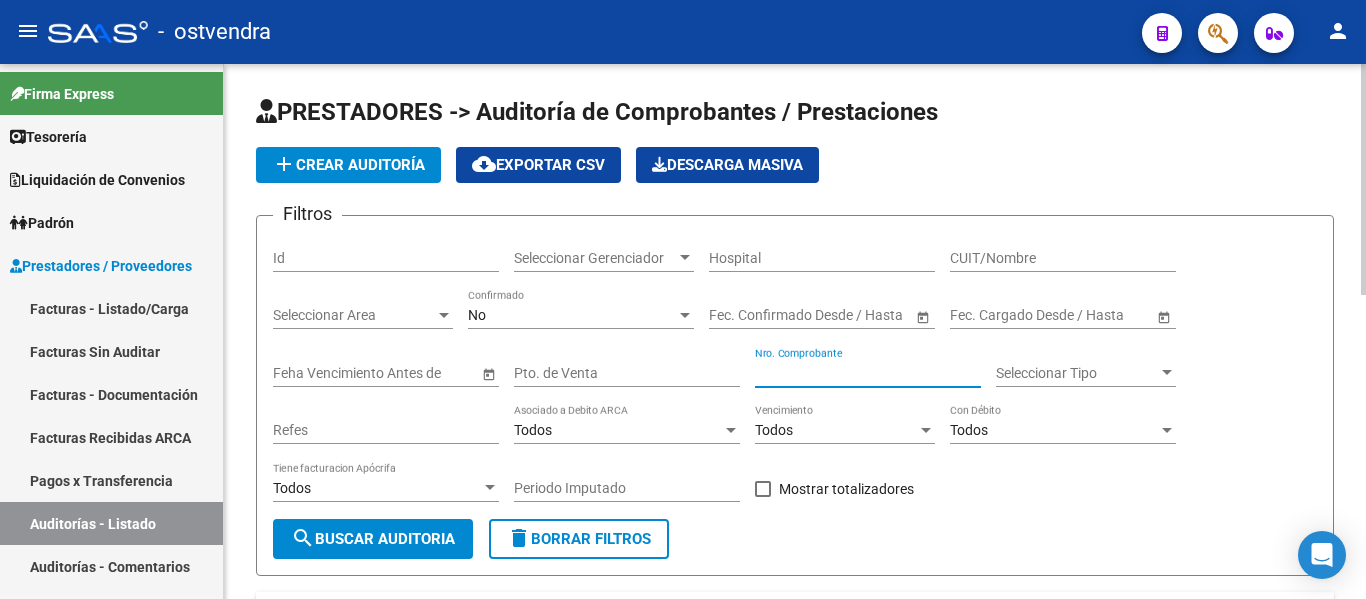 type on "1" 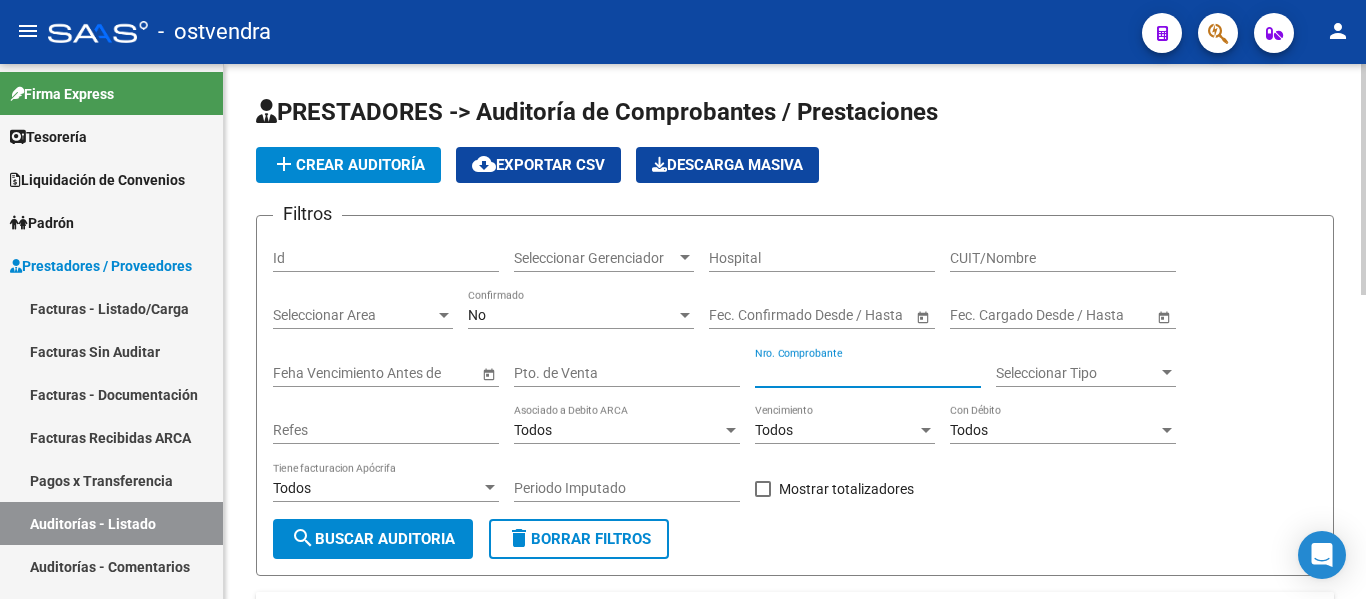 type on "1" 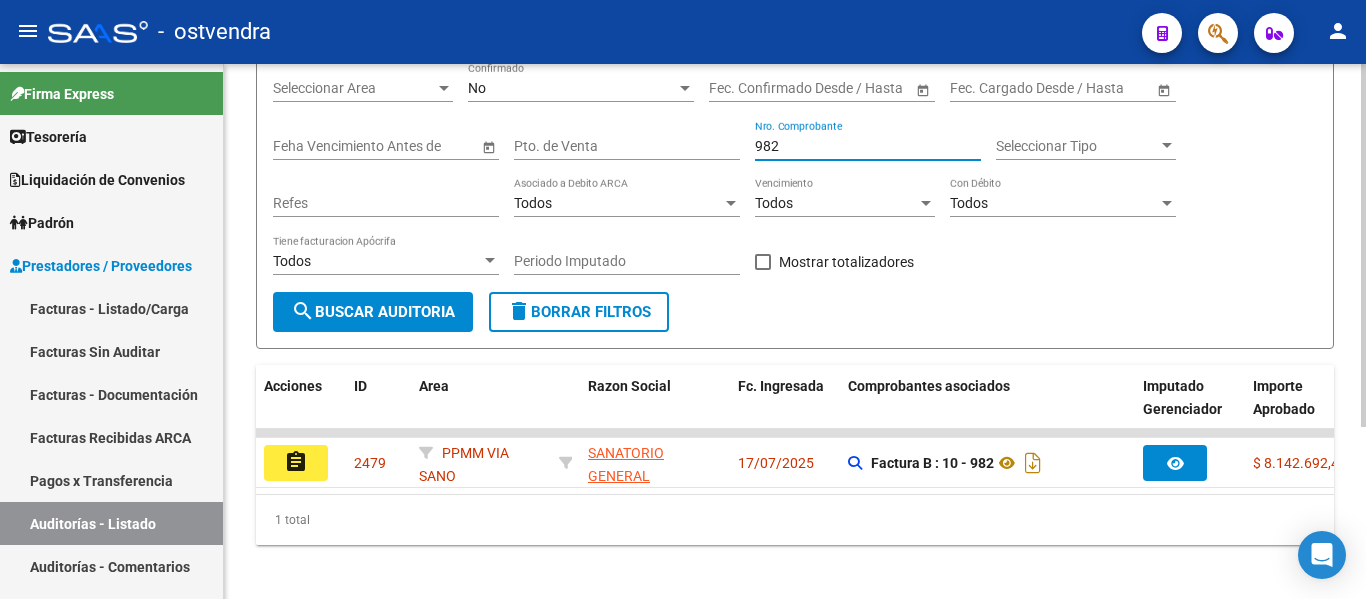 scroll, scrollTop: 253, scrollLeft: 0, axis: vertical 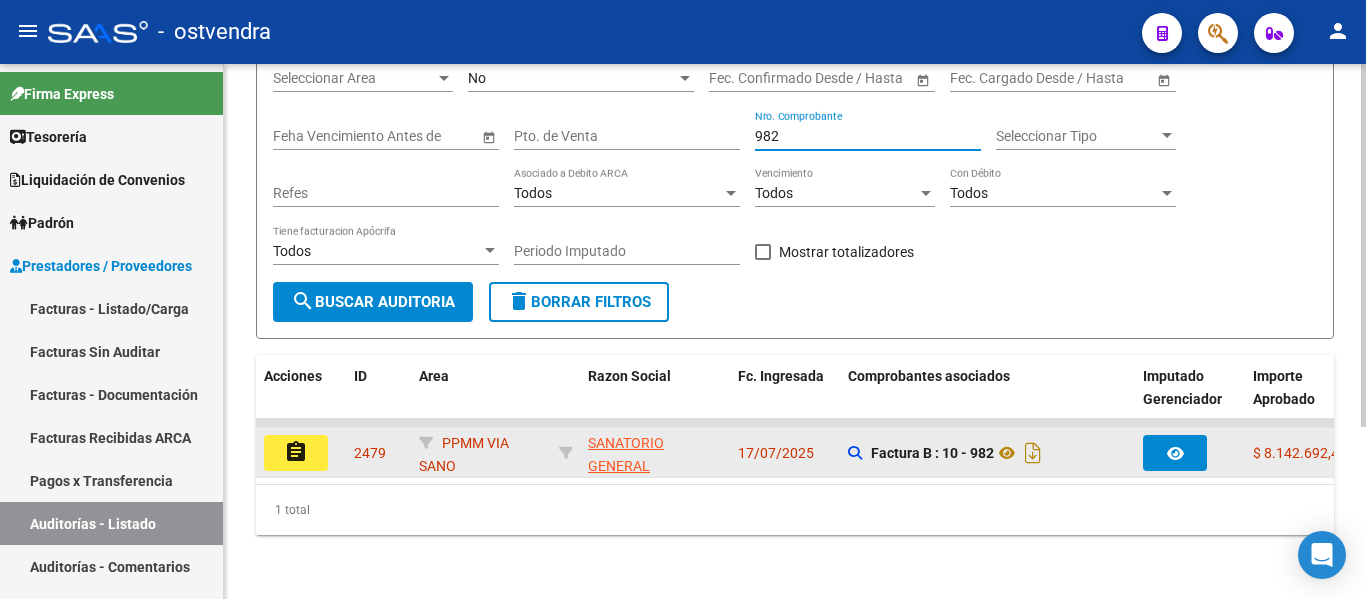 type on "982" 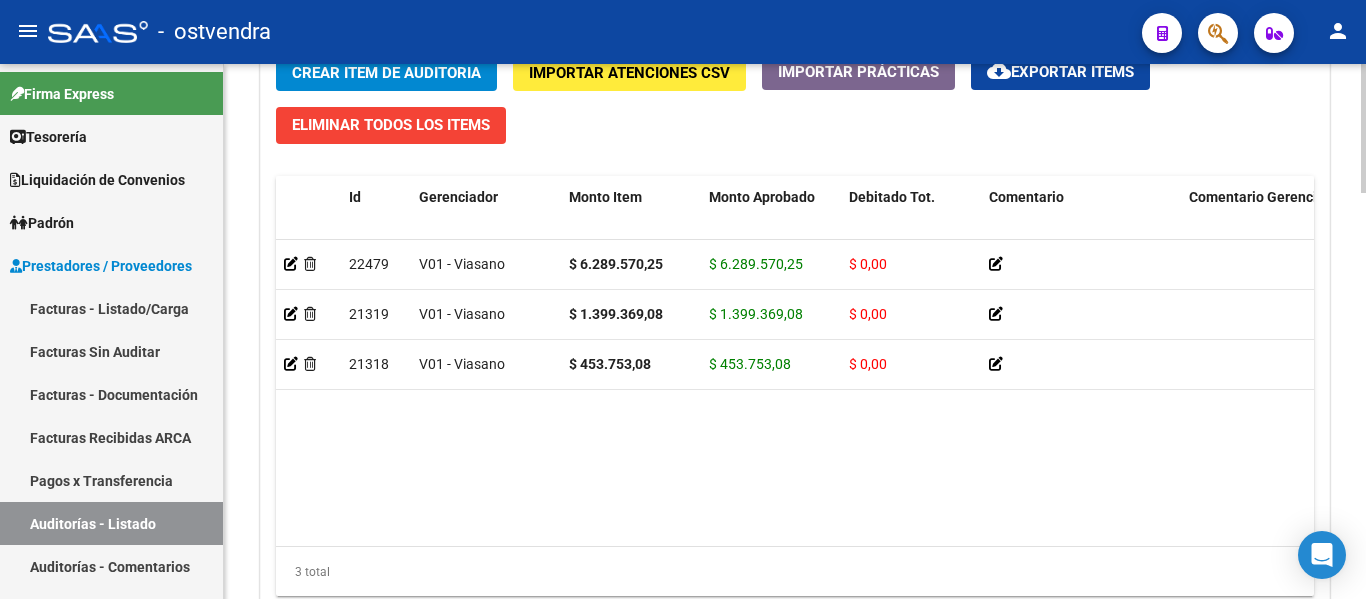 scroll, scrollTop: 1521, scrollLeft: 0, axis: vertical 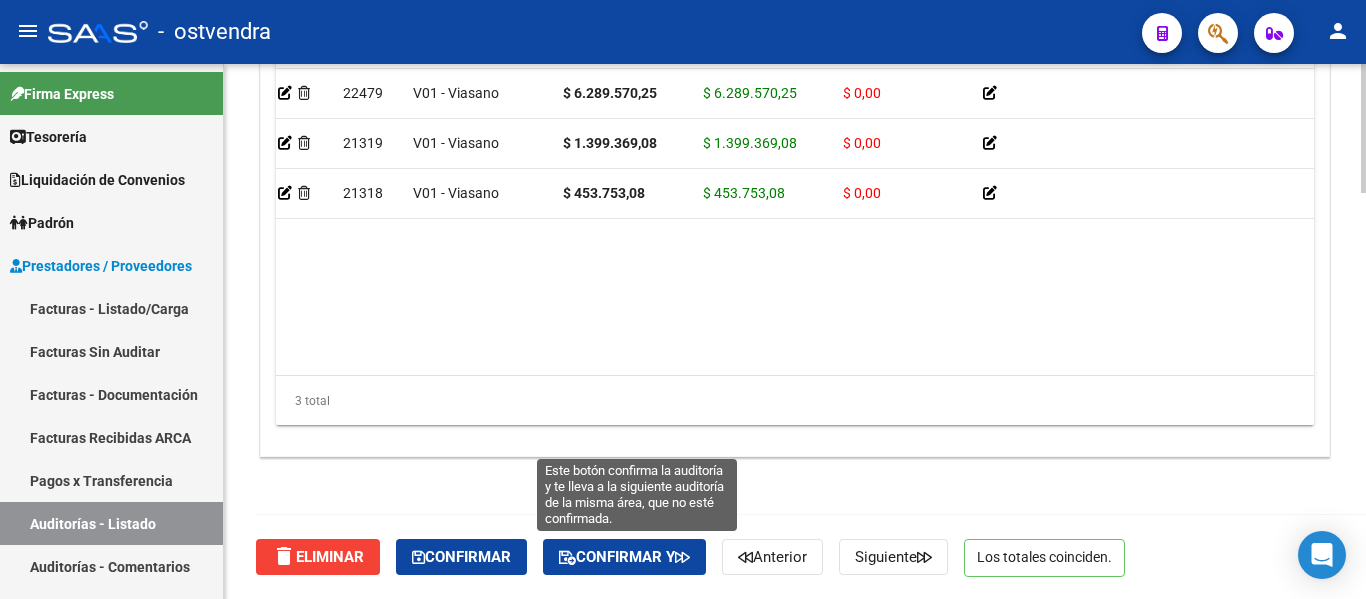 click on "Confirmar y" 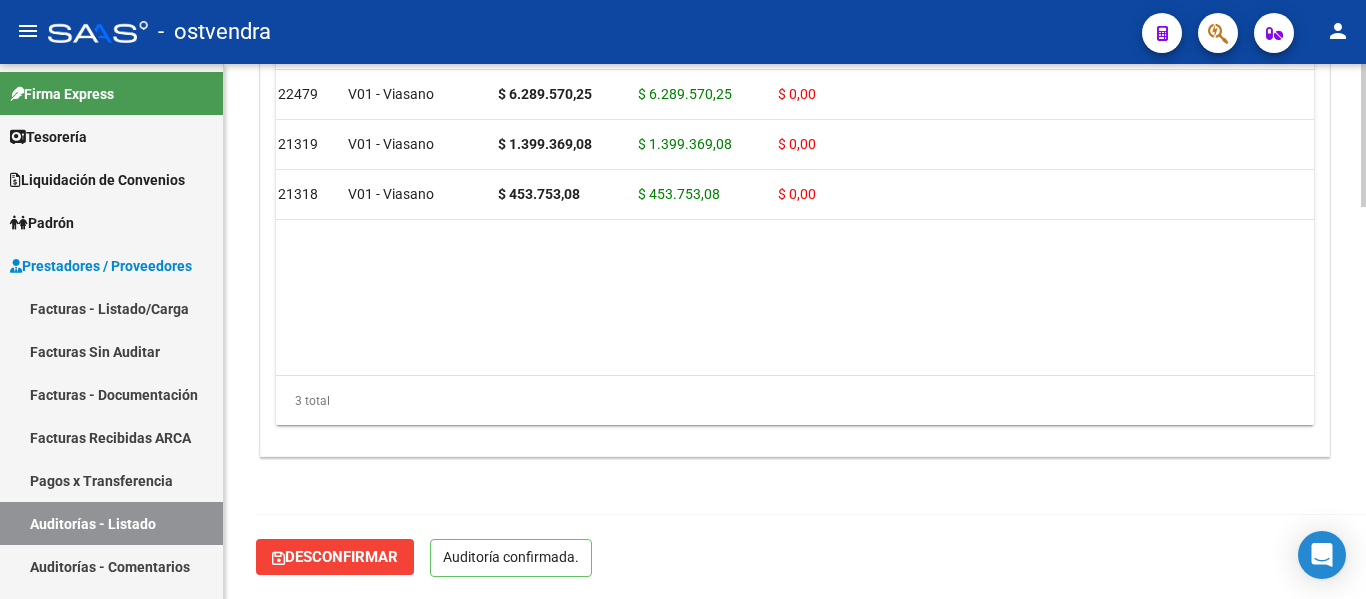 scroll, scrollTop: 1463, scrollLeft: 0, axis: vertical 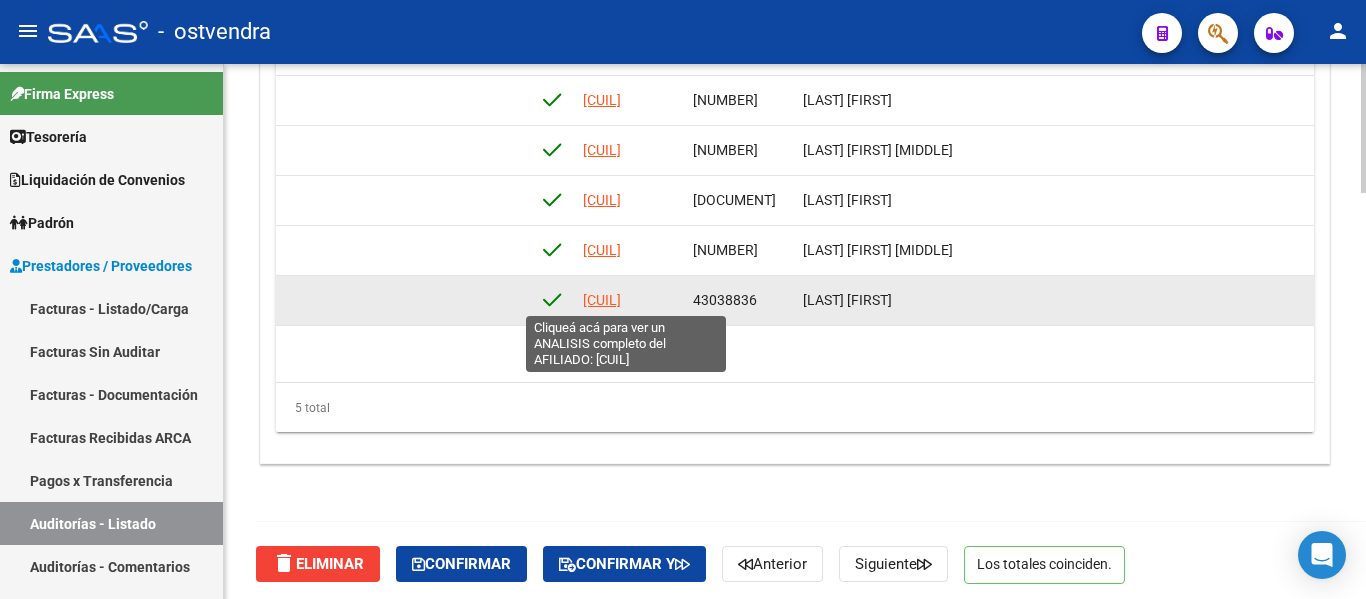 click on "[CUIL]" 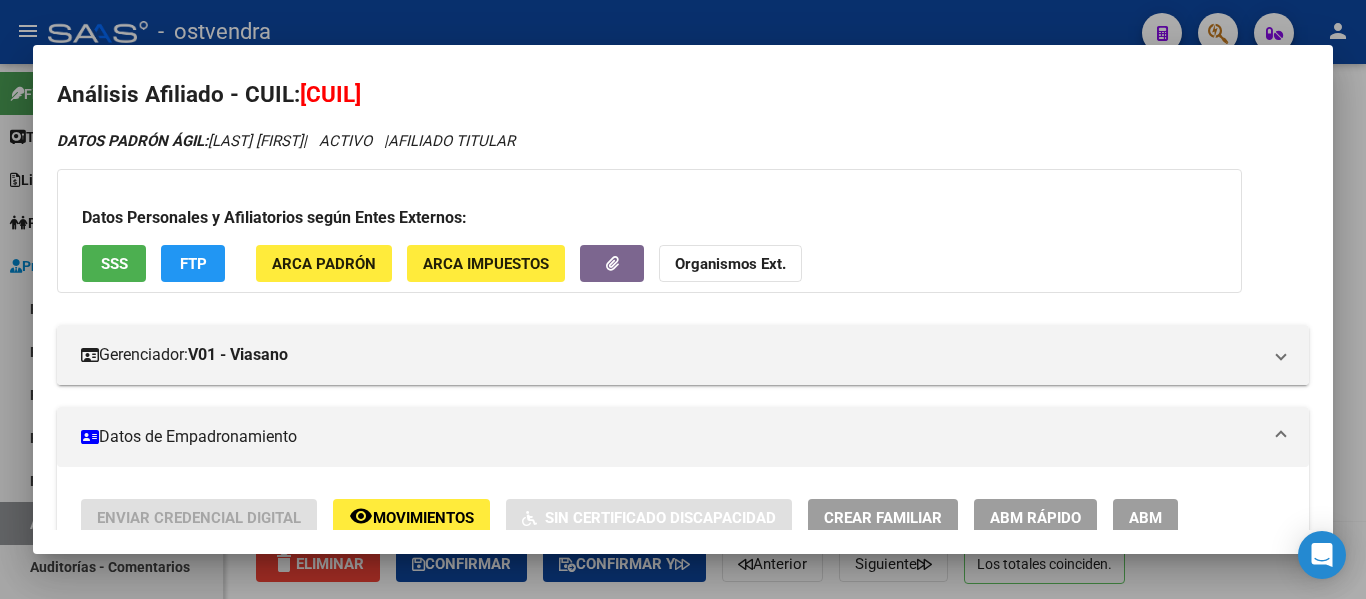 scroll, scrollTop: 0, scrollLeft: 0, axis: both 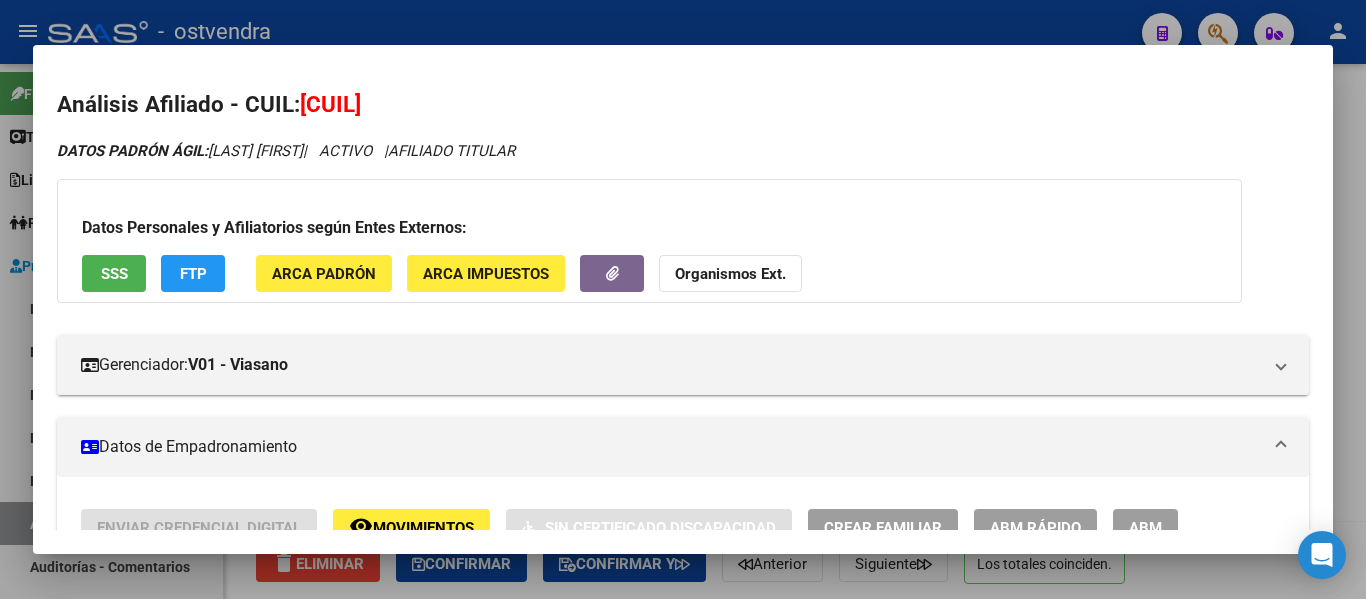 click on "SSS" at bounding box center (114, 273) 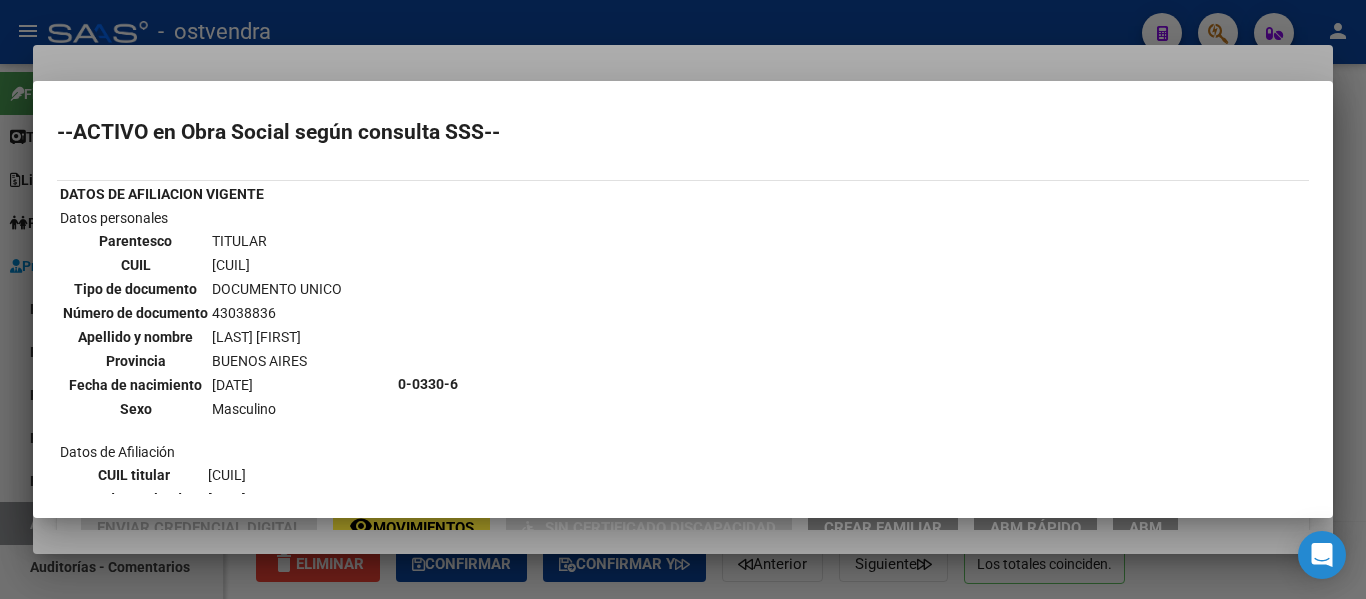 scroll, scrollTop: 2, scrollLeft: 0, axis: vertical 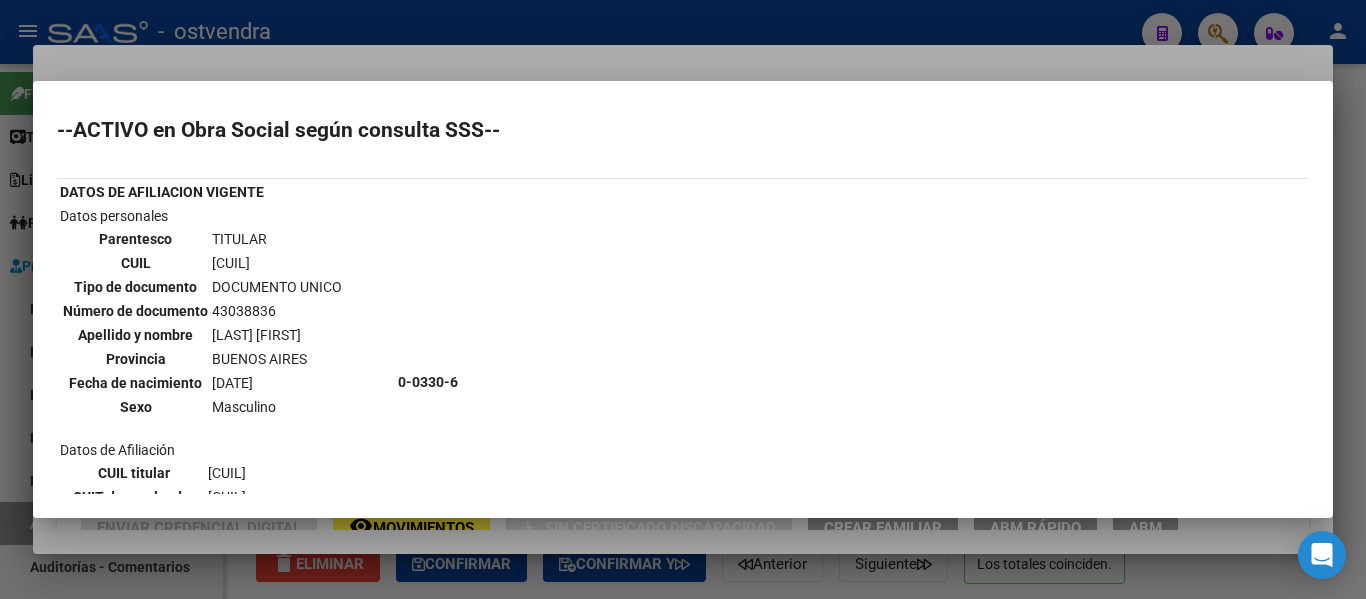 click at bounding box center [683, 299] 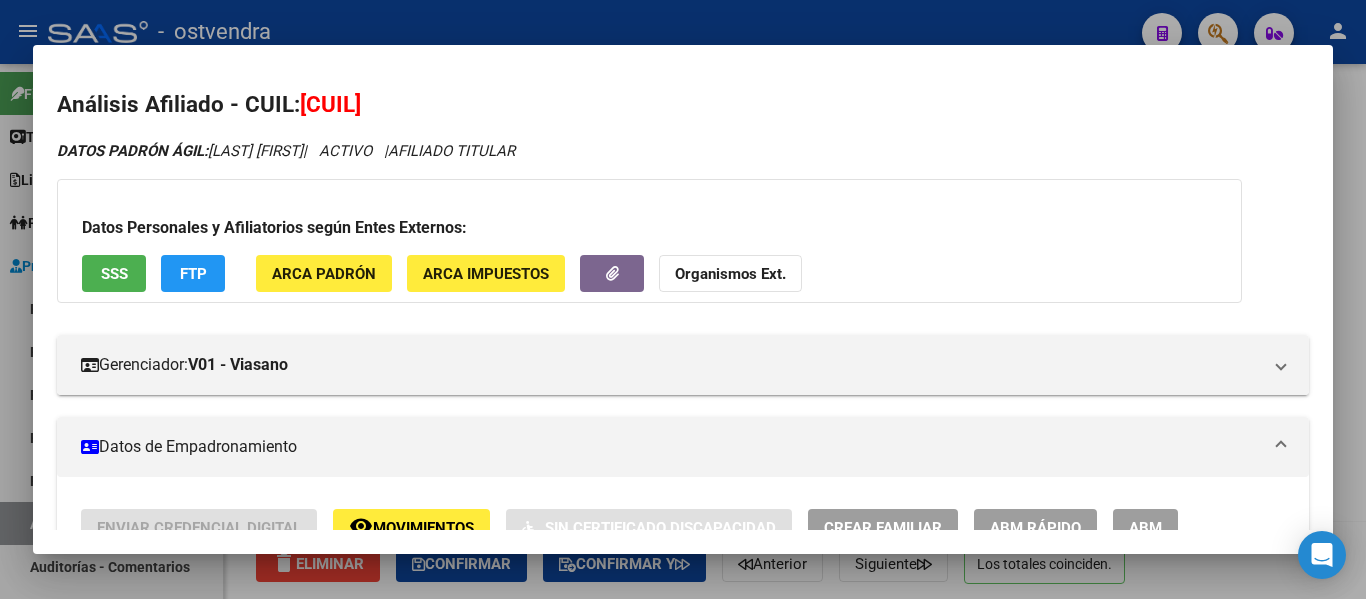 click on "Análisis Afiliado - CUIL:  20430388364 DATOS PADRÓN ÁGIL:  MENDOZA  AGUSTIN EZEQUIEL     |   ACTIVO   |     AFILIADO TITULAR  Datos Personales y Afiliatorios según Entes Externos: SSS FTP ARCA Padrón ARCA Impuestos Organismos Ext.    Gerenciador:      V01 - Viasano Atención telefónica: Atención emergencias: Otros Datos Útiles:    Datos de Empadronamiento  Enviar Credencial Digital remove_red_eye Movimientos    Sin Certificado Discapacidad Crear Familiar ABM Rápido ABM Etiquetas: Estado: ACTIVO Última Alta Formal:  01/03/2025 Ultimo Tipo Movimiento Alta:  ALTA RG OPCION Online (clave fiscal) Comentario ADMIN:  ALTA AUTOMATICA POR ADHESION AFIP el 2025-03-12 13:38:54 DATOS DEL AFILIADO Apellido:  AGUSTIN EZEQUIEL MENDOZA CUIL:  20430388364 Documento:  DU - DOCUMENTO UNICO 43038836  Nacionalidad:  ARGENTINA Parentesco:  0 - Titular Estado Civil:  Soltero Discapacitado:    NO (00) Sexo:  M Nacimiento:  16/10/2000 Edad:  24  Teléfono Particular:  1121792704           Provincia:  Buenos Aires" at bounding box center [683, 299] 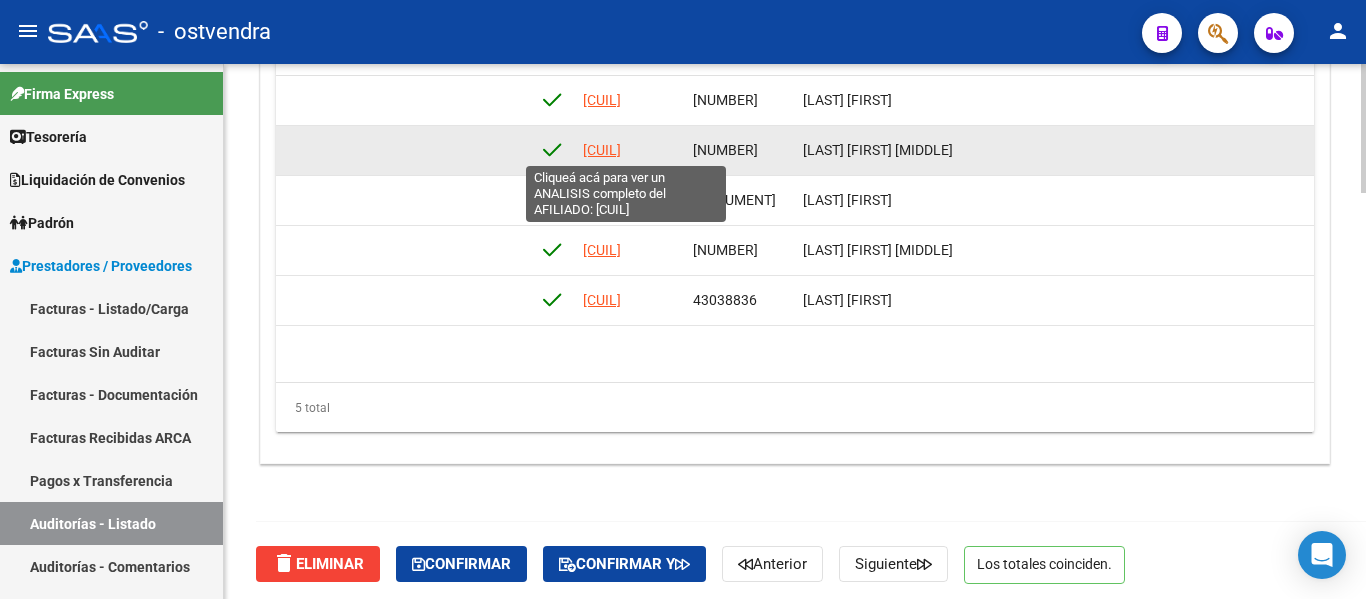 click on "[NUMBER]" 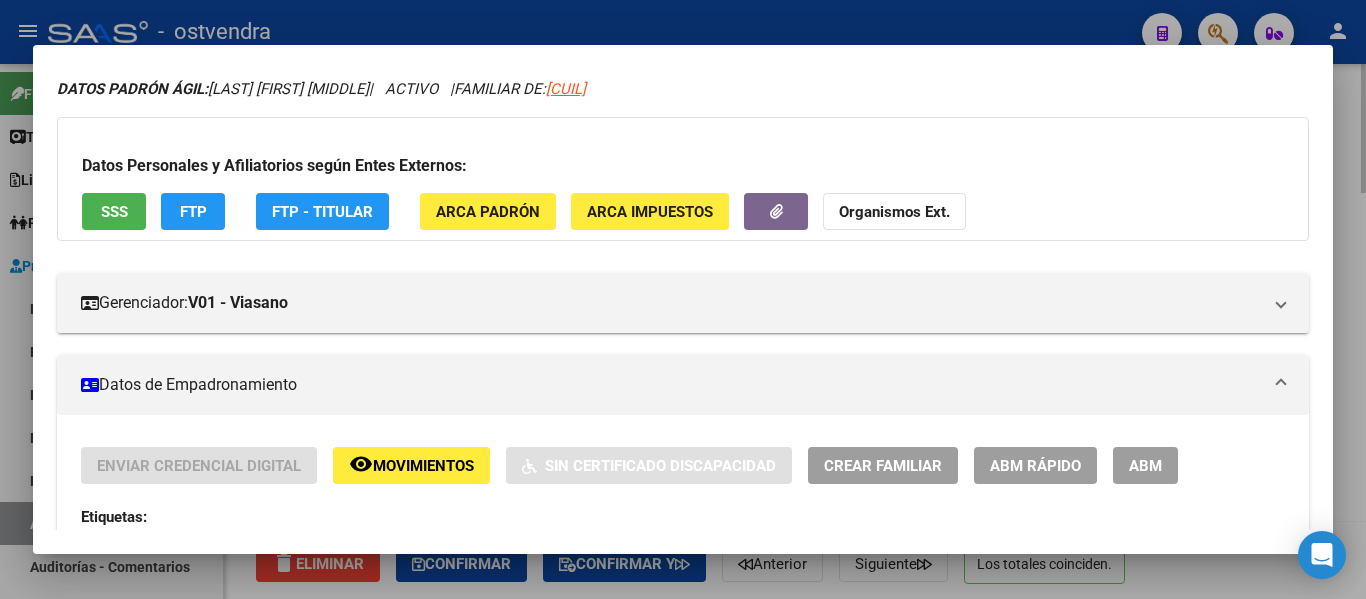 scroll, scrollTop: 61, scrollLeft: 0, axis: vertical 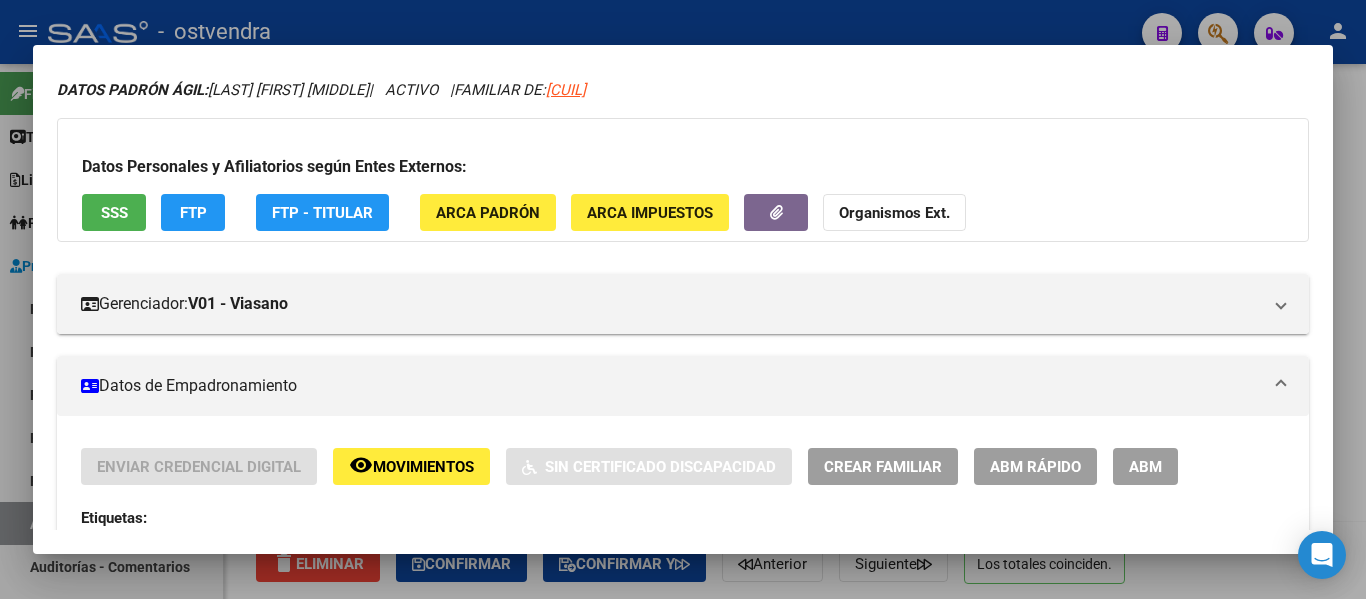 click on "SSS" at bounding box center (114, 213) 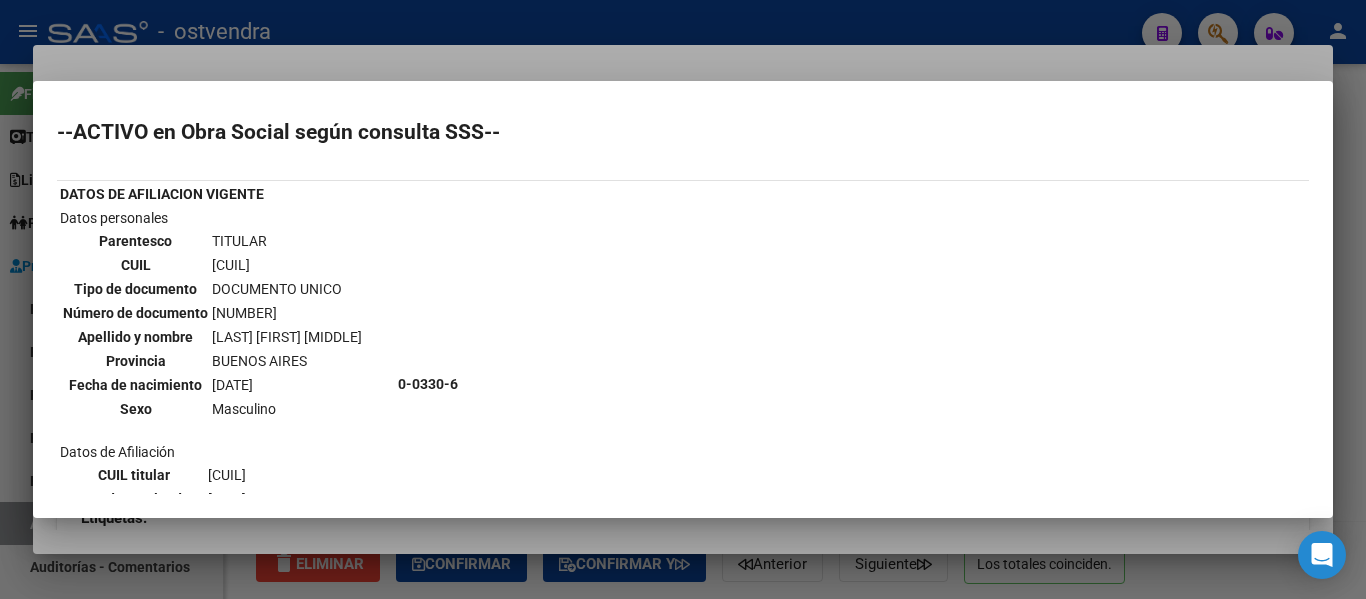 click at bounding box center [683, 299] 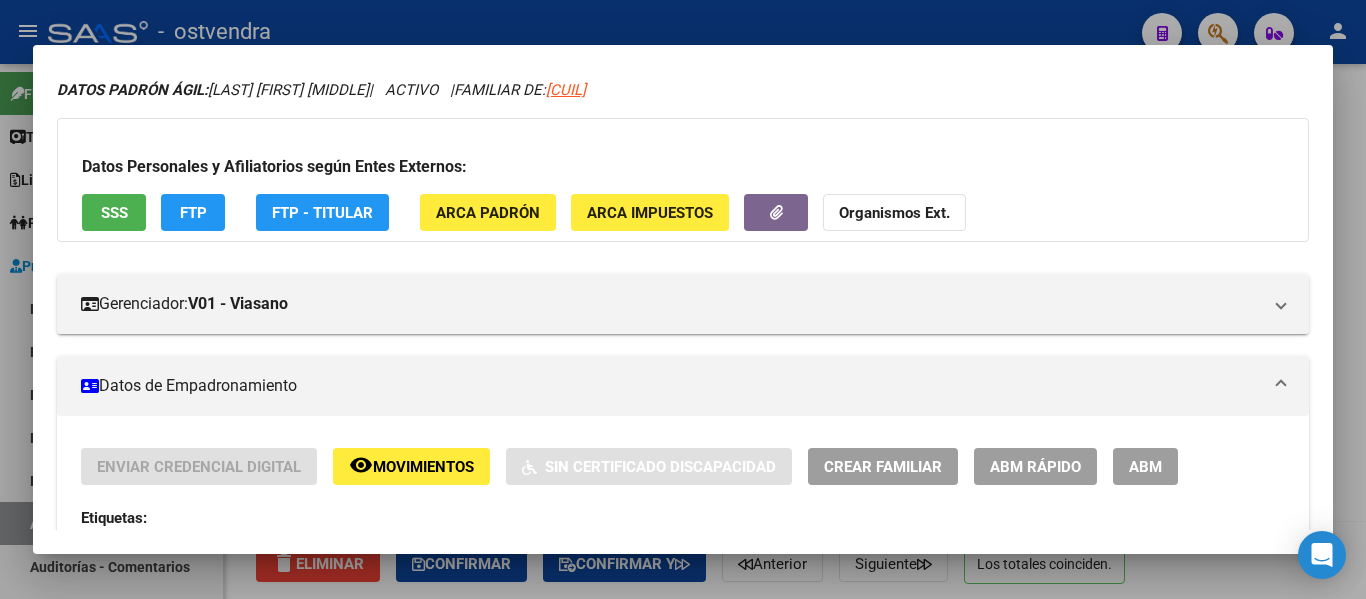 click at bounding box center [683, 299] 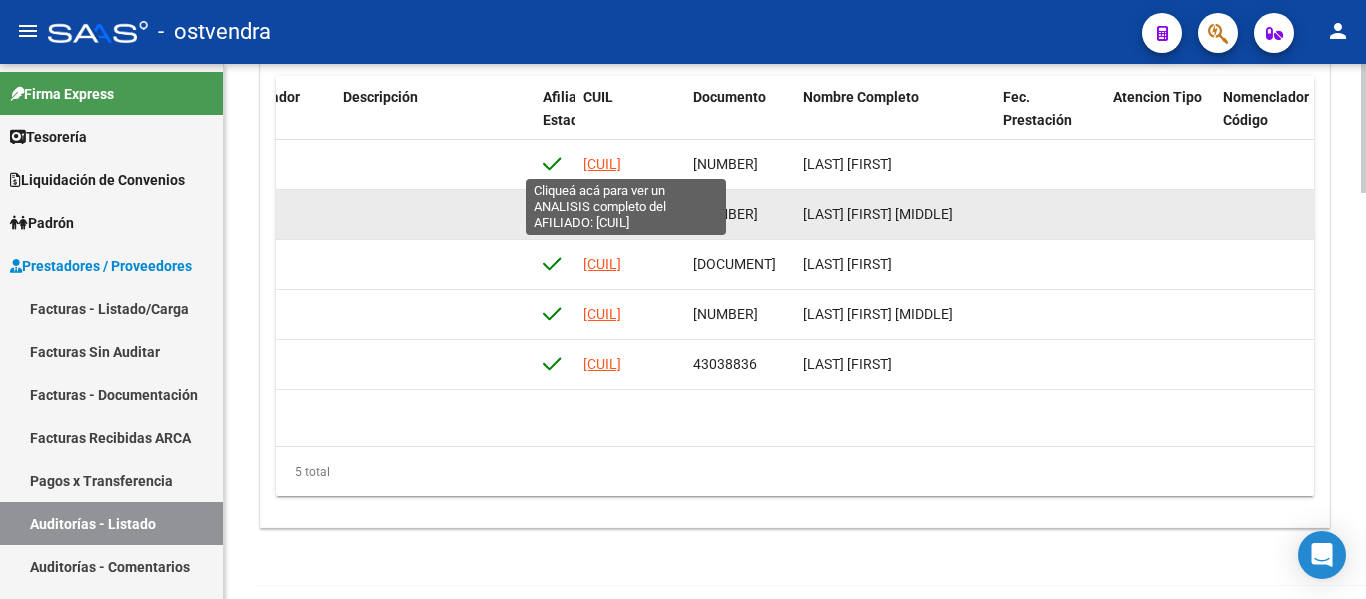 scroll, scrollTop: 1621, scrollLeft: 0, axis: vertical 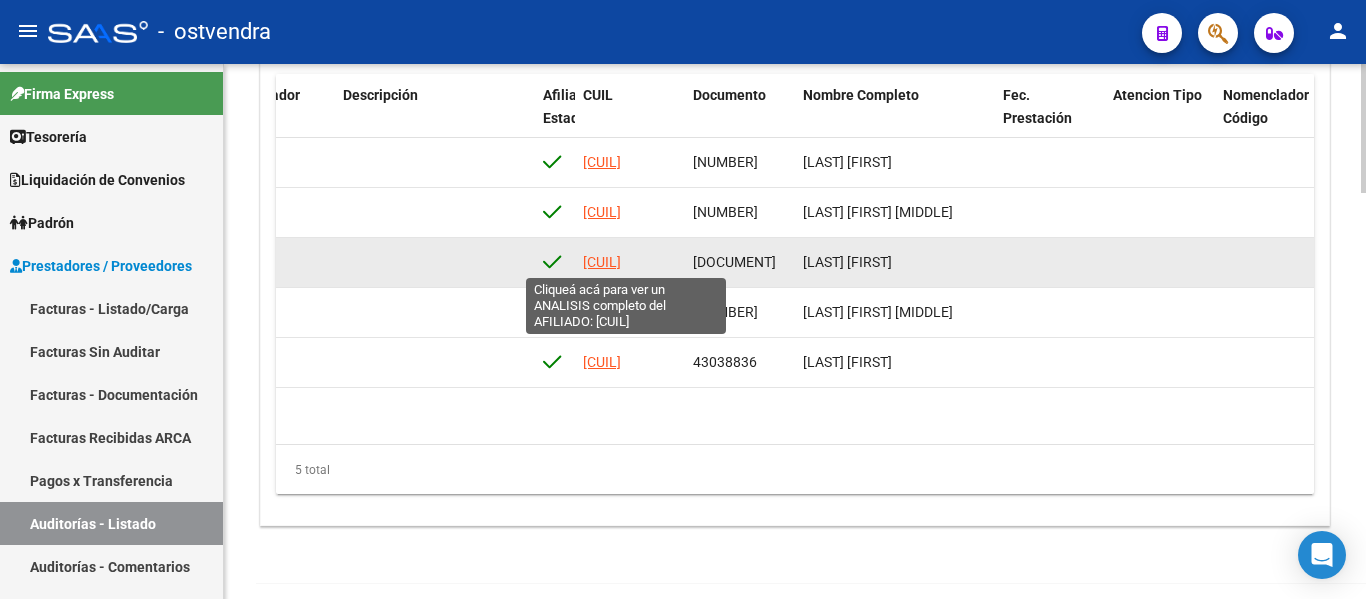 click on "[NUMBER]" 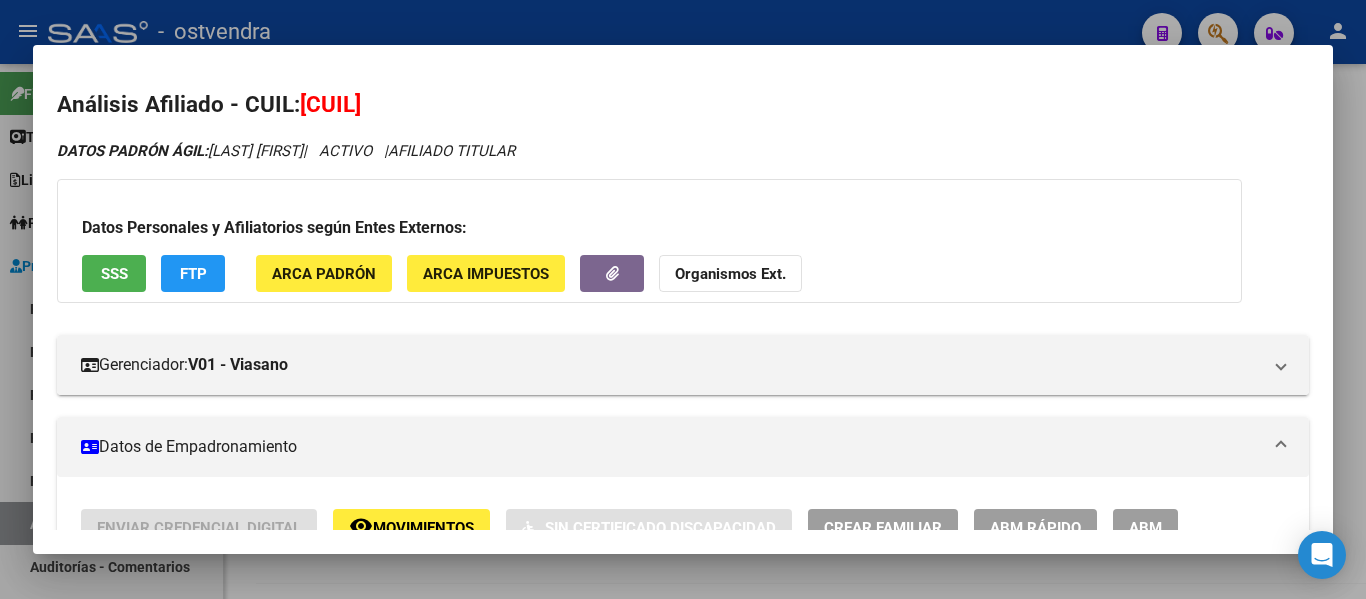 click on "SSS" at bounding box center (114, 273) 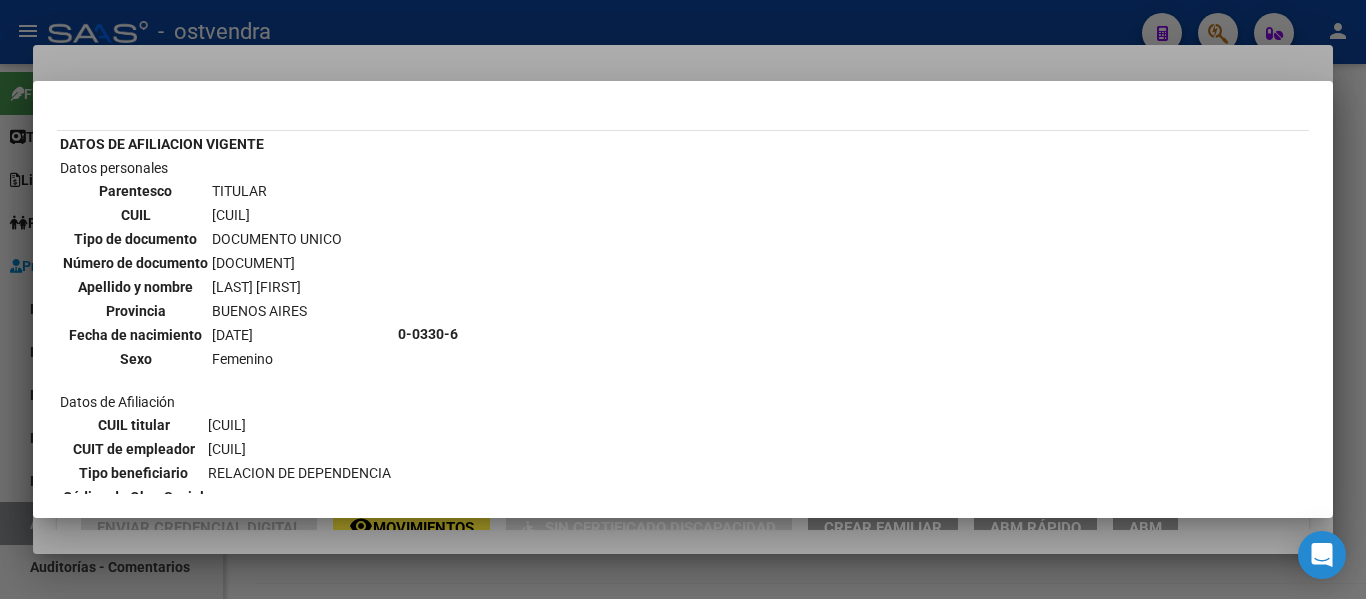 scroll, scrollTop: 0, scrollLeft: 0, axis: both 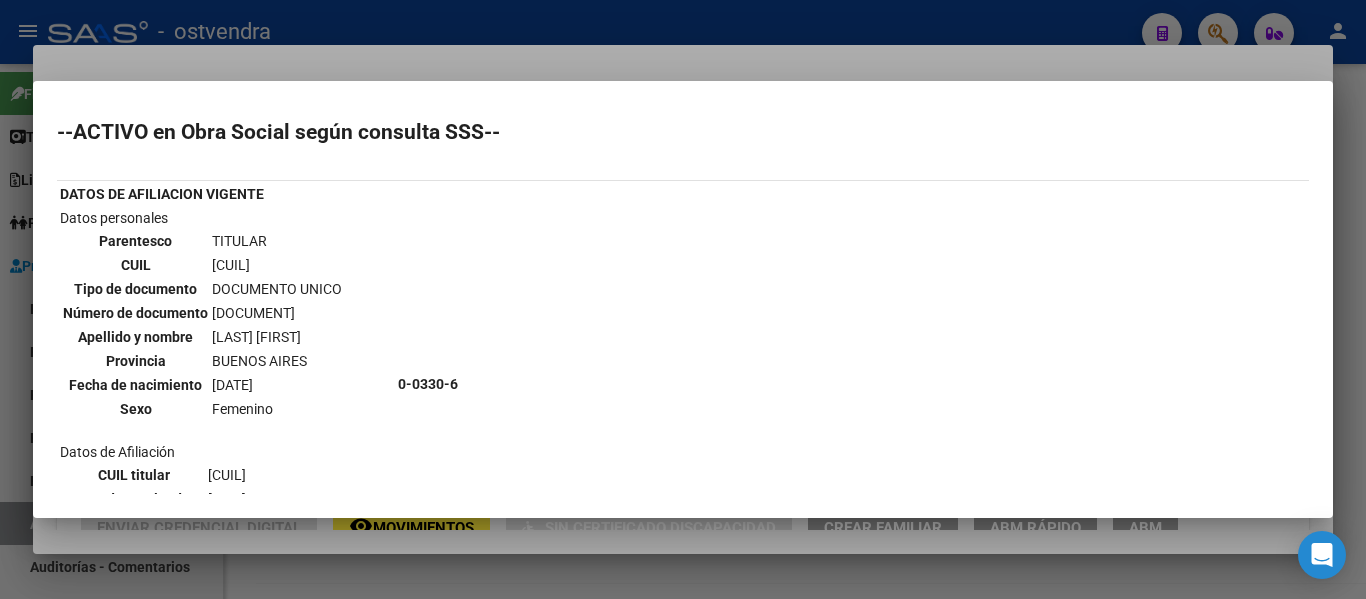 click at bounding box center (683, 299) 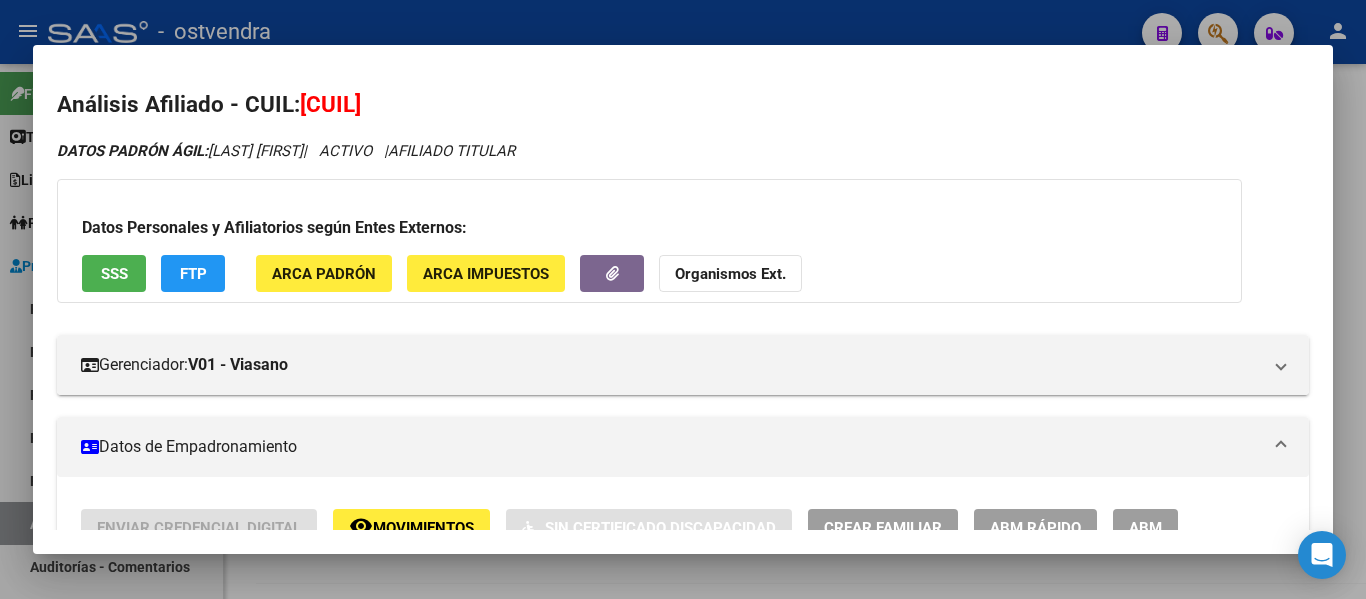 click on "Análisis Afiliado - CUIL:  27248623204 DATOS PADRÓN ÁGIL:  BUSTAMANTE  PATRICIA ALEJANDRA     |   ACTIVO   |     AFILIADO TITULAR  Datos Personales y Afiliatorios según Entes Externos: SSS FTP ARCA Padrón ARCA Impuestos Organismos Ext.    Gerenciador:      V01 - Viasano Atención telefónica: Atención emergencias: Otros Datos Útiles:    Datos de Empadronamiento  Enviar Credencial Digital remove_red_eye Movimientos    Sin Certificado Discapacidad Crear Familiar ABM Rápido ABM Etiquetas: Estado: ACTIVO Última Alta Formal:  01/01/2025 Ultimo Tipo Movimiento Alta:  ALTA RG OPCION Online (clave fiscal) Comentario ADMIN:  ALTA AUTOMATICA POR ADHESION AFIP el 2025-01-06 16:04:31 DATOS DEL AFILIADO Apellido:   BUSTAMANTE PATRICIA ALEJANDRA CUIL:  27248623204 Documento:  DU - DOCUMENTO UNICO 24862320  Nacionalidad:  ARGENTINA Parentesco:  0 - Titular Estado Civil:  Soltero Discapacitado:    NO (00) Sexo:  F Nacimiento:  26/08/1975 Edad:  49  Teléfono Particular:  1                    Provincia:" at bounding box center (683, 299) 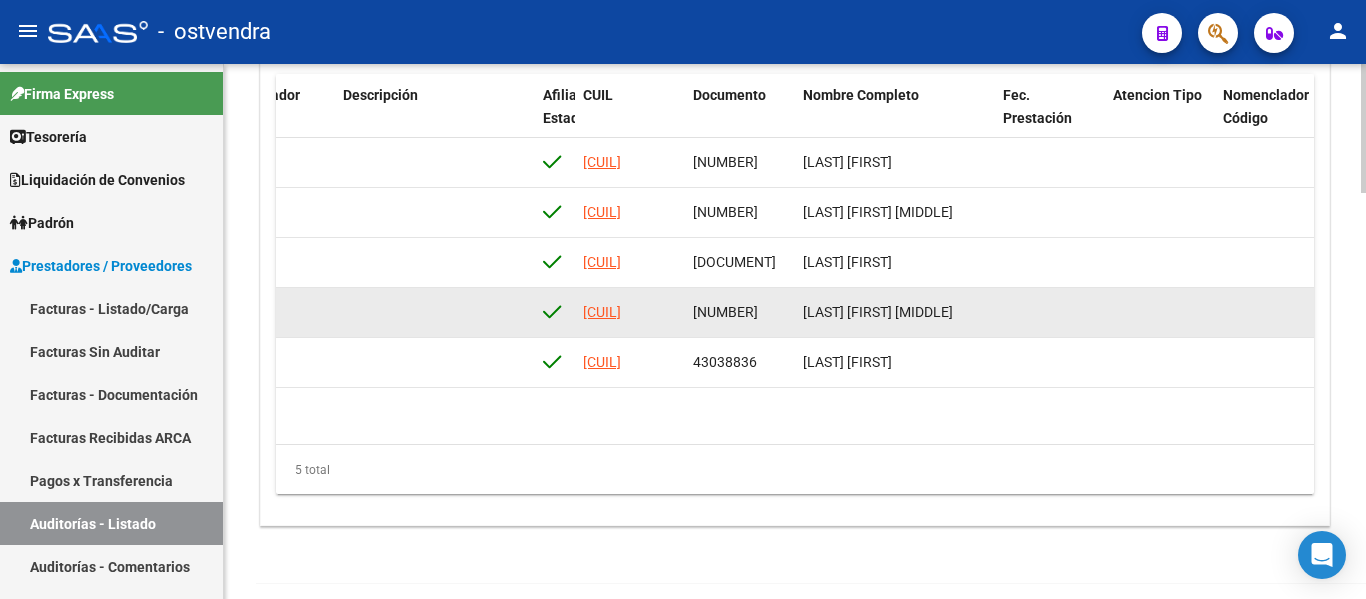 click on "[NUMBER]" 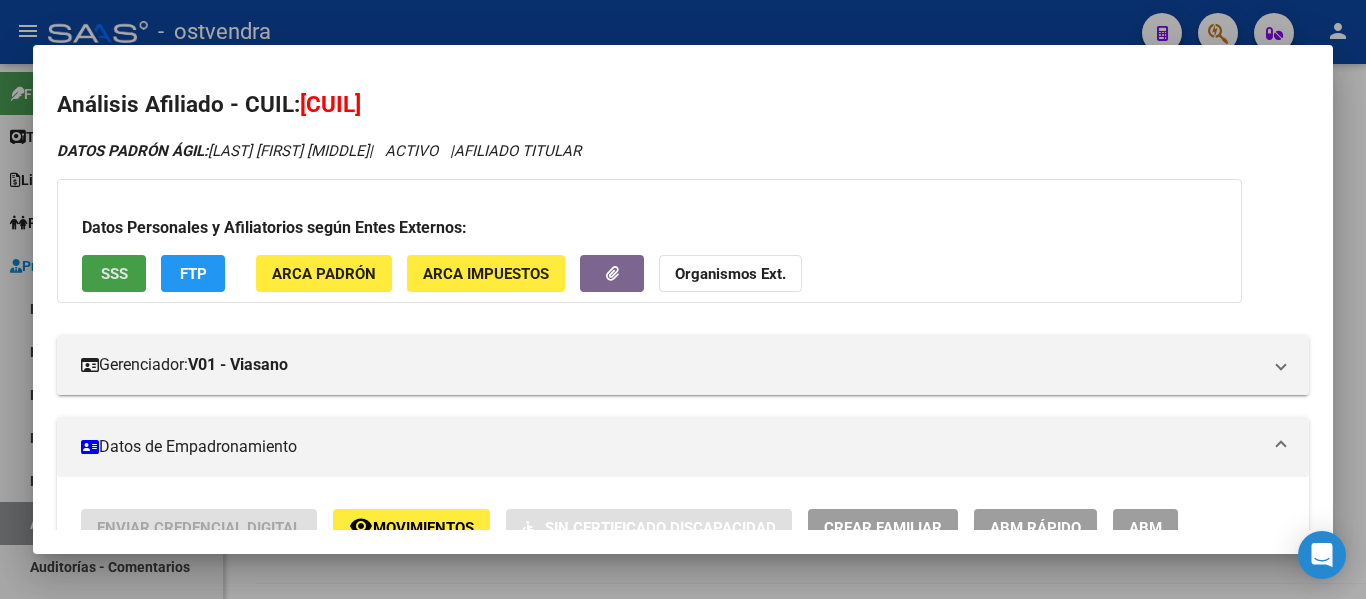 click on "SSS" at bounding box center [114, 274] 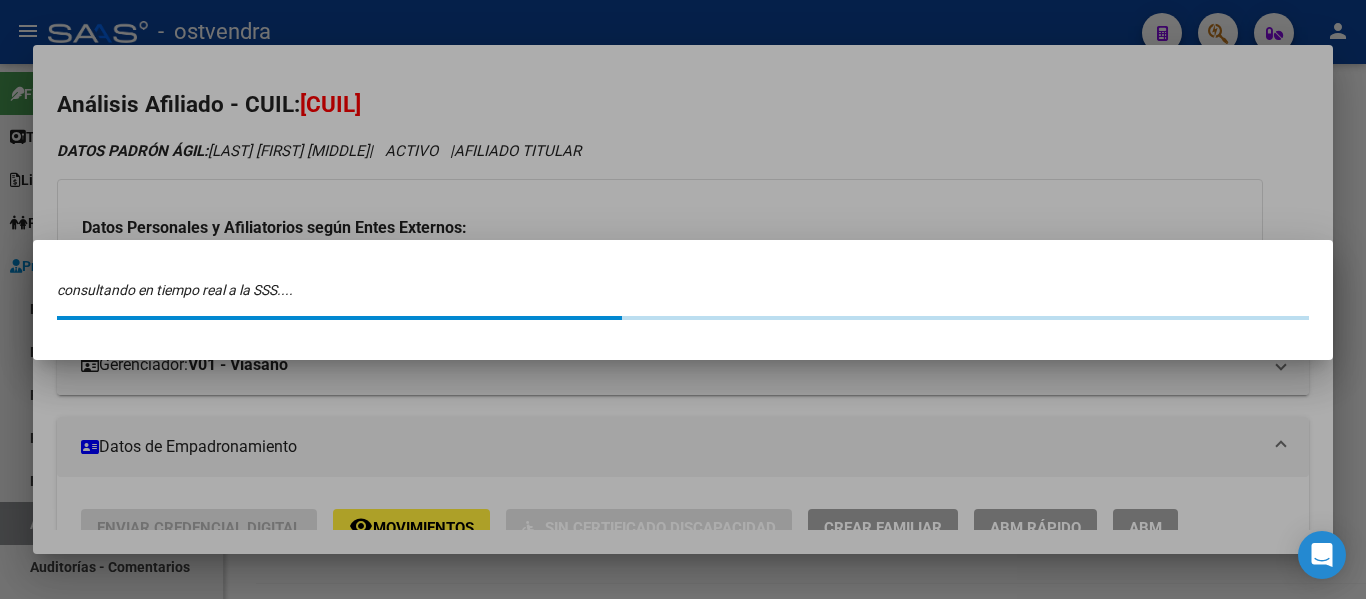 click on "consultando en tiempo real a la SSS...." at bounding box center (683, 300) 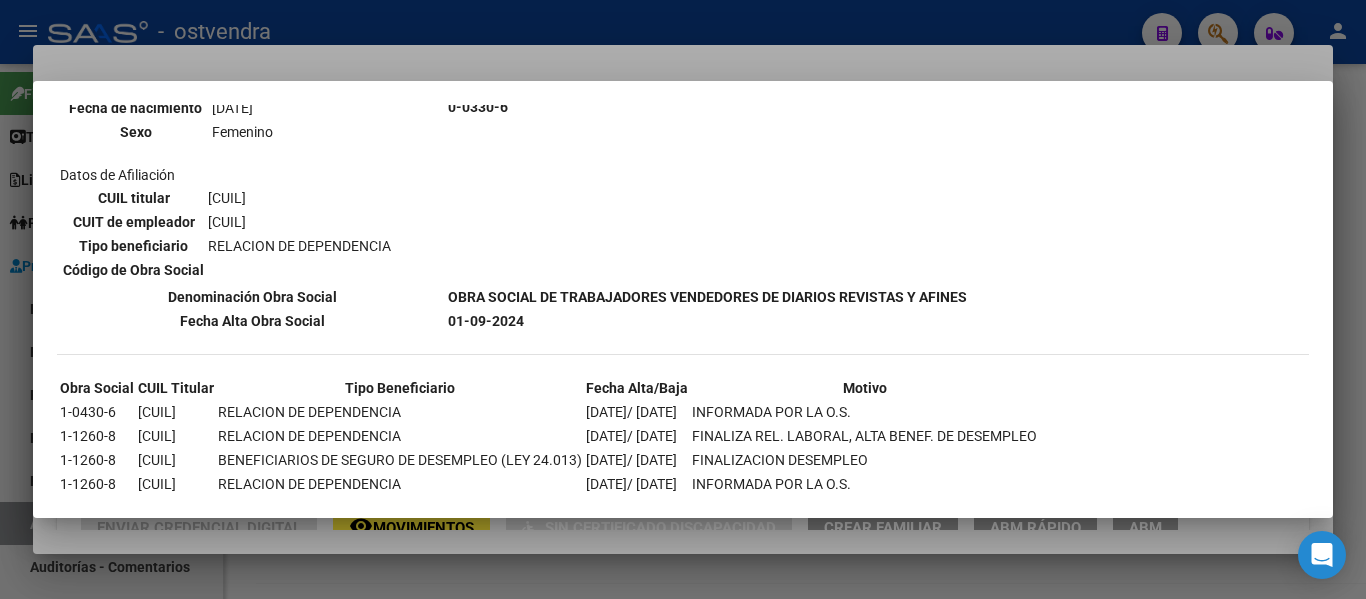 scroll, scrollTop: 1969, scrollLeft: 0, axis: vertical 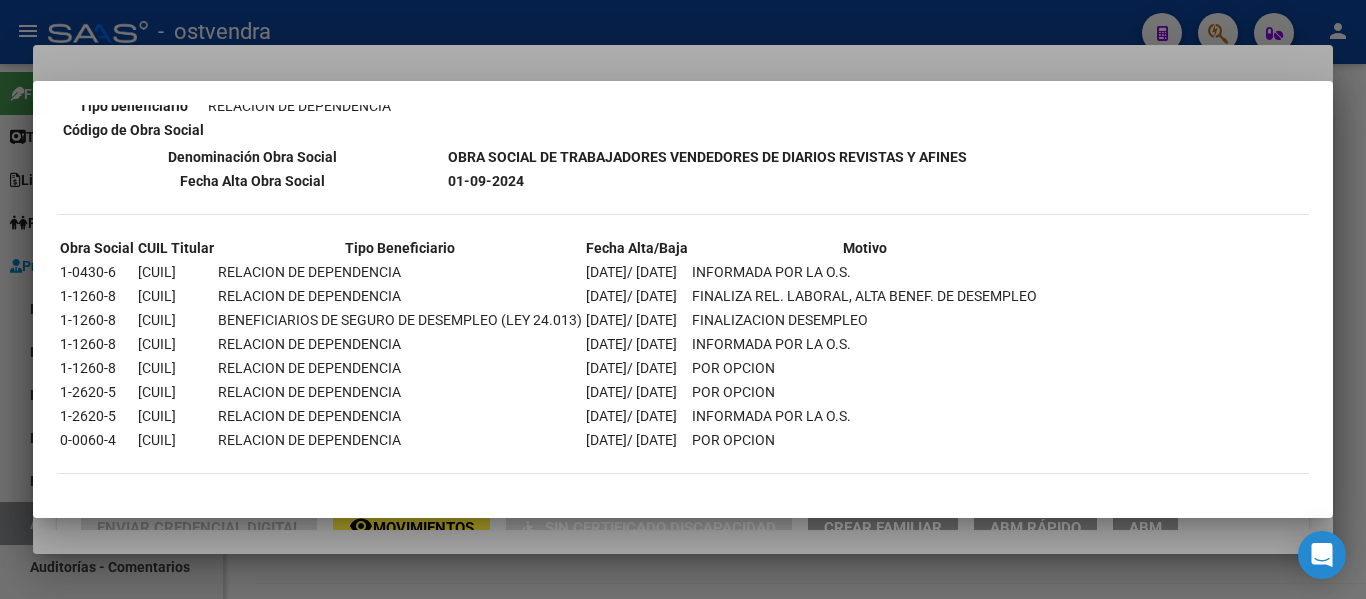 click at bounding box center [683, 299] 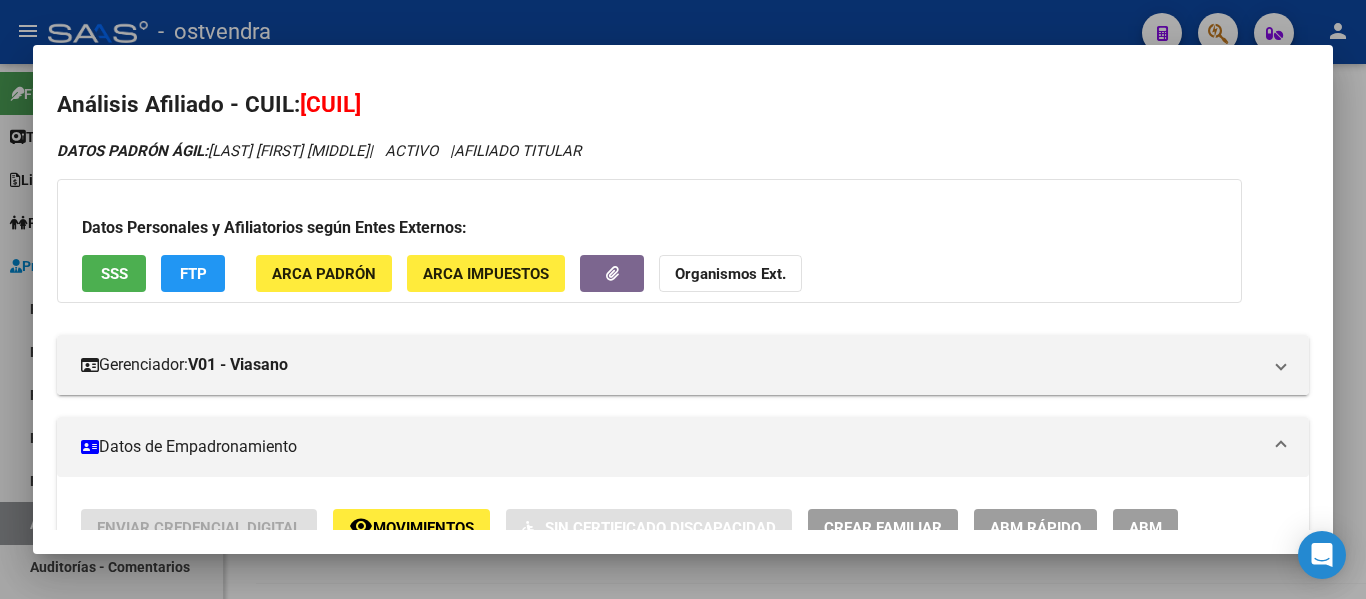 click at bounding box center (683, 299) 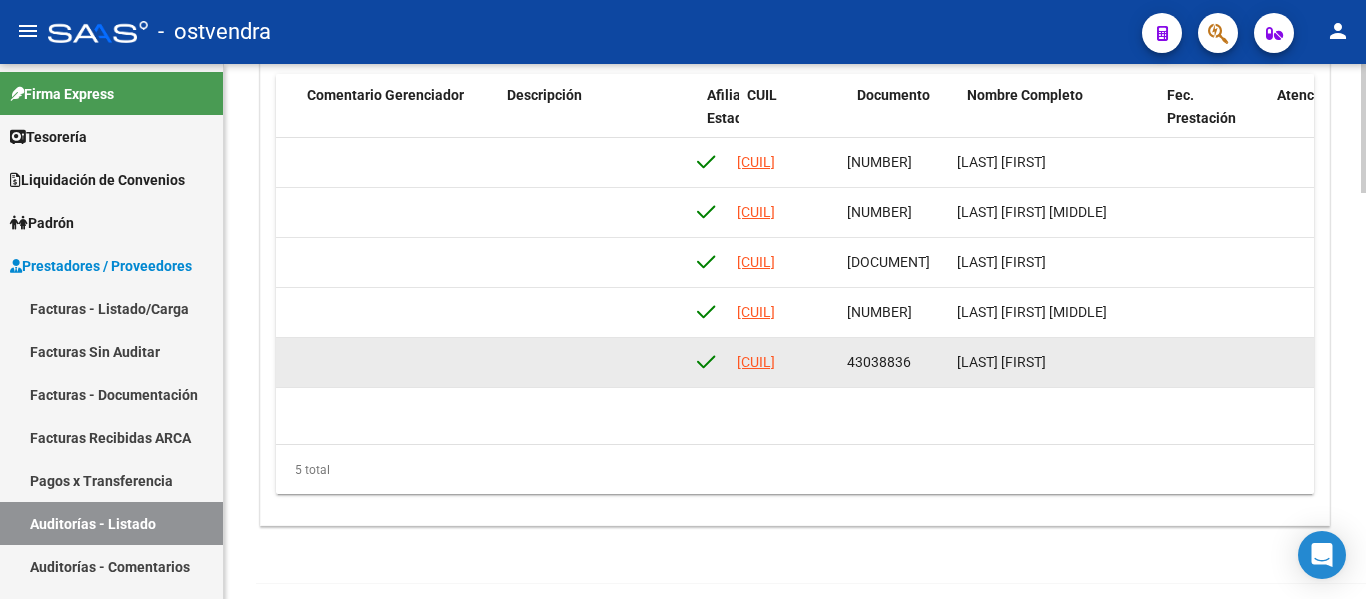 scroll, scrollTop: 0, scrollLeft: 881, axis: horizontal 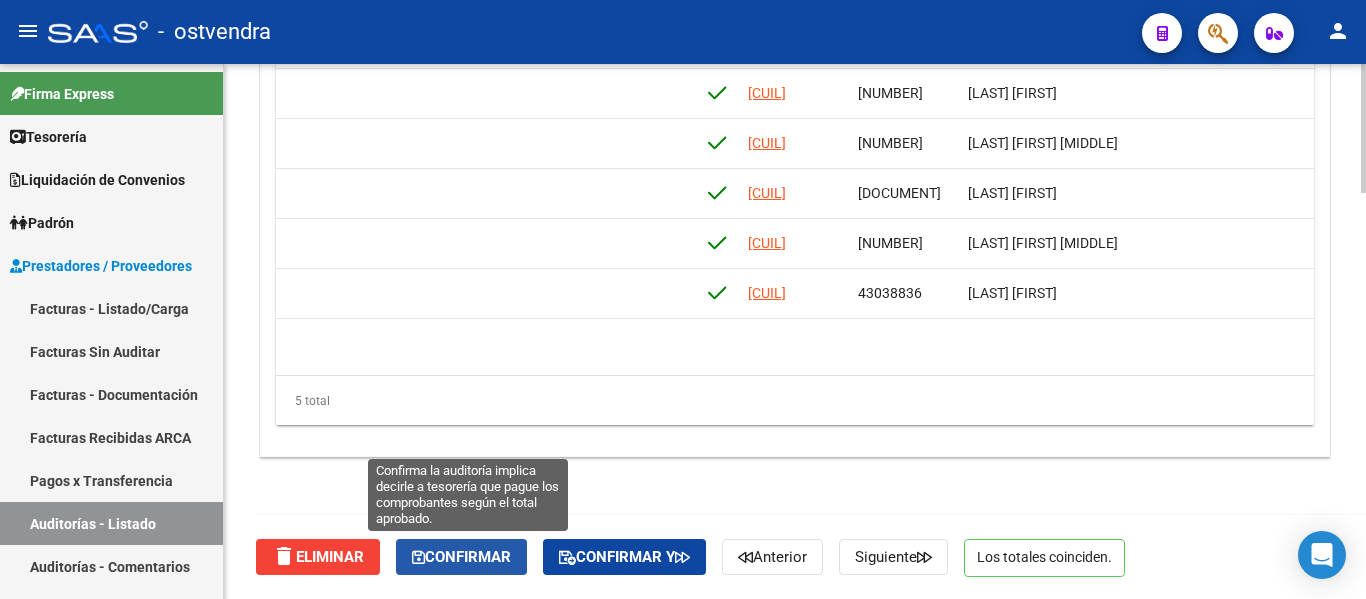 click on "Confirmar" 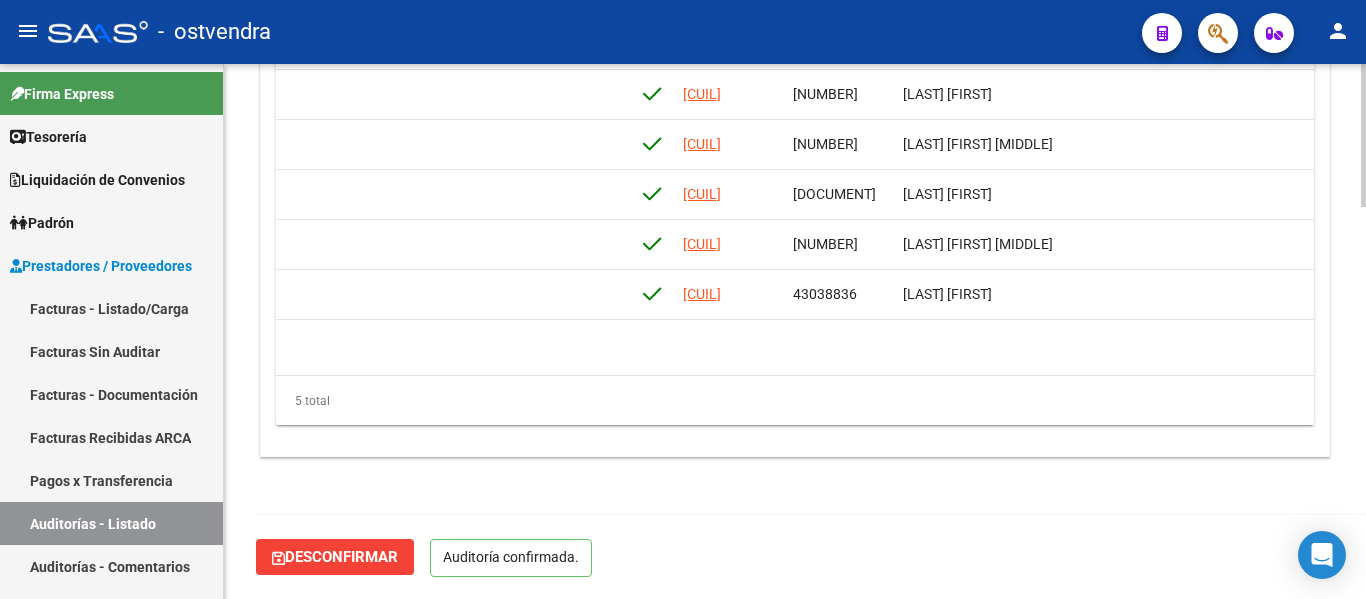 scroll, scrollTop: 1463, scrollLeft: 0, axis: vertical 